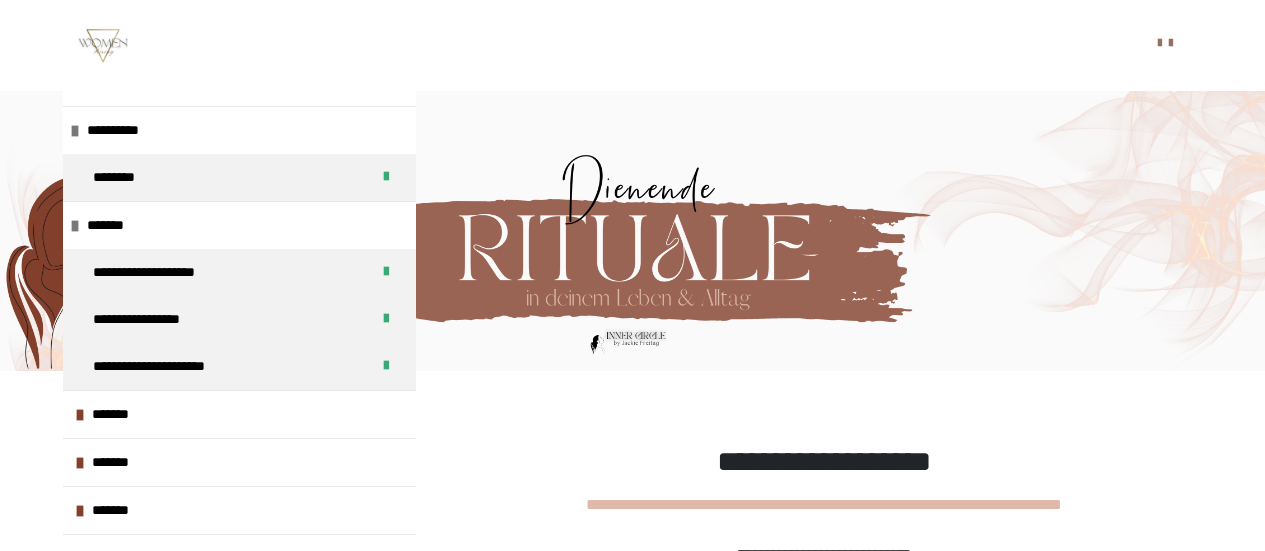 scroll, scrollTop: 494, scrollLeft: 0, axis: vertical 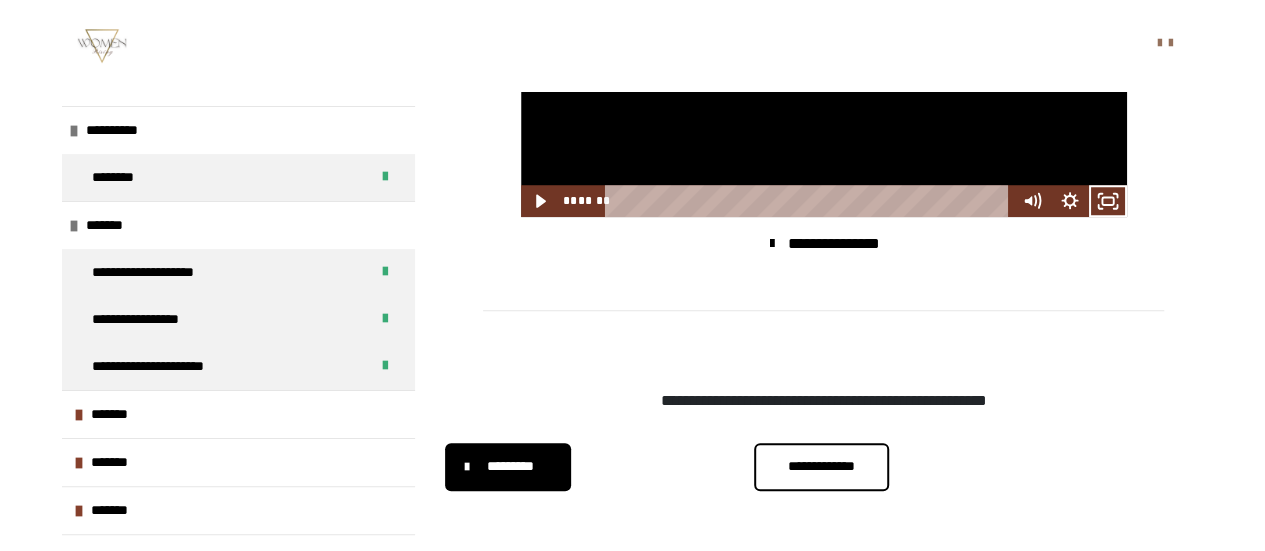 click on "**********" at bounding box center (821, 466) 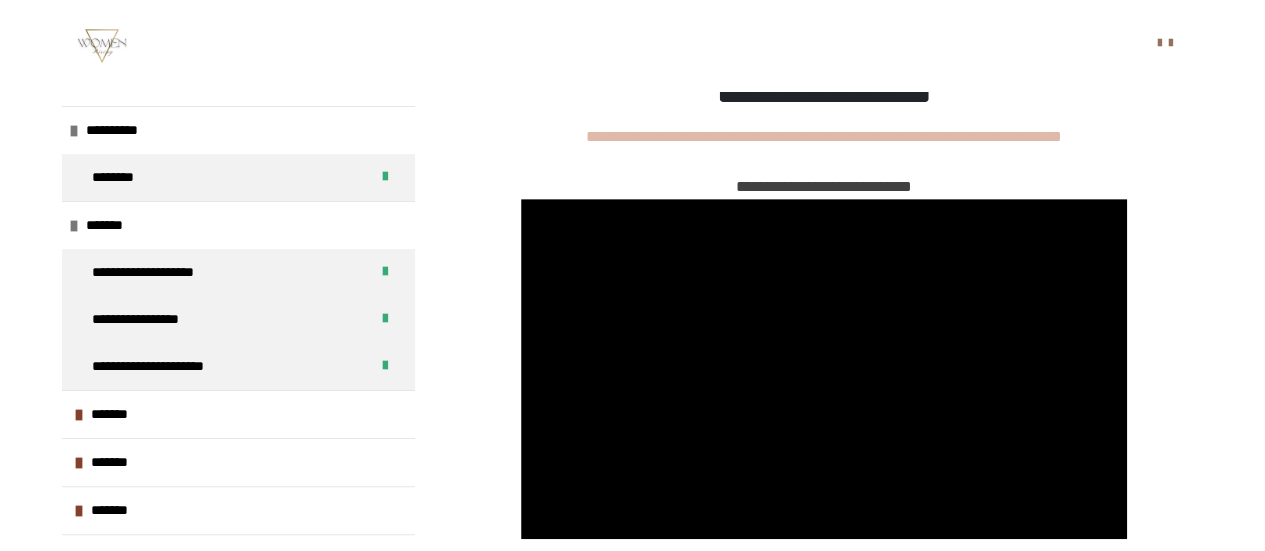 scroll, scrollTop: 690, scrollLeft: 0, axis: vertical 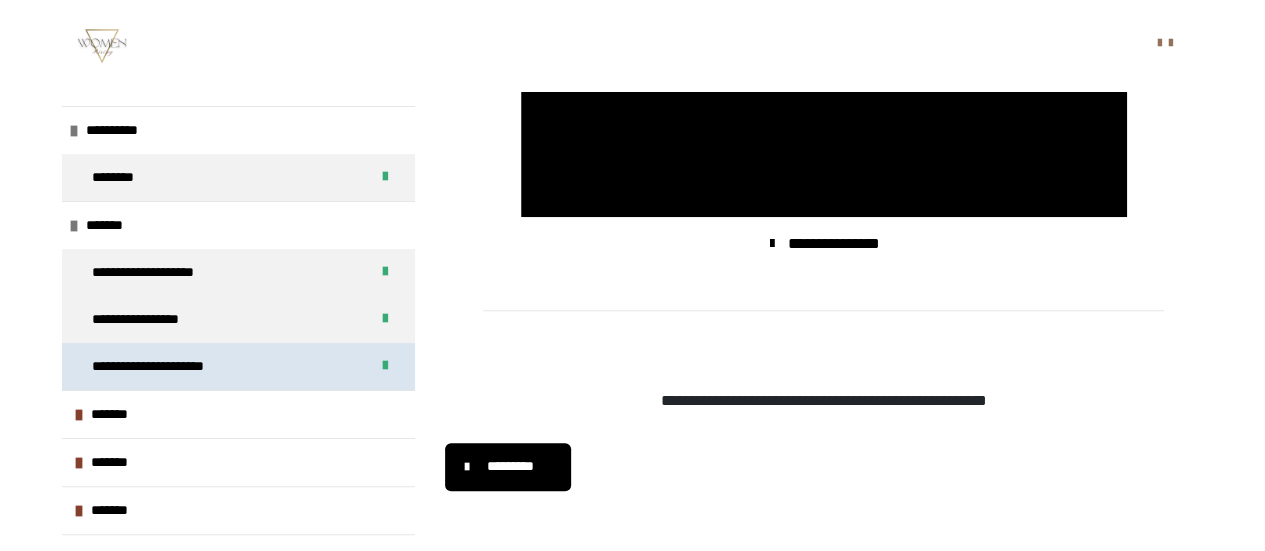 click on "**********" at bounding box center [176, 366] 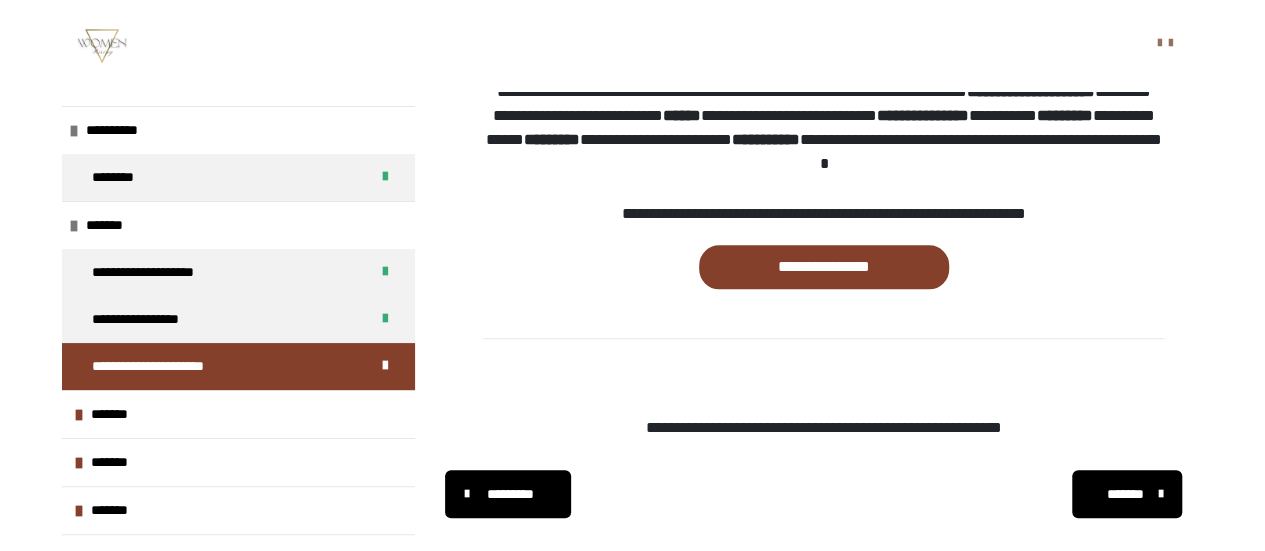 scroll, scrollTop: 893, scrollLeft: 0, axis: vertical 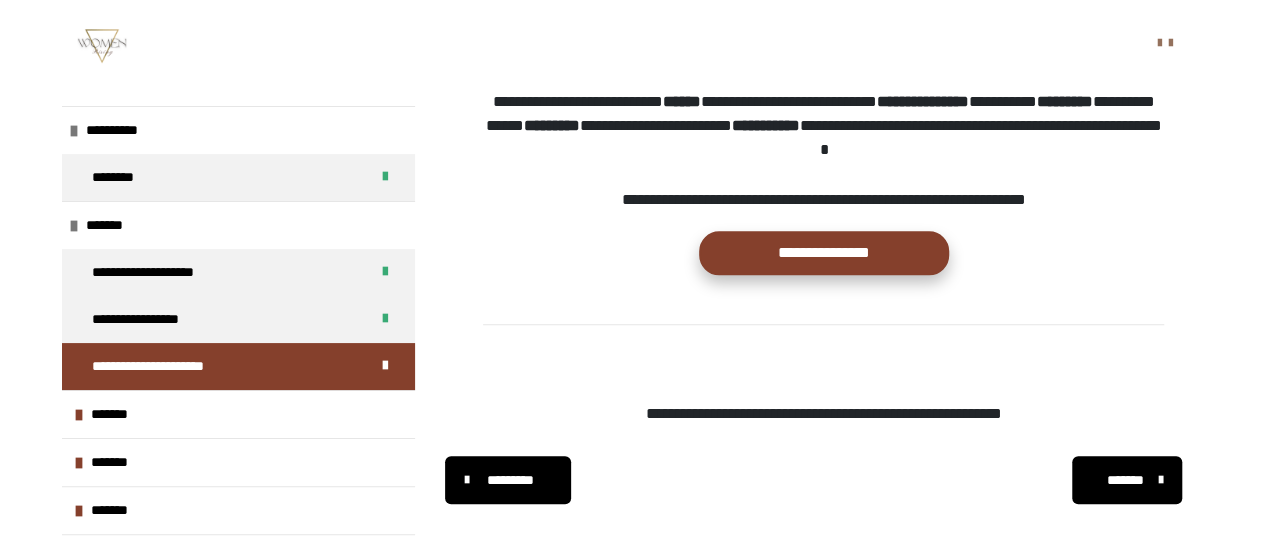 click on "**********" at bounding box center [824, 253] 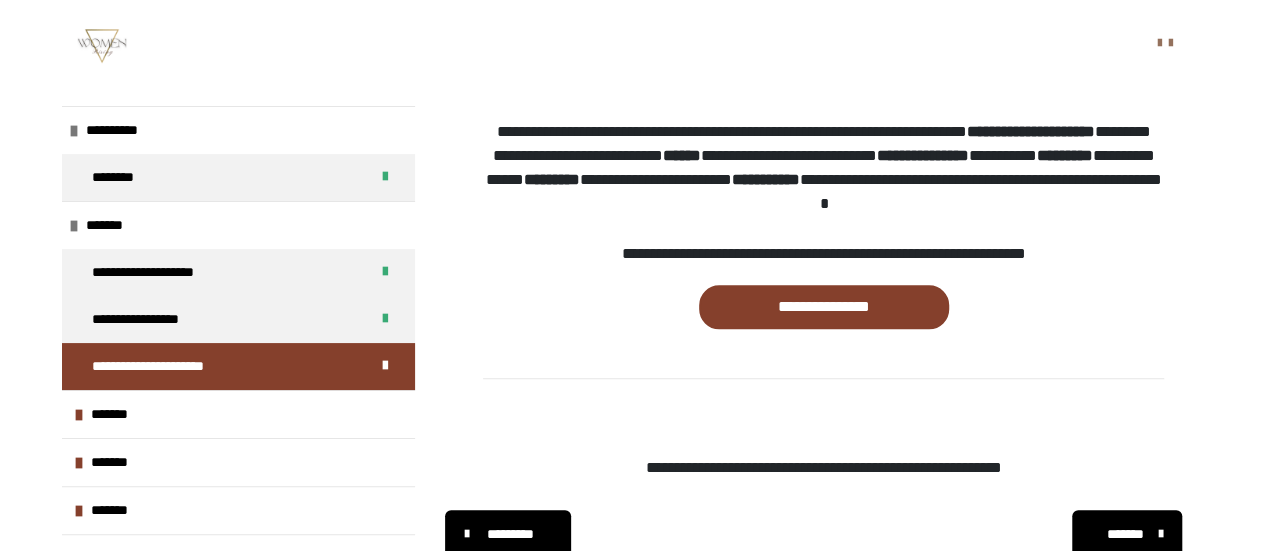 scroll, scrollTop: 843, scrollLeft: 0, axis: vertical 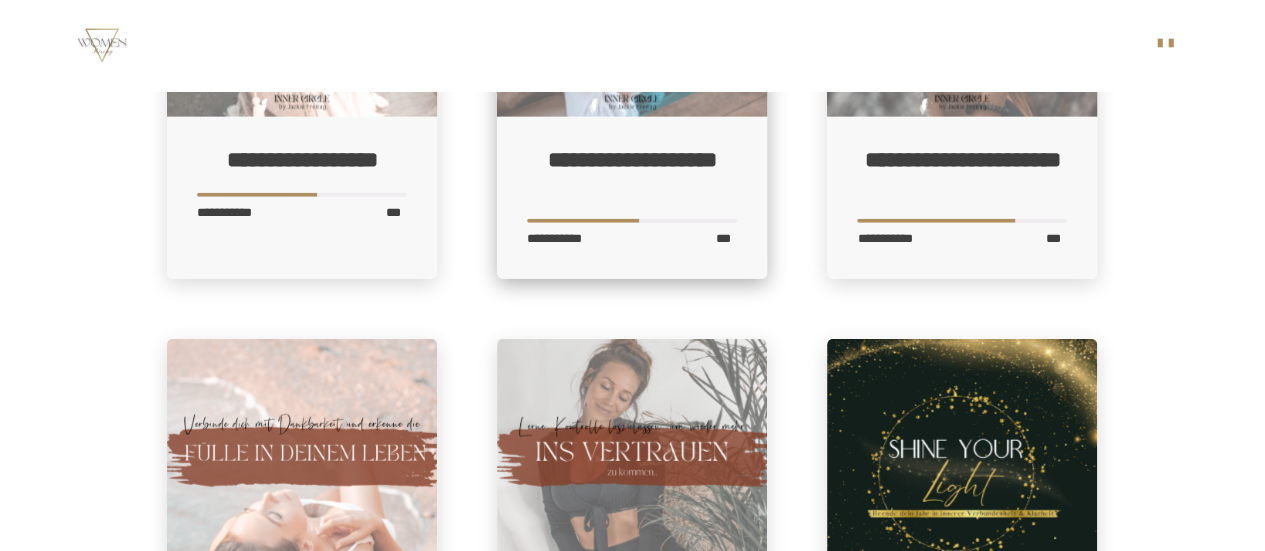 click on "**********" at bounding box center (632, 173) 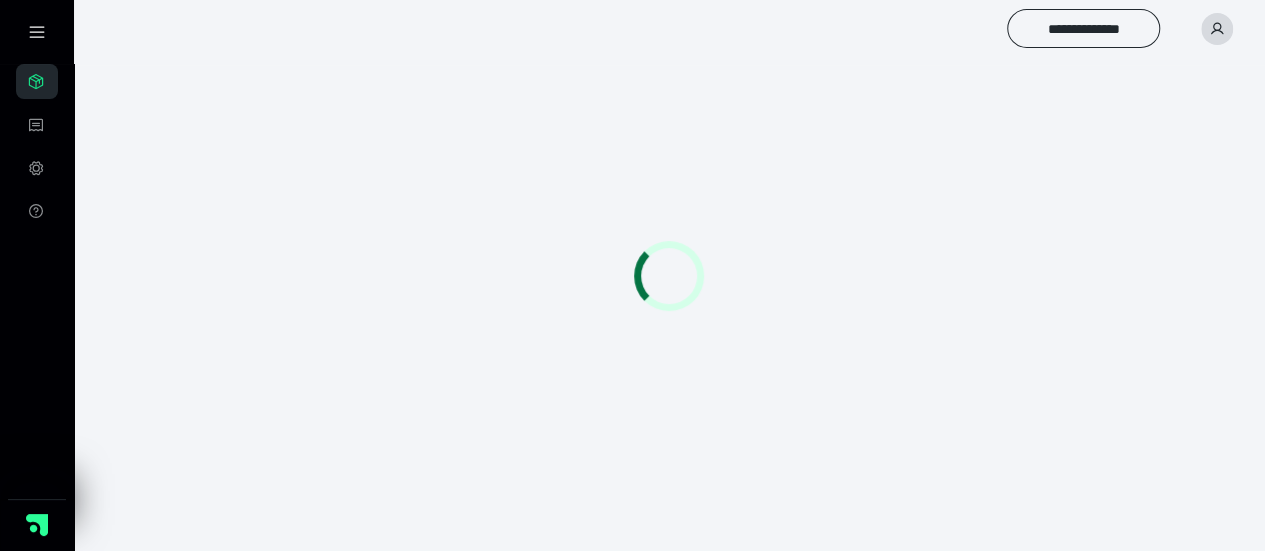 scroll, scrollTop: 56, scrollLeft: 0, axis: vertical 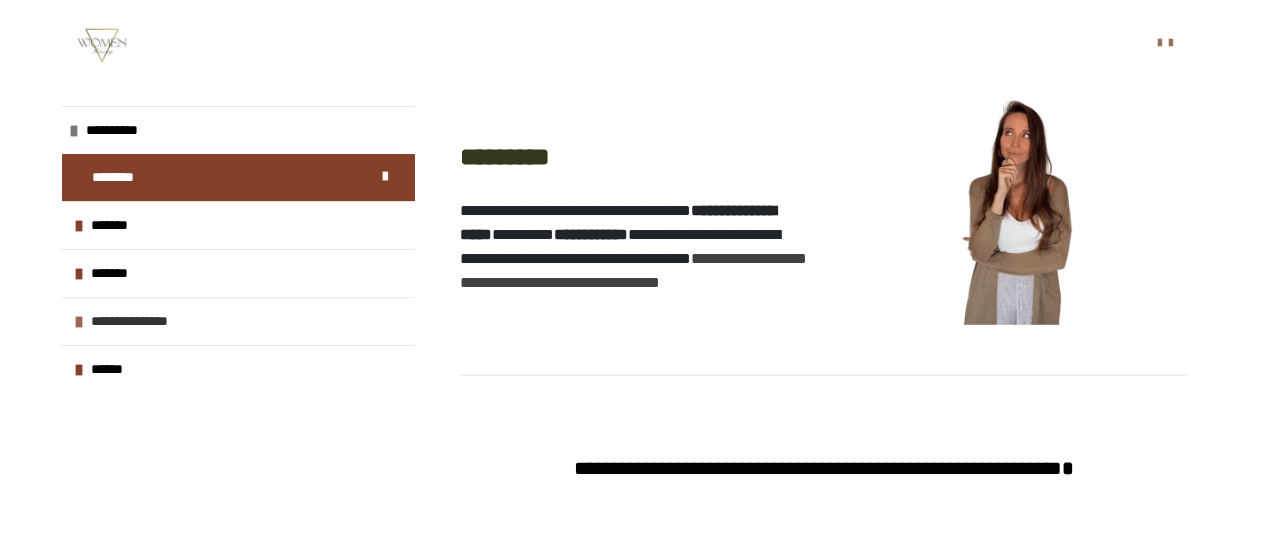 click on "**********" at bounding box center [159, 321] 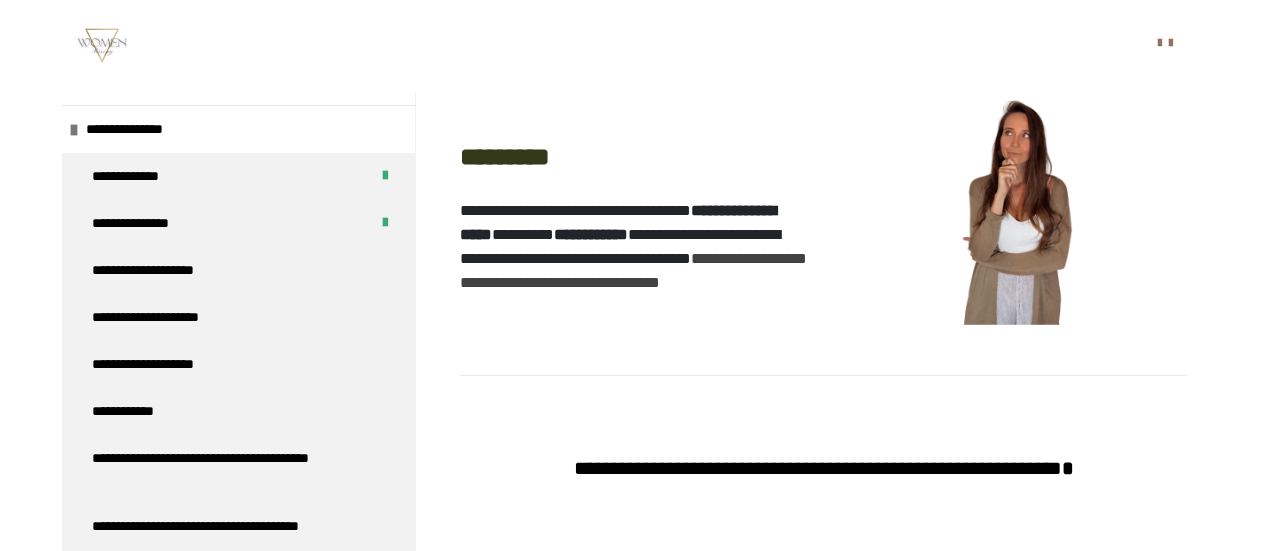 scroll, scrollTop: 193, scrollLeft: 0, axis: vertical 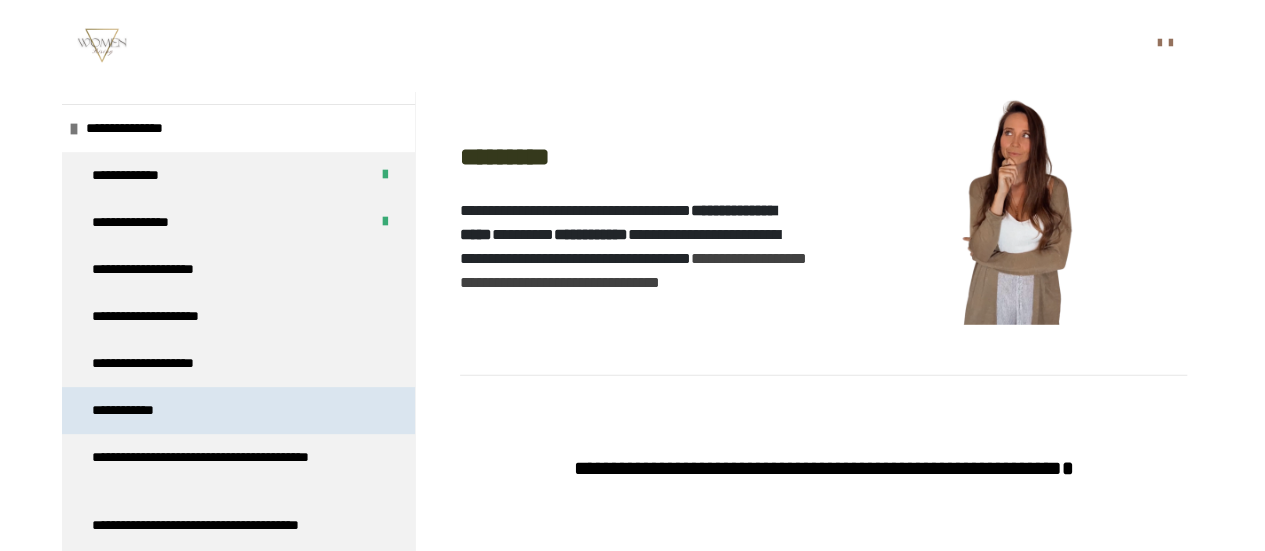 click on "**********" at bounding box center [238, 410] 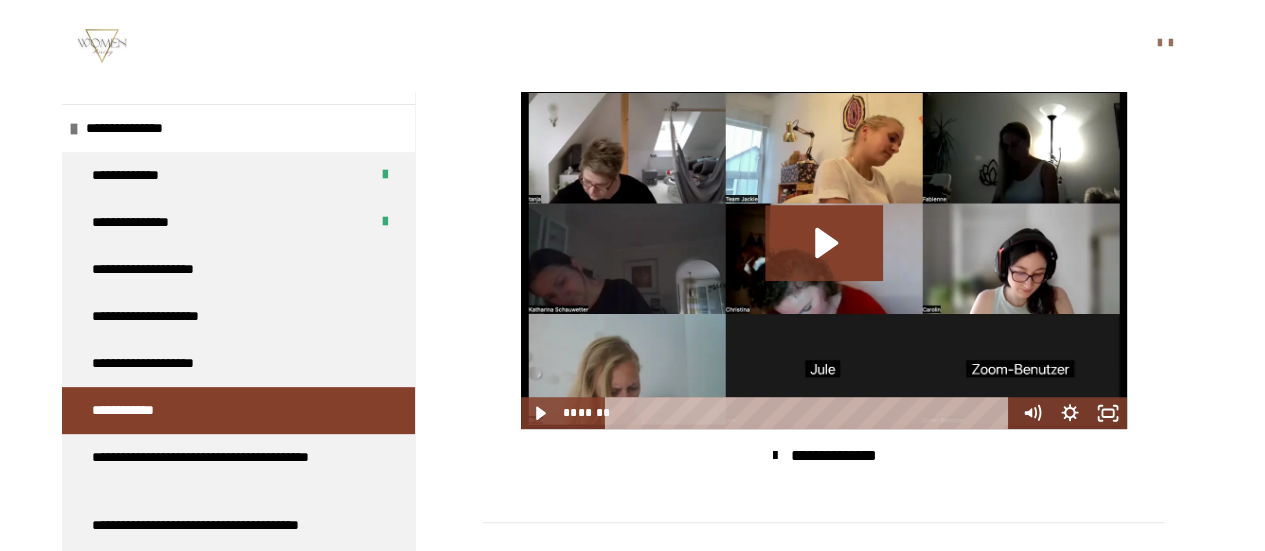 scroll, scrollTop: 510, scrollLeft: 0, axis: vertical 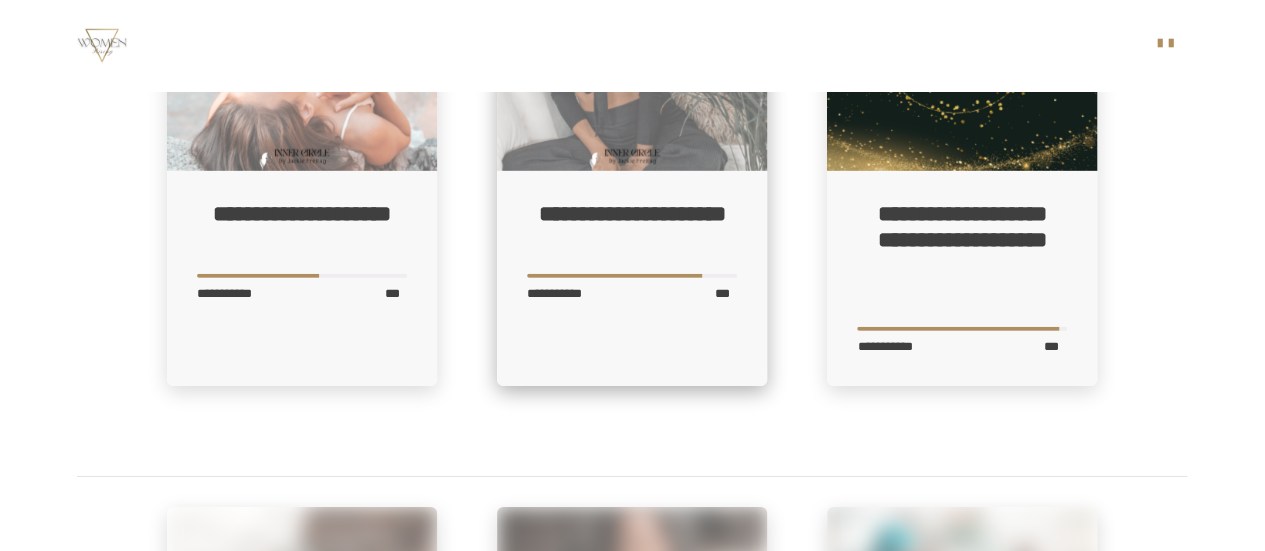 click on "**********" at bounding box center [632, 278] 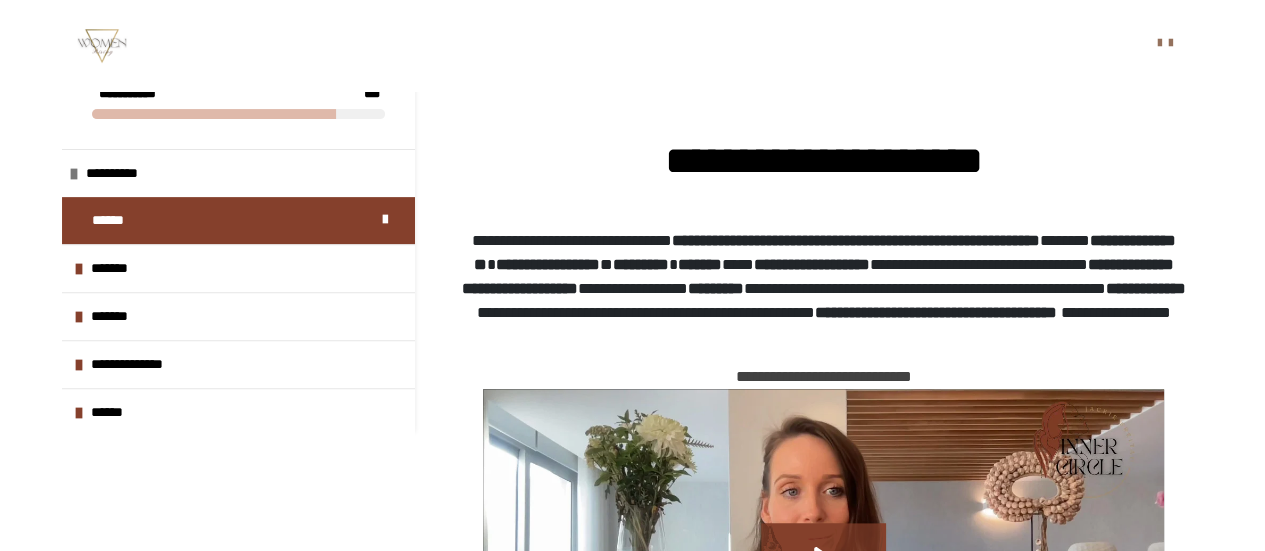 scroll, scrollTop: 312, scrollLeft: 0, axis: vertical 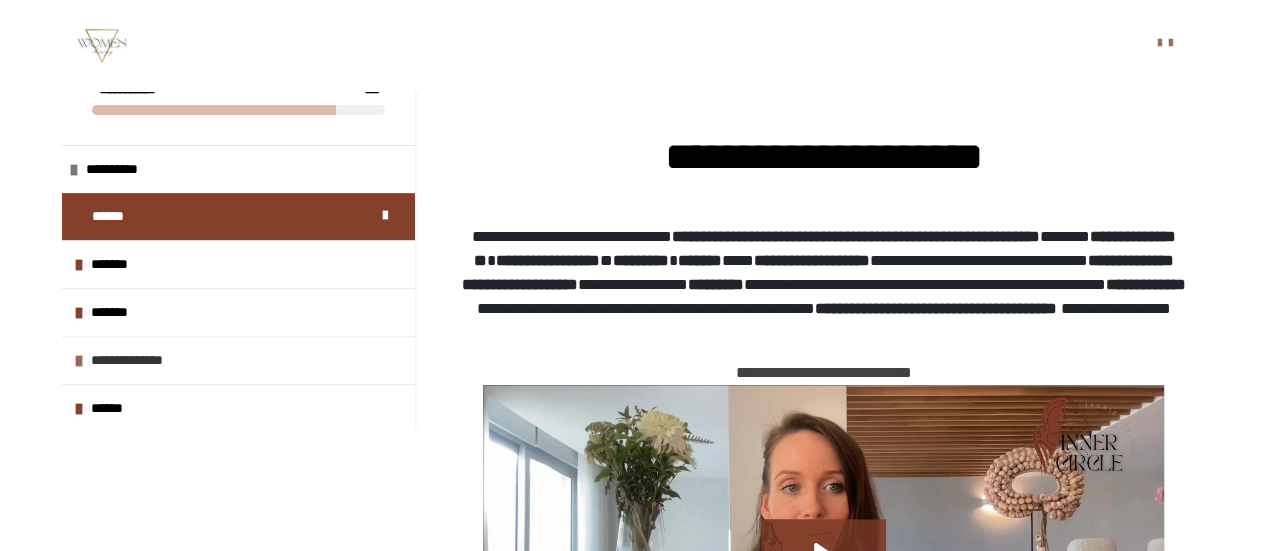 click on "**********" at bounding box center (155, 360) 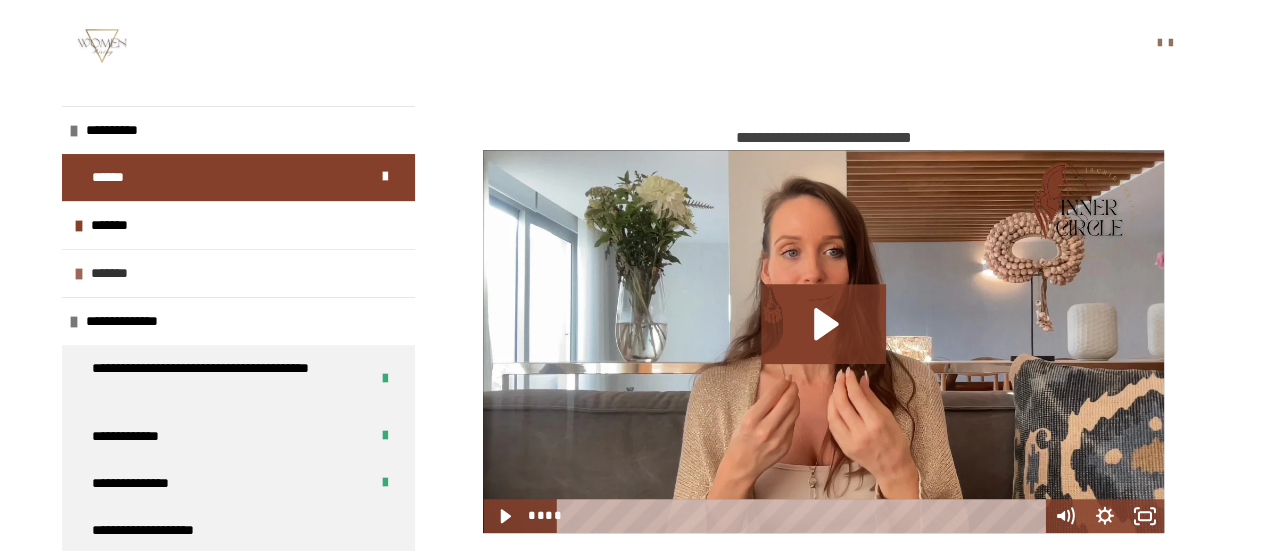 scroll, scrollTop: 556, scrollLeft: 0, axis: vertical 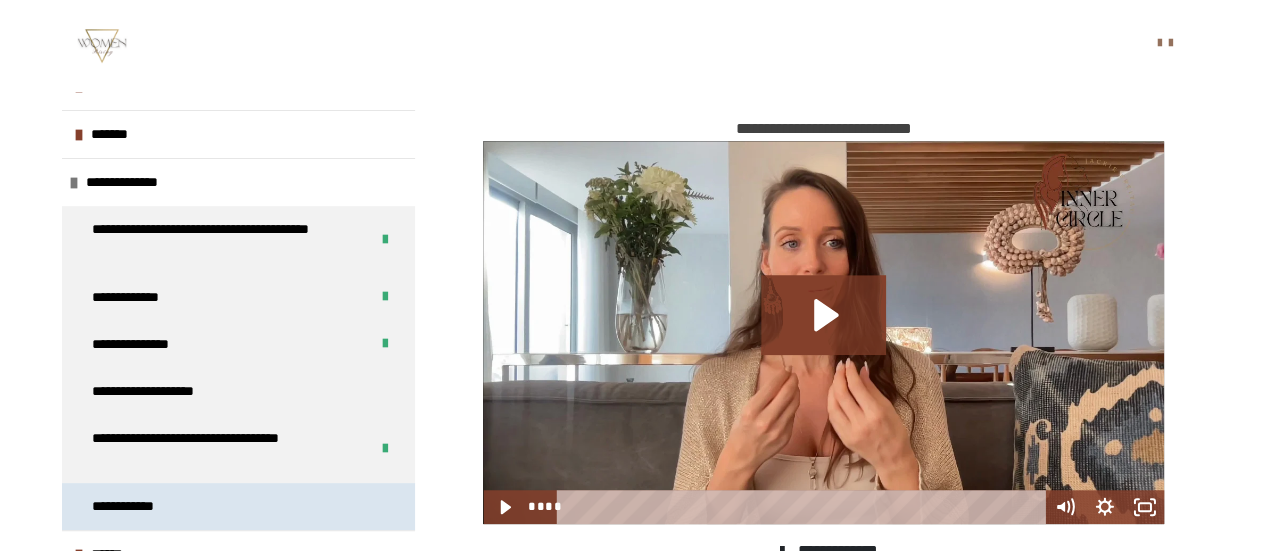 click on "**********" at bounding box center [238, 506] 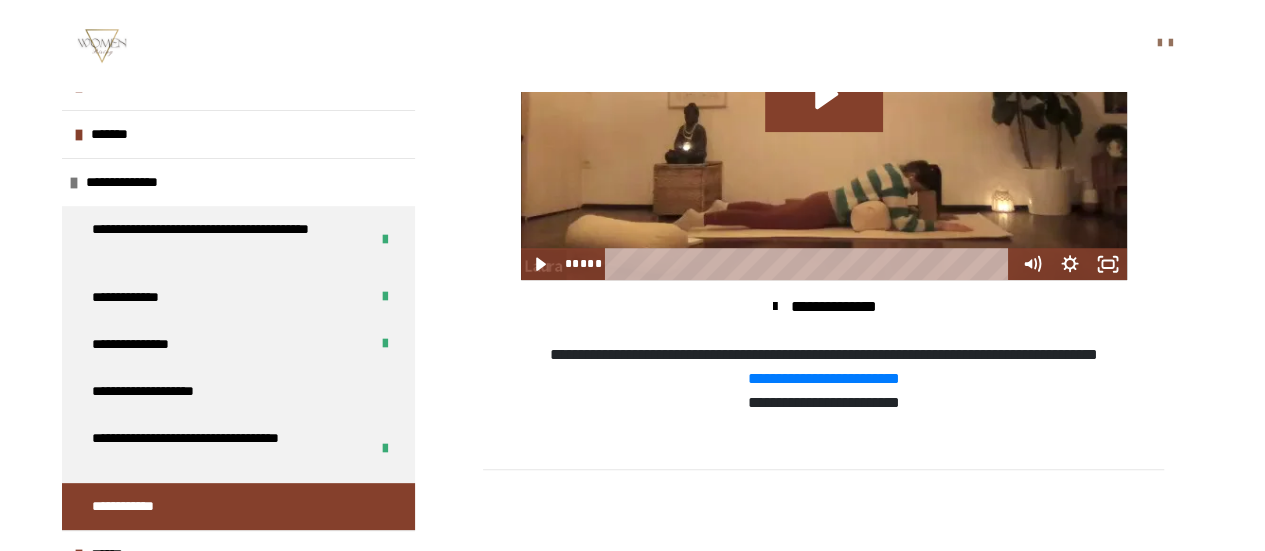 scroll, scrollTop: 616, scrollLeft: 0, axis: vertical 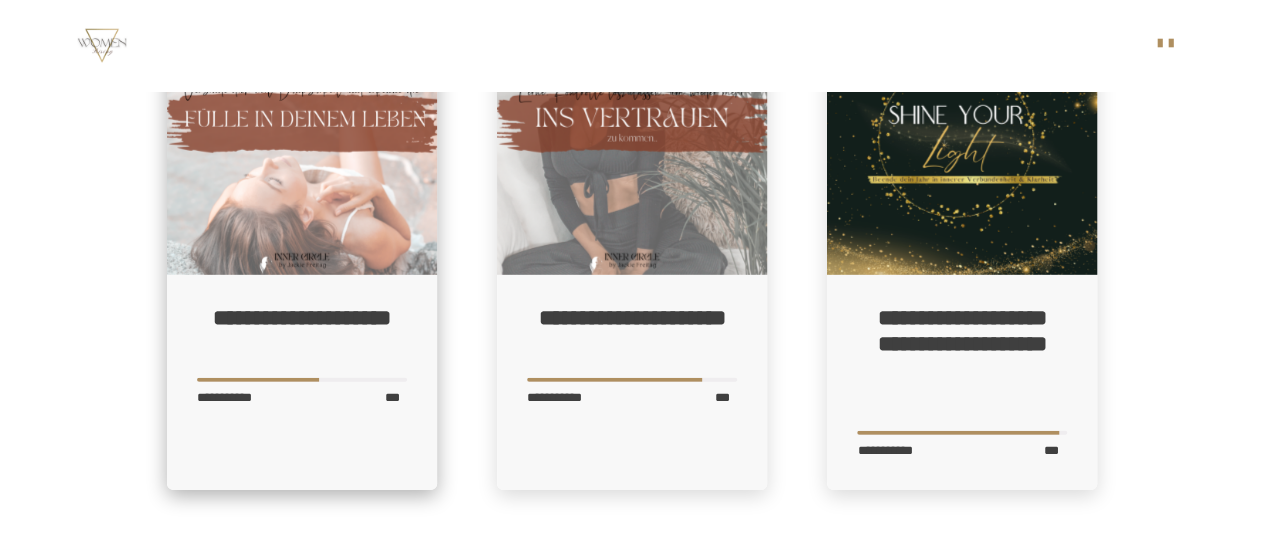 click at bounding box center (302, 140) 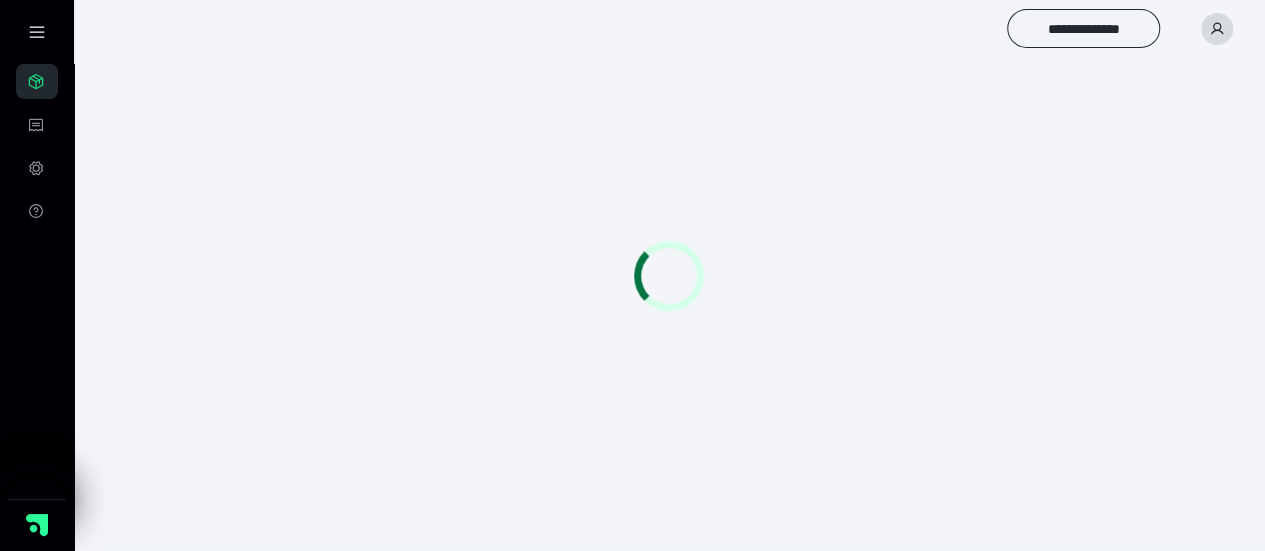 scroll, scrollTop: 56, scrollLeft: 0, axis: vertical 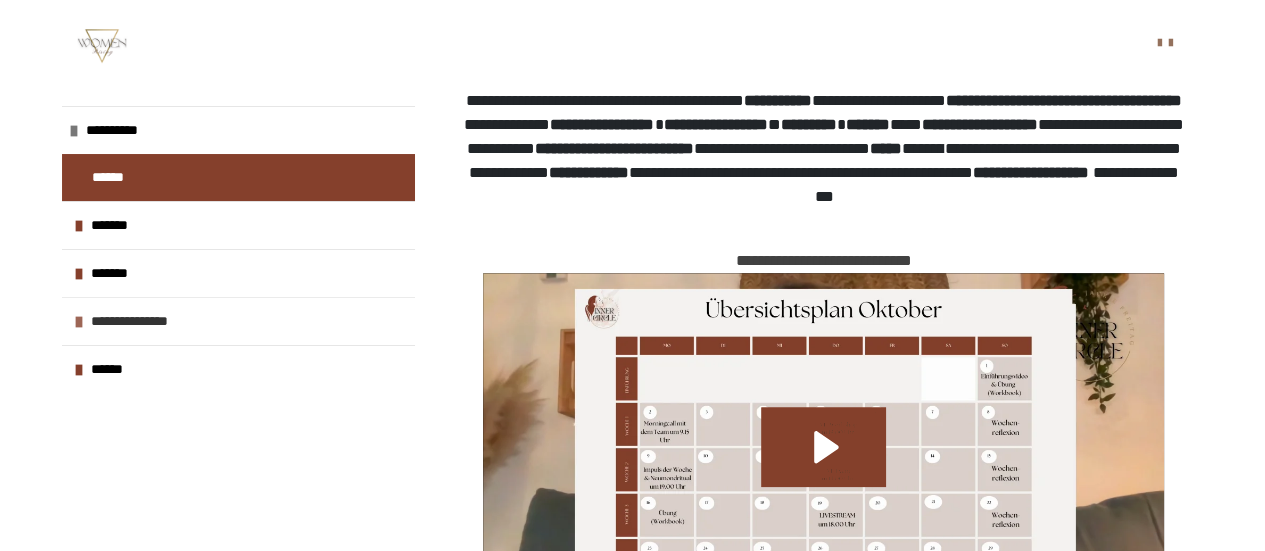 click on "**********" at bounding box center (159, 321) 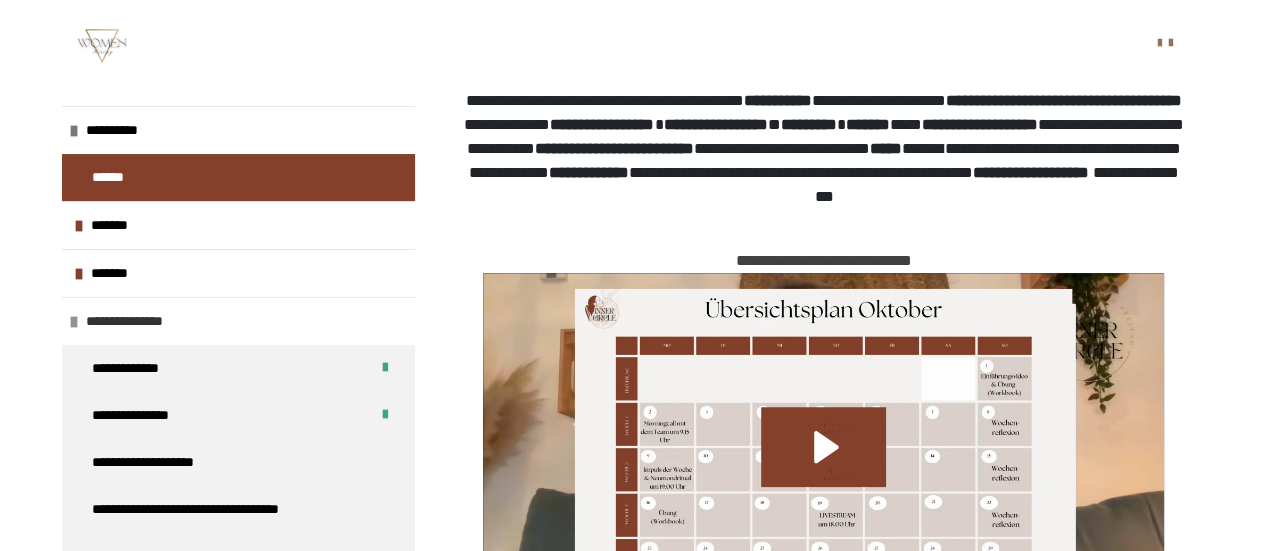 scroll, scrollTop: 158, scrollLeft: 0, axis: vertical 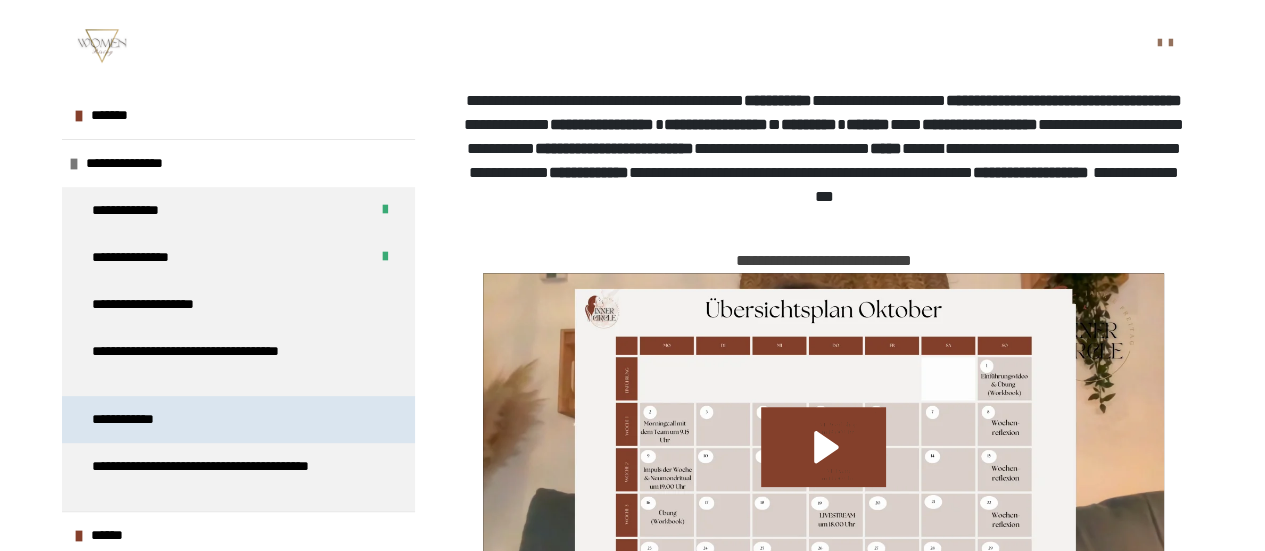 click on "**********" at bounding box center (238, 419) 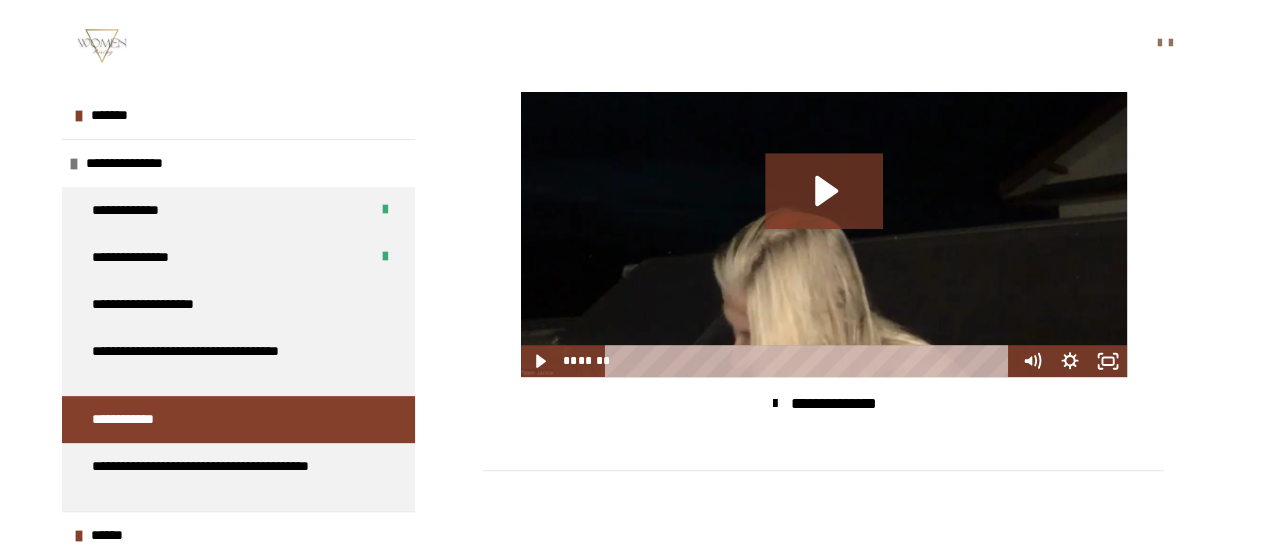 scroll, scrollTop: 539, scrollLeft: 0, axis: vertical 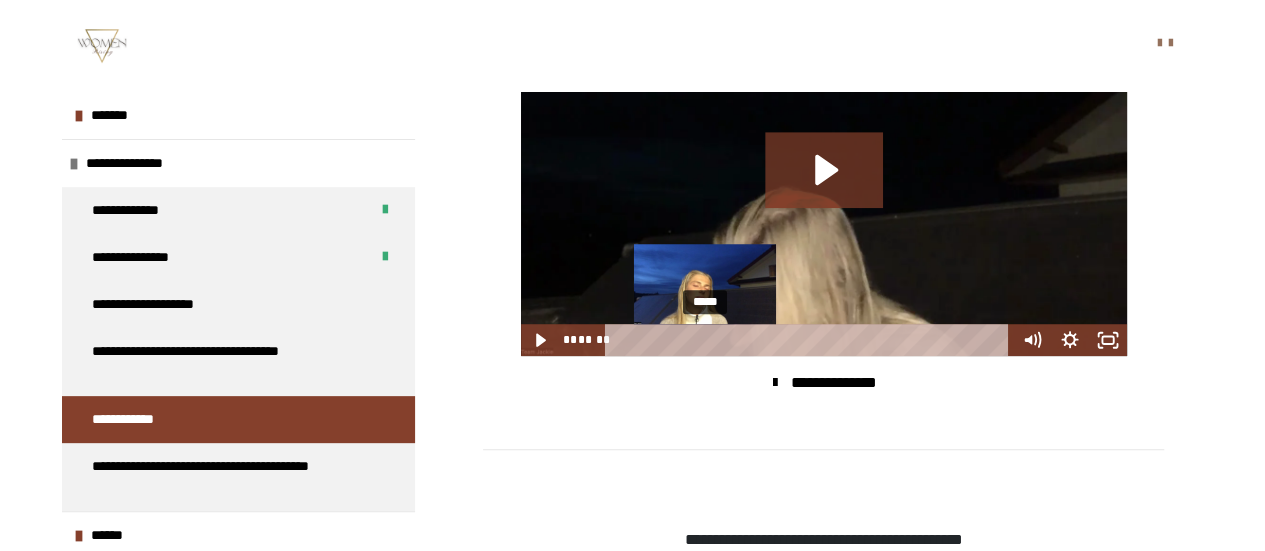 click on "*****" at bounding box center [809, 340] 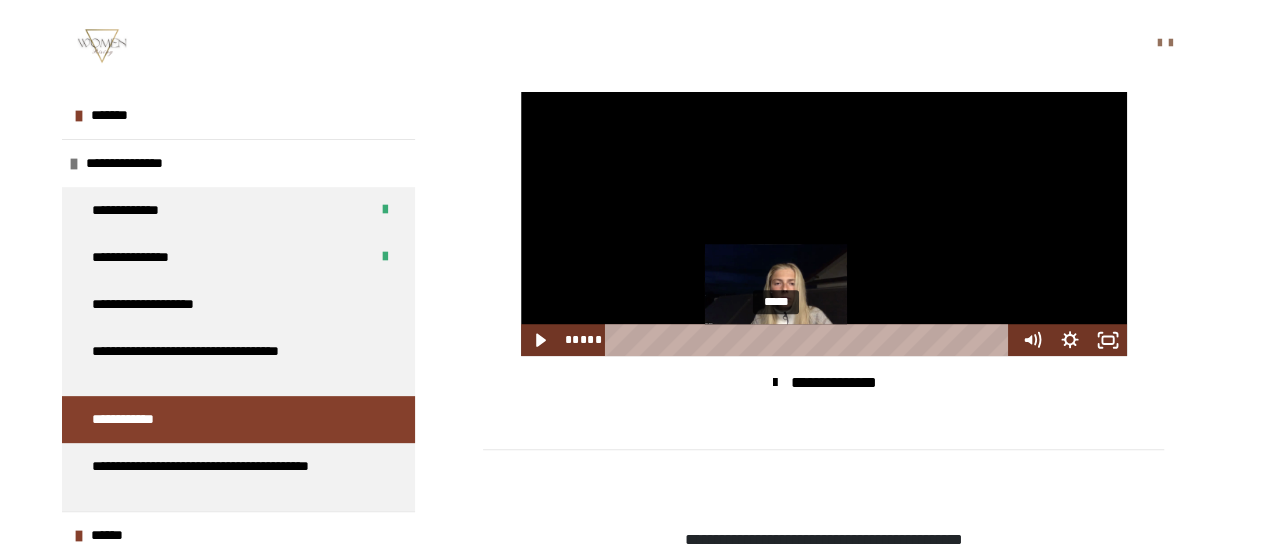 click on "*****" at bounding box center [809, 340] 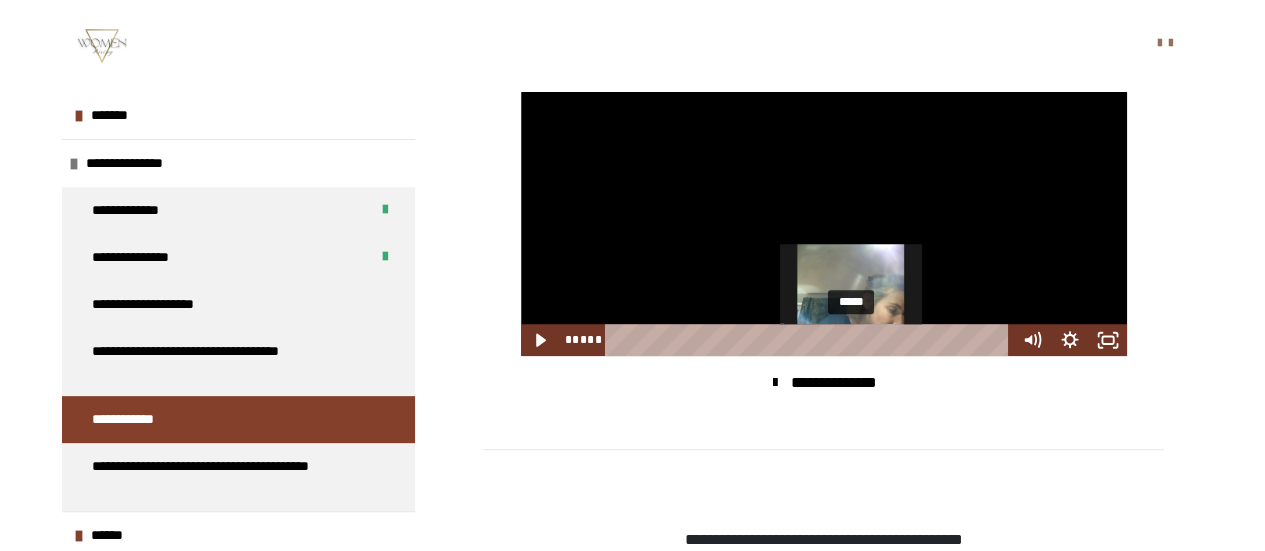 click on "*****" at bounding box center [809, 340] 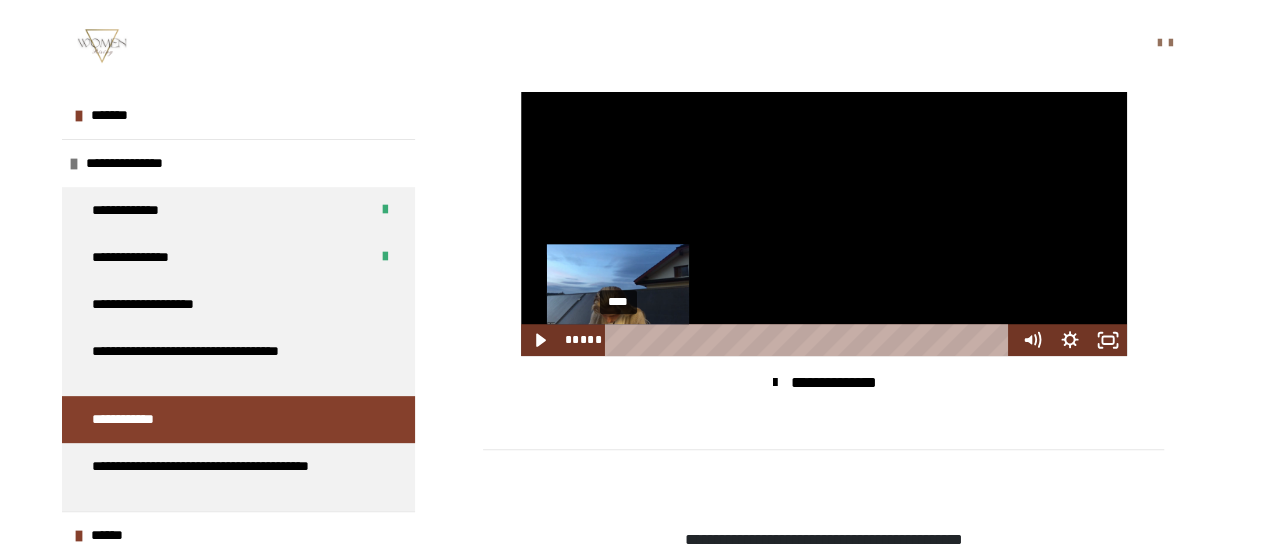 click on "****" at bounding box center (809, 340) 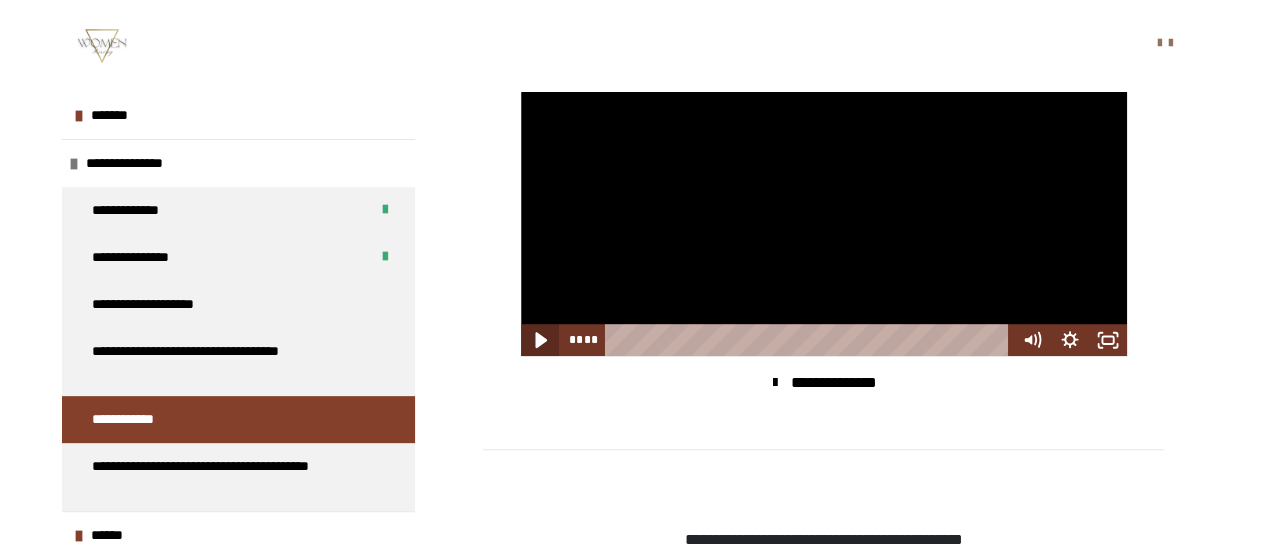 click 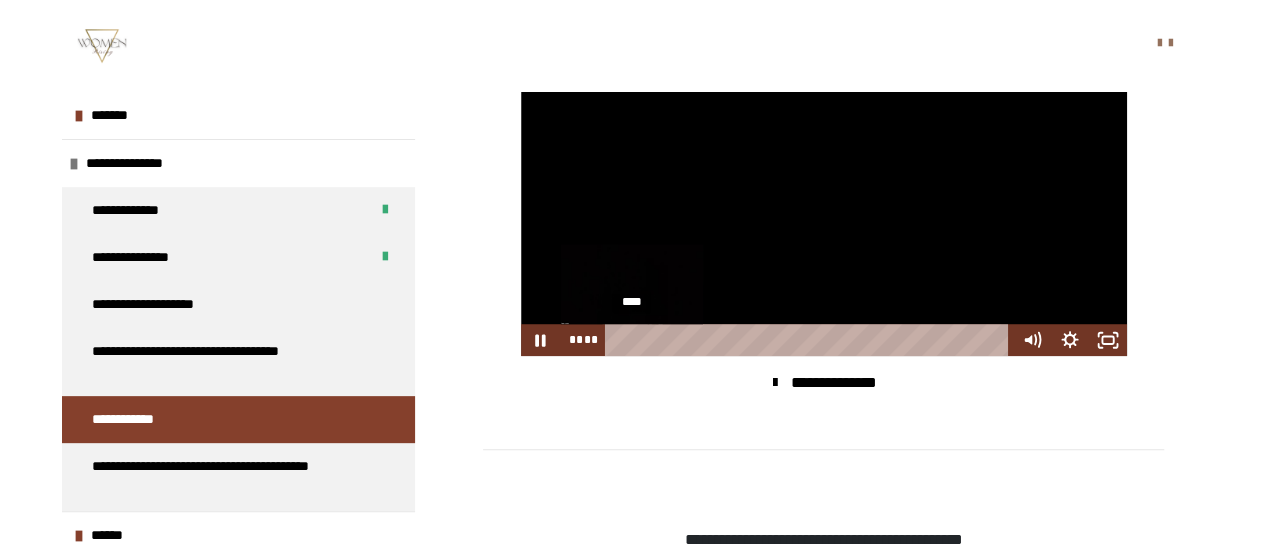 type 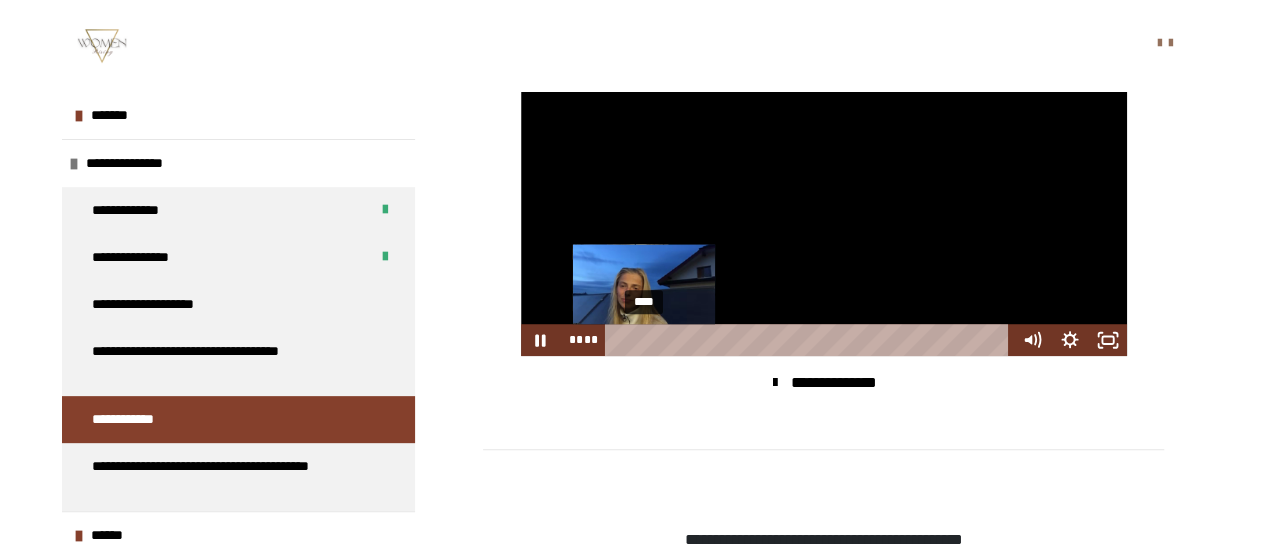 click on "****" at bounding box center [809, 340] 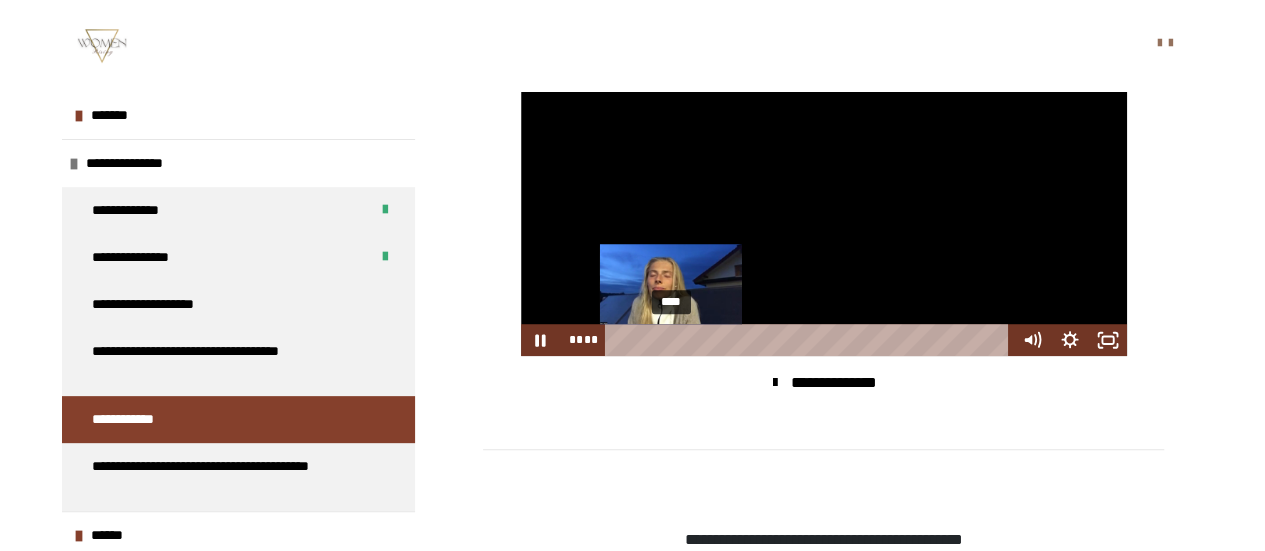 click on "****" at bounding box center (809, 340) 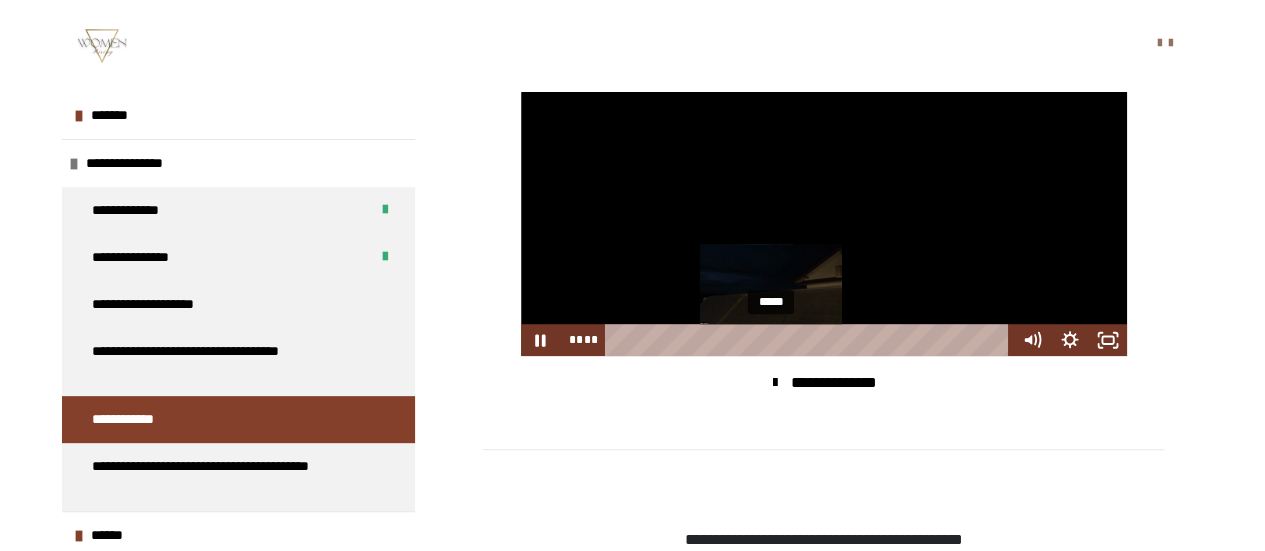 click on "*****" at bounding box center [809, 340] 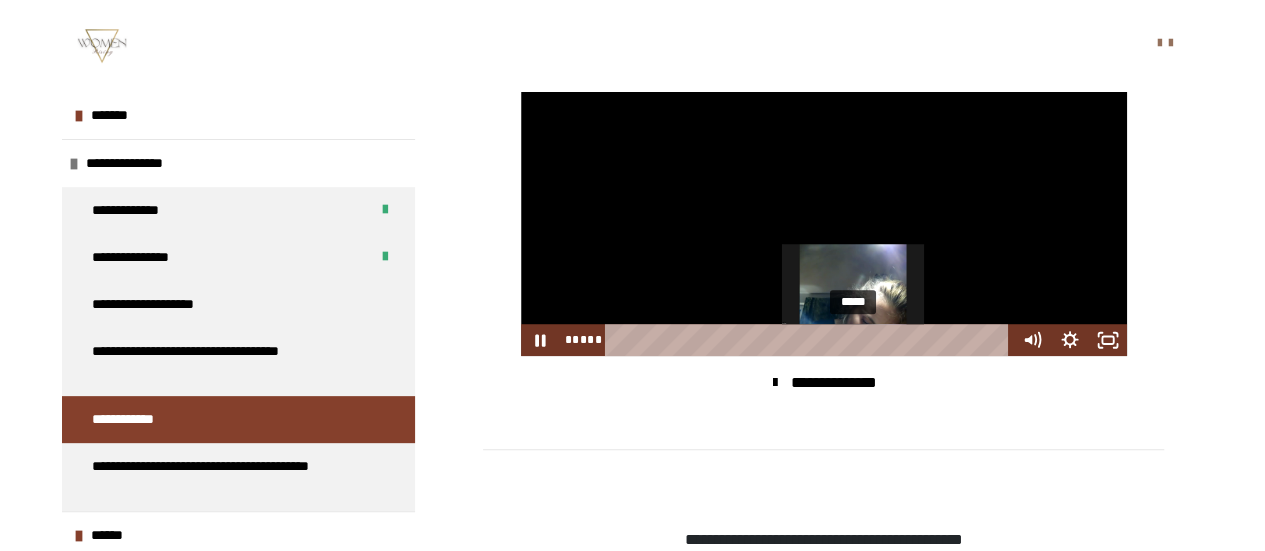 click on "*****" at bounding box center [809, 340] 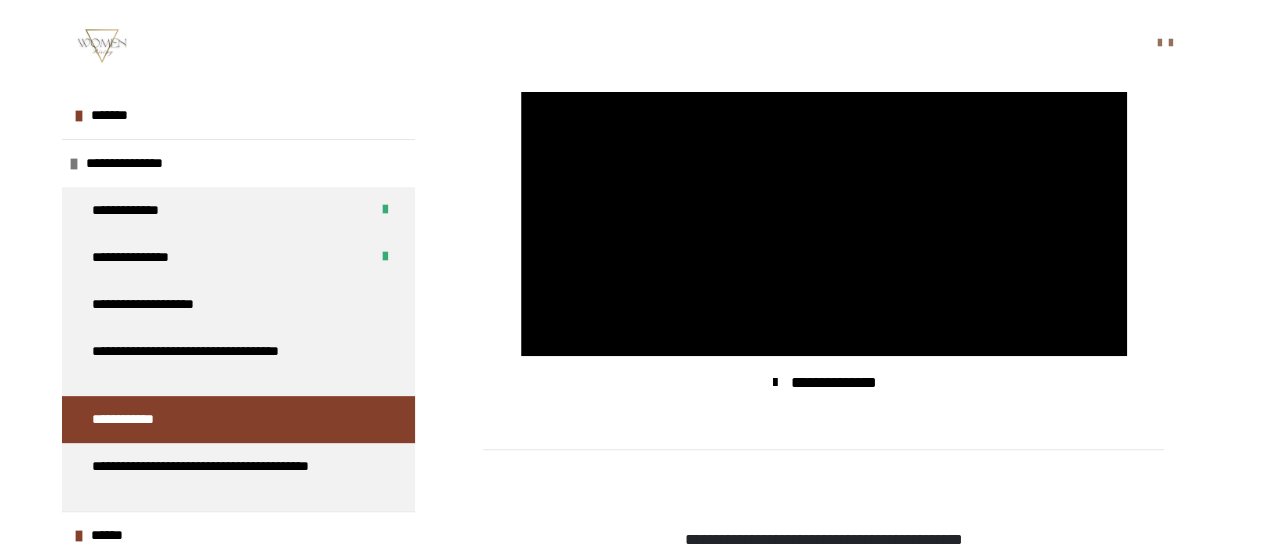 scroll, scrollTop: 701, scrollLeft: 0, axis: vertical 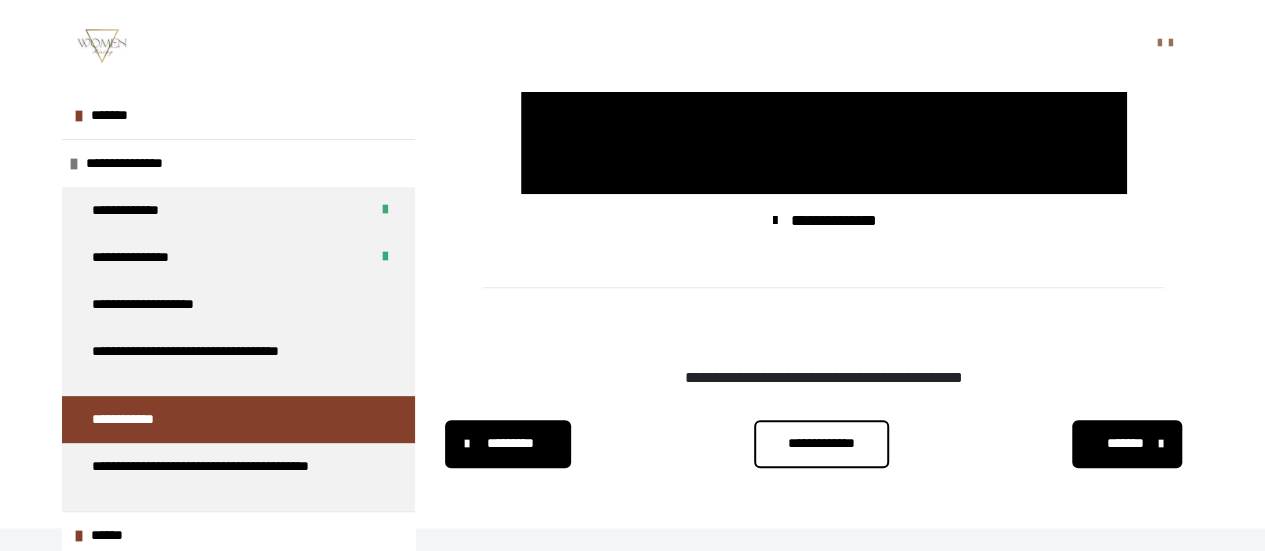 click on "**********" at bounding box center [821, 443] 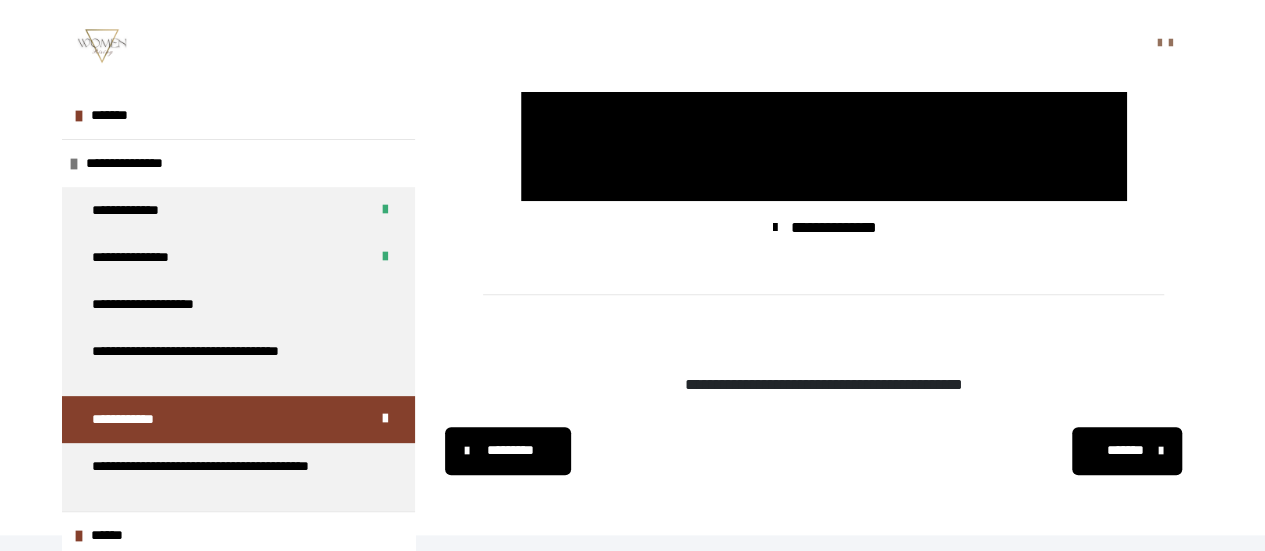 scroll, scrollTop: 695, scrollLeft: 0, axis: vertical 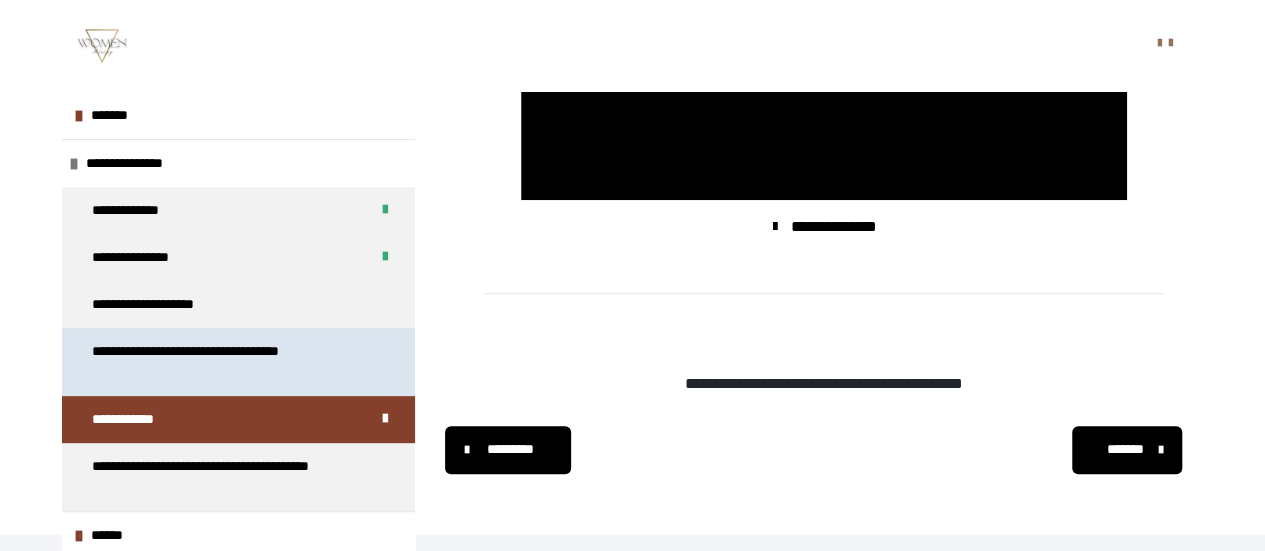click on "**********" at bounding box center (223, 362) 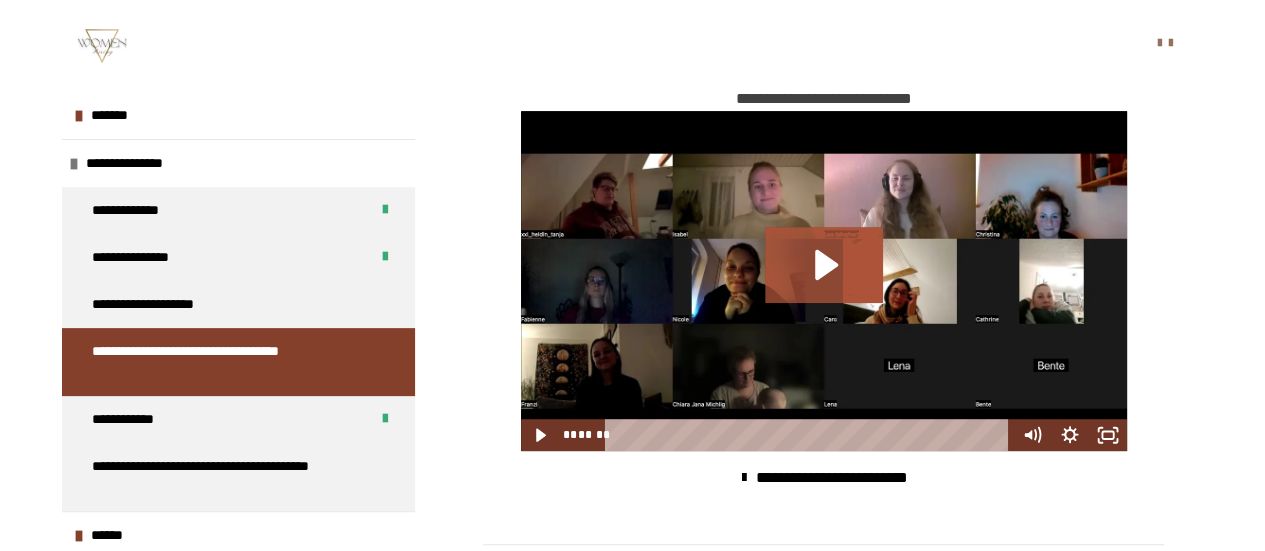 scroll, scrollTop: 481, scrollLeft: 0, axis: vertical 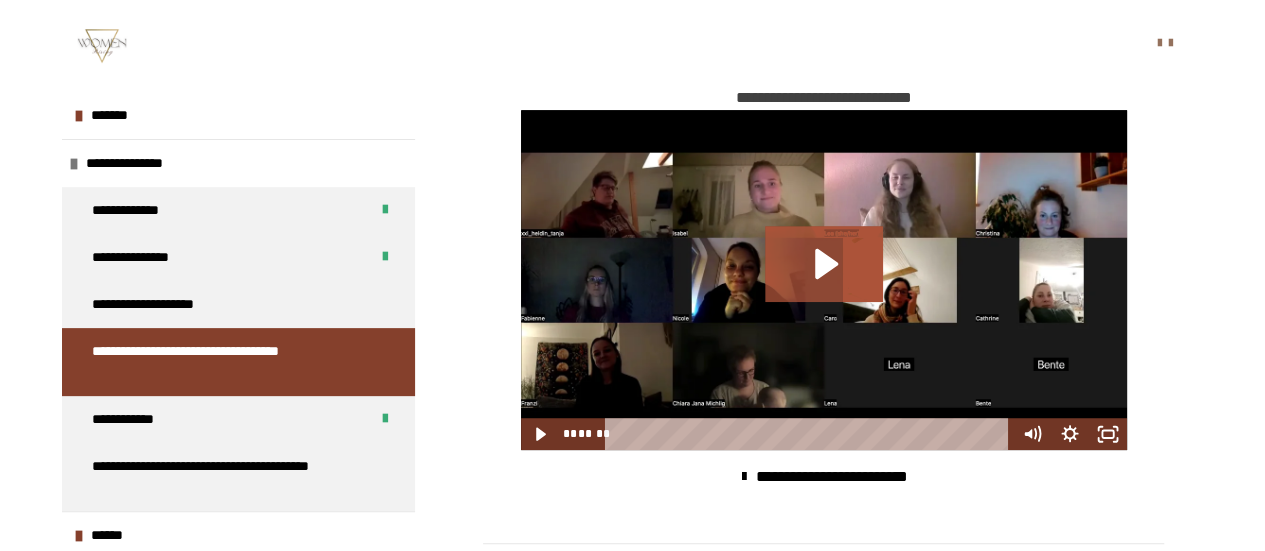 click 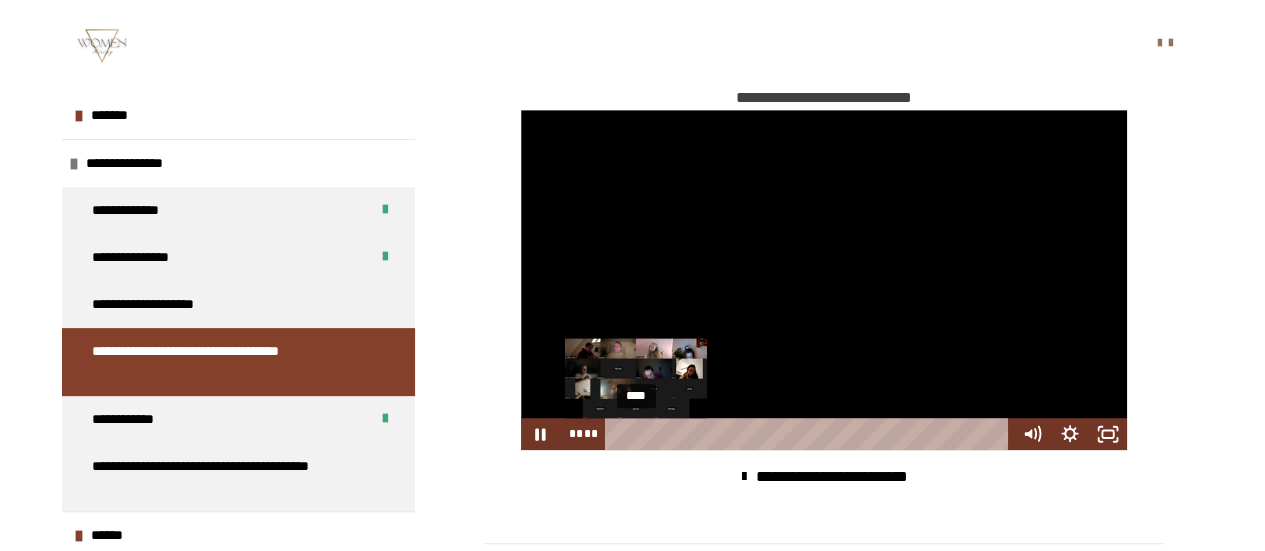 click on "****" at bounding box center [809, 434] 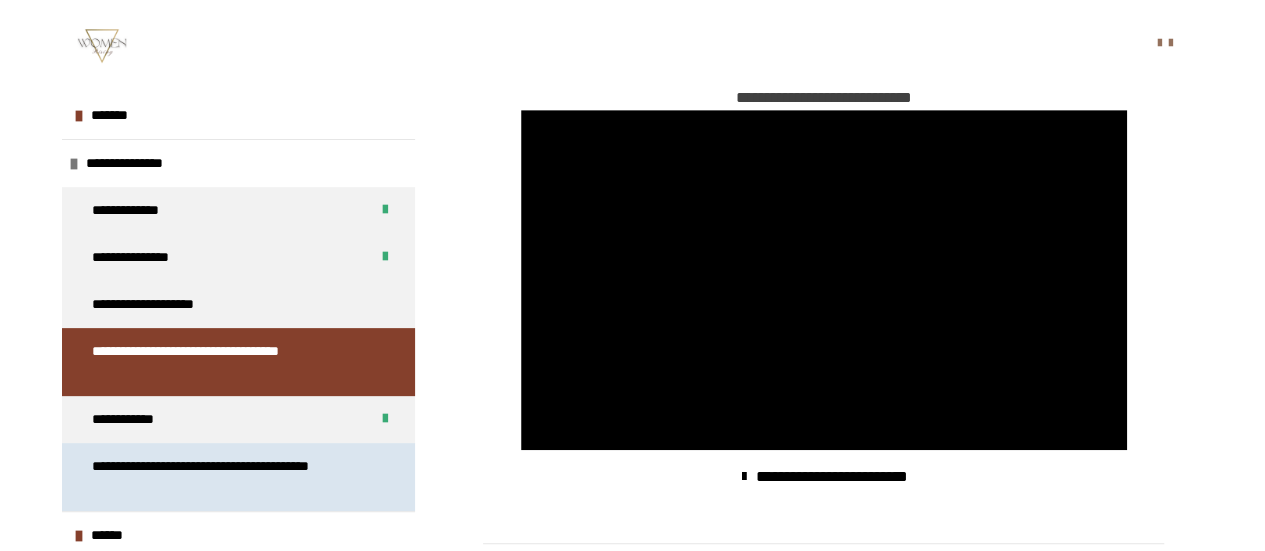 click on "**********" at bounding box center [223, 477] 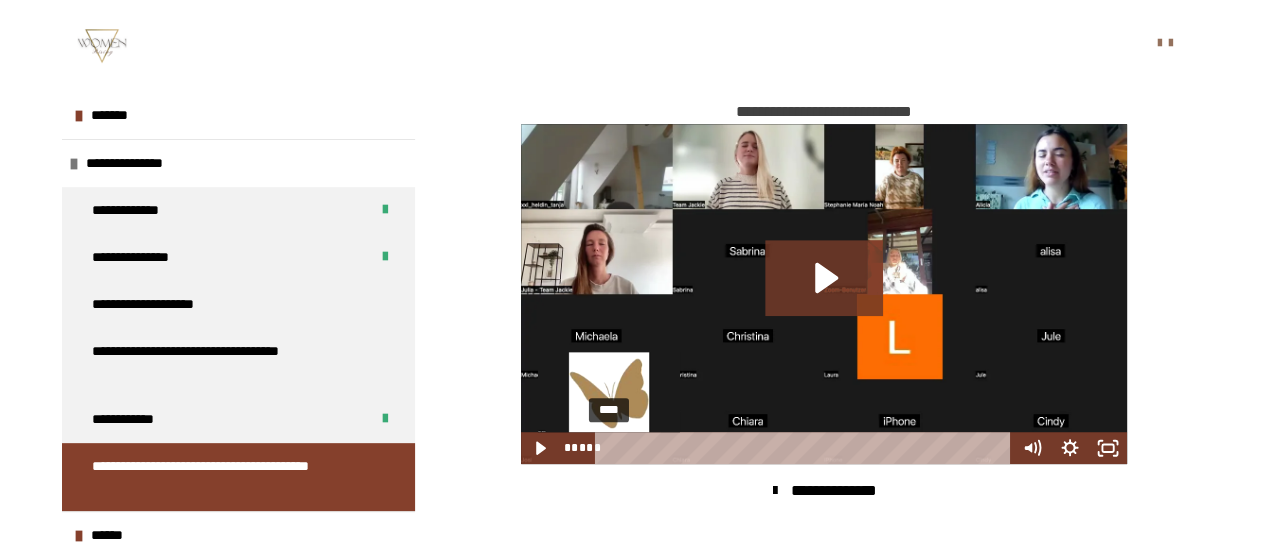 scroll, scrollTop: 504, scrollLeft: 0, axis: vertical 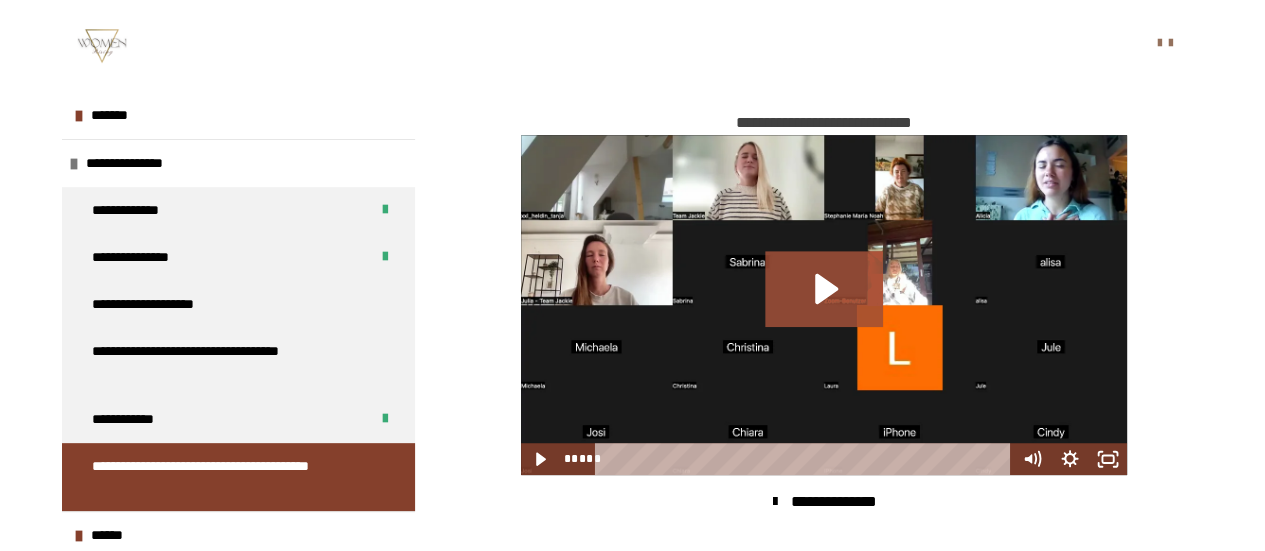 click 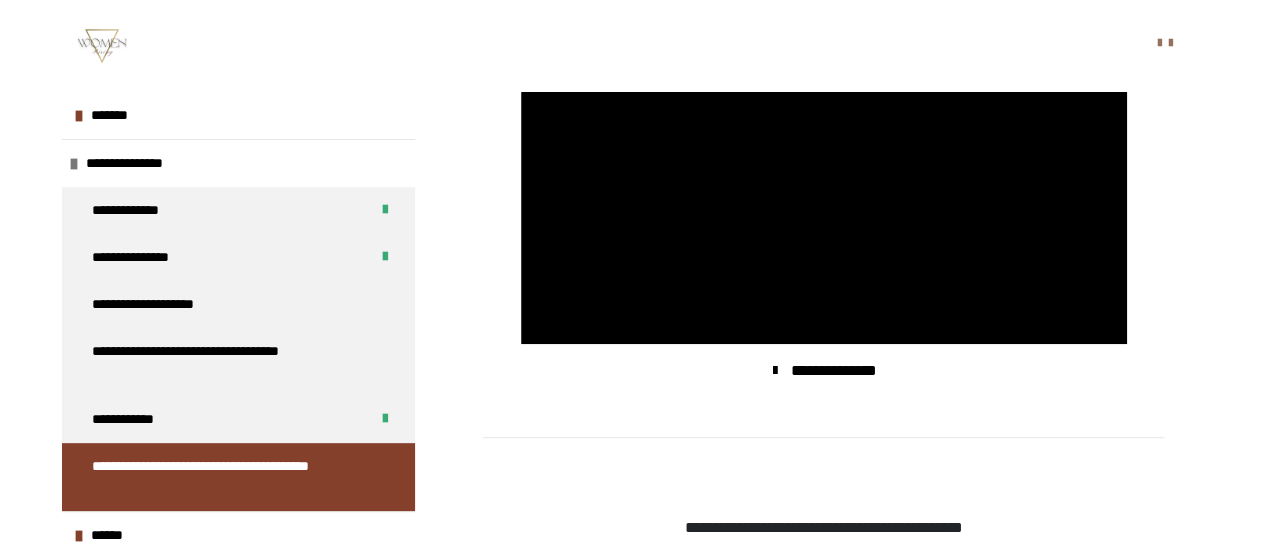 scroll, scrollTop: 622, scrollLeft: 0, axis: vertical 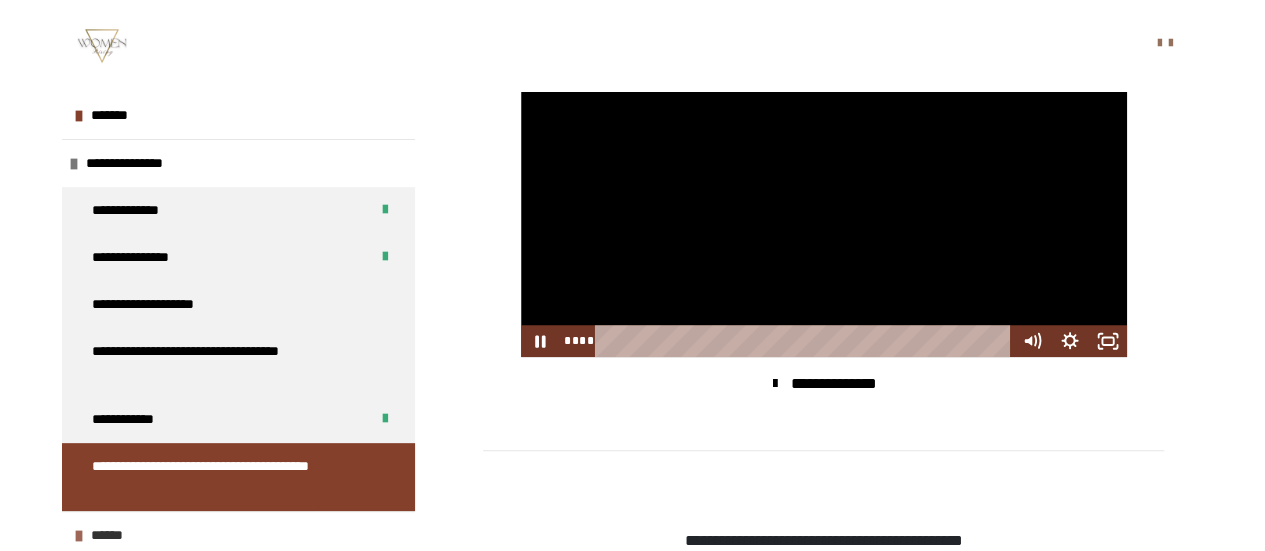 type 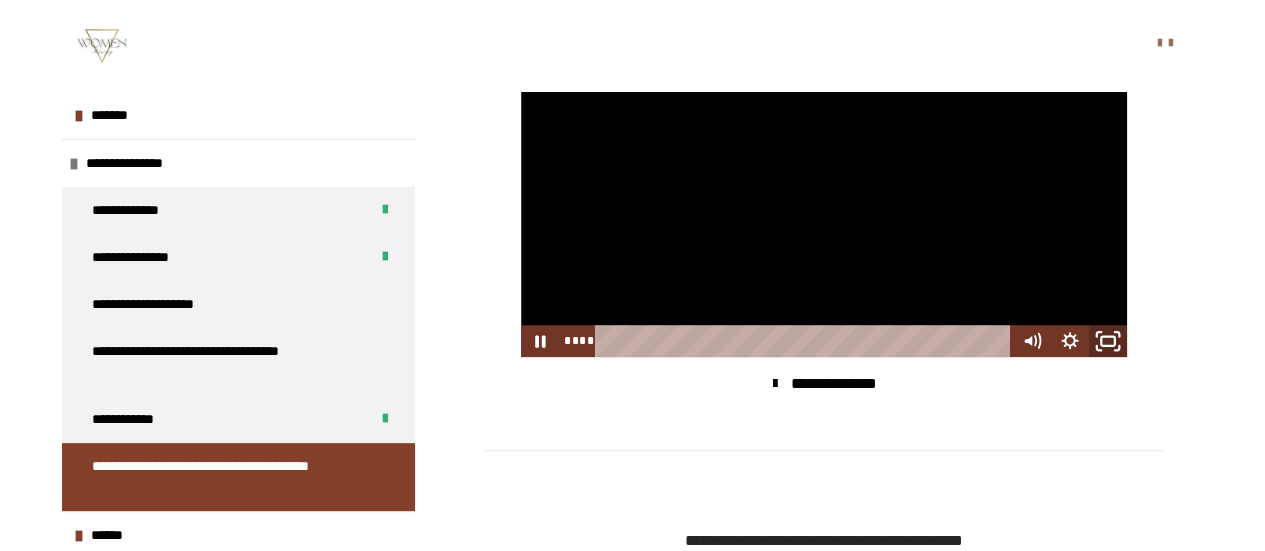 click 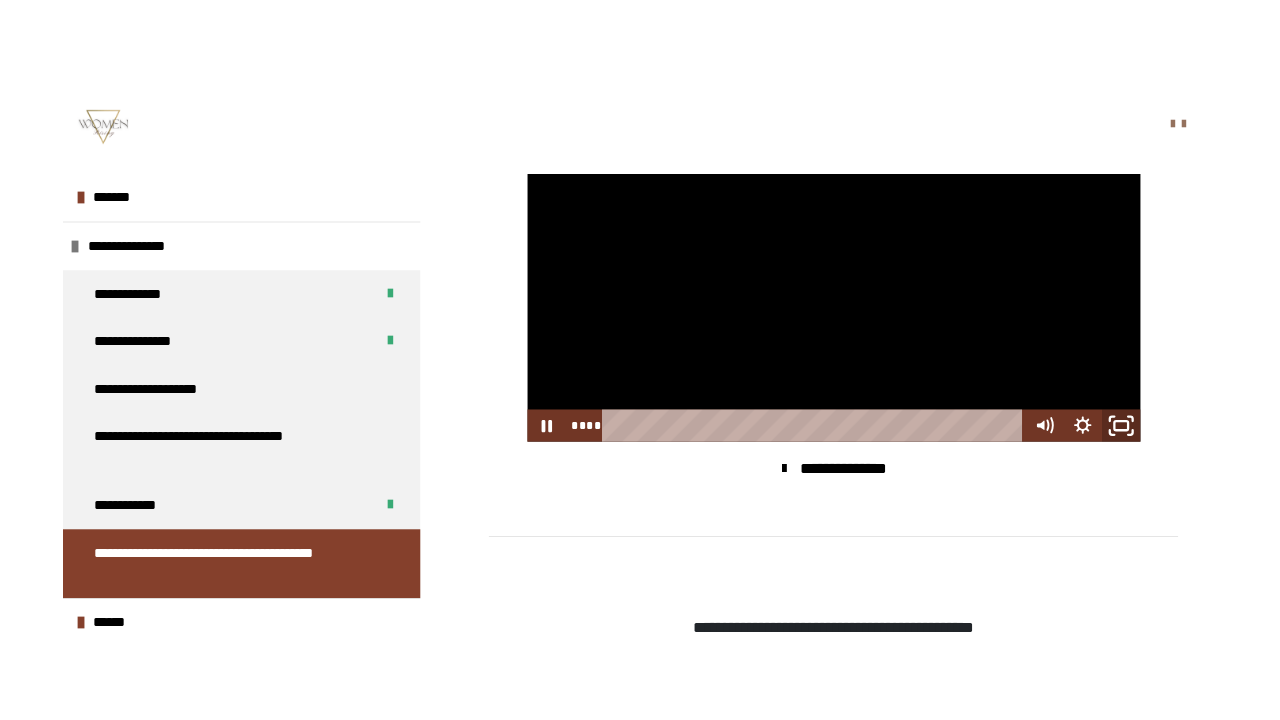 scroll, scrollTop: 616, scrollLeft: 0, axis: vertical 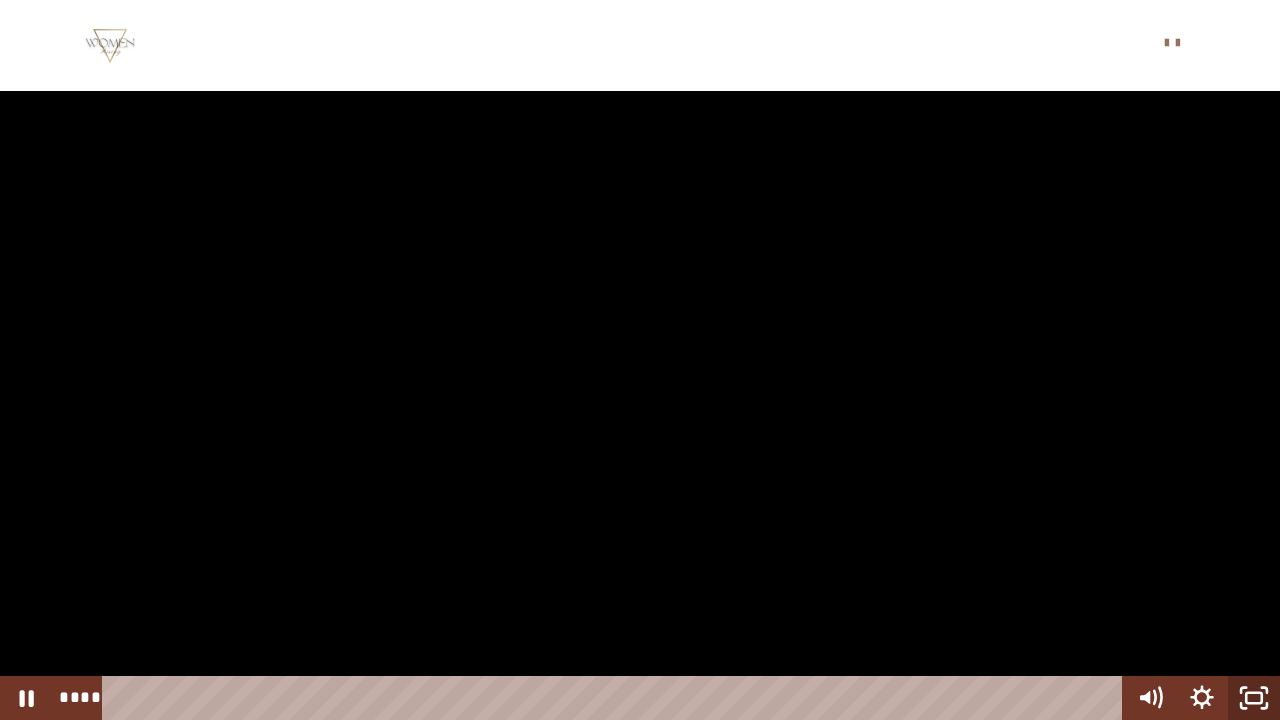 click 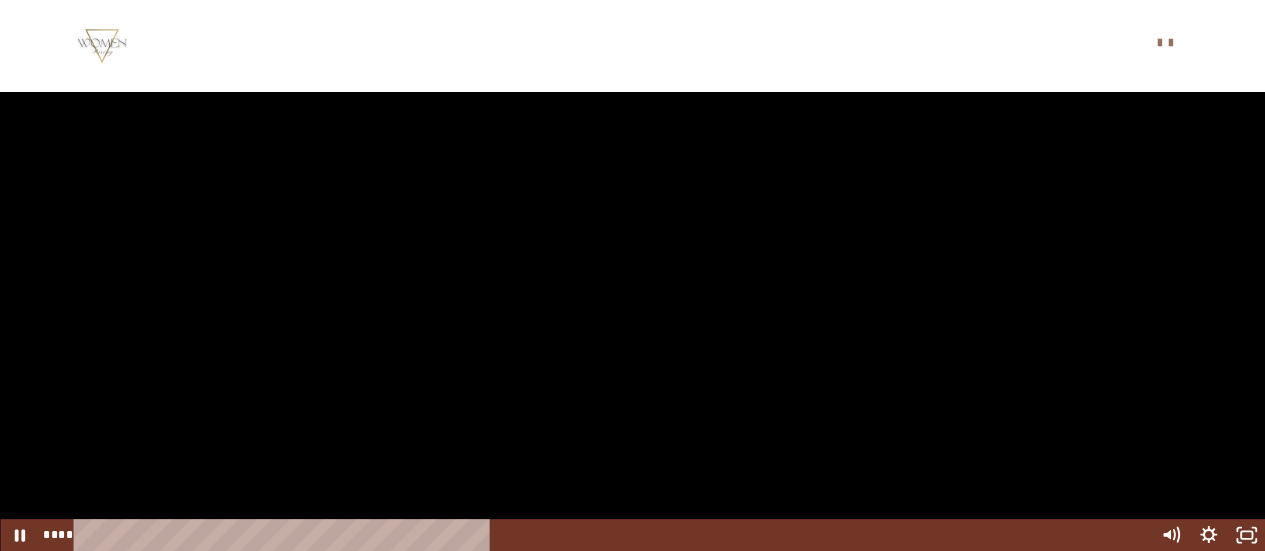type 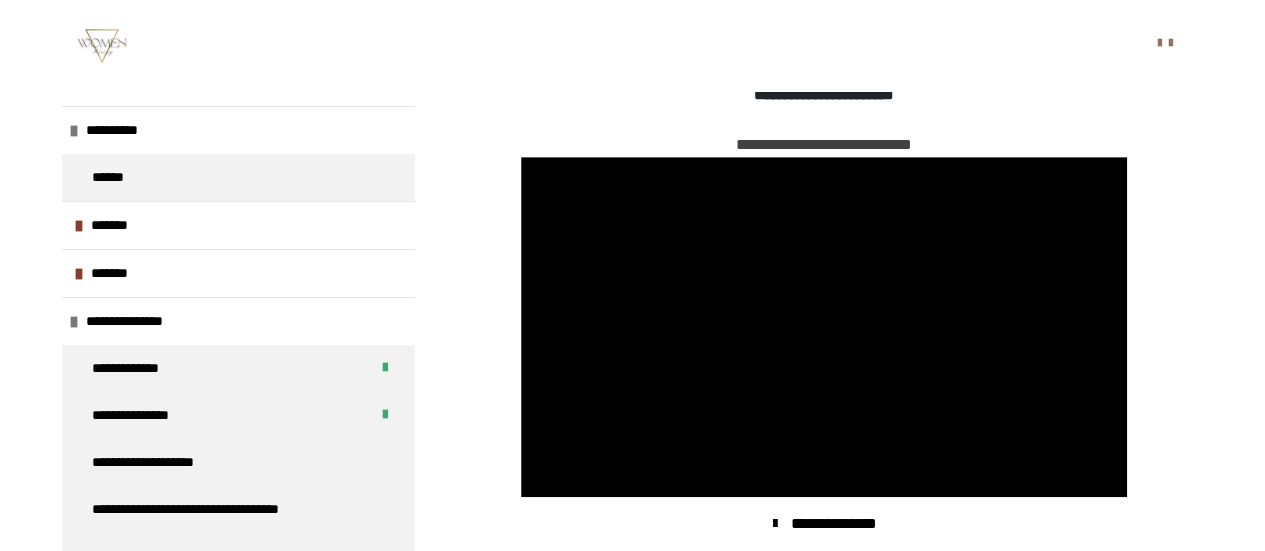 scroll, scrollTop: 651, scrollLeft: 0, axis: vertical 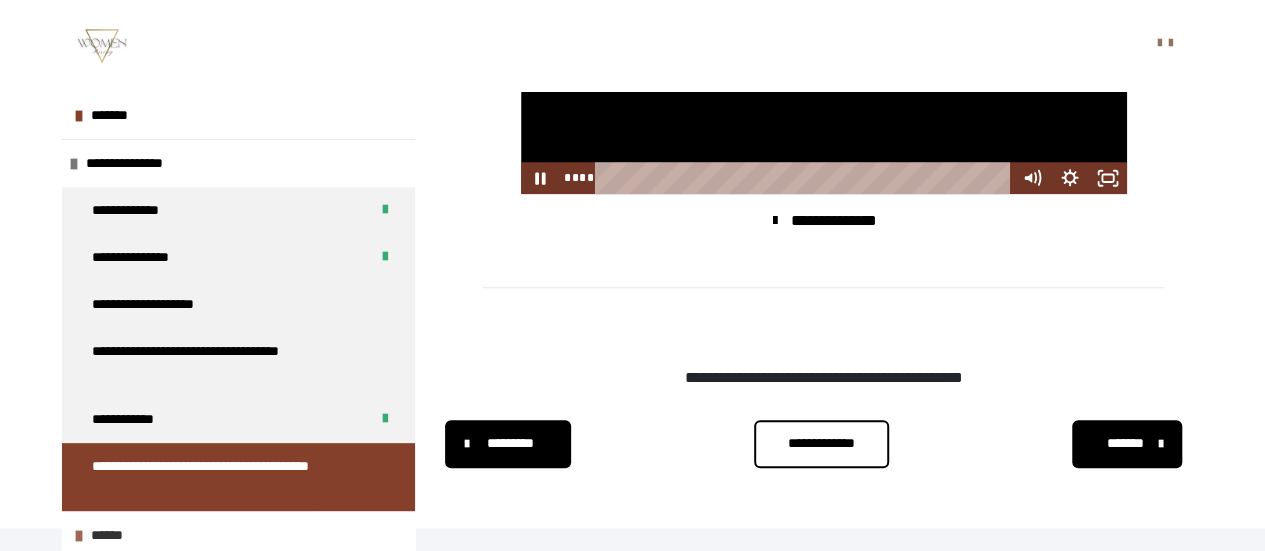 click at bounding box center (79, 536) 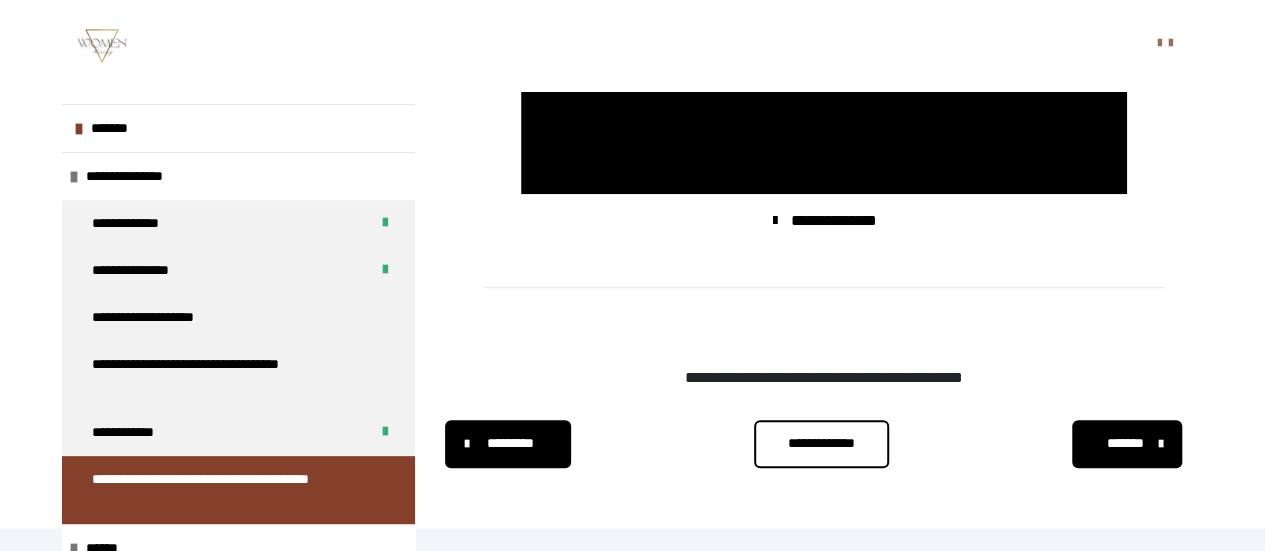 scroll, scrollTop: 140, scrollLeft: 0, axis: vertical 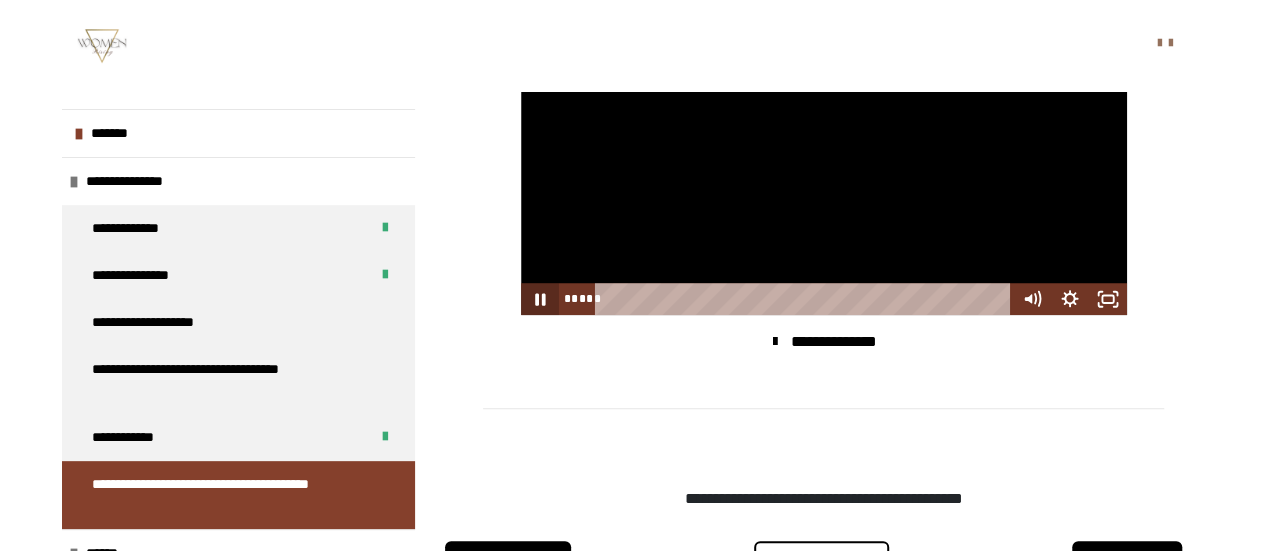 click 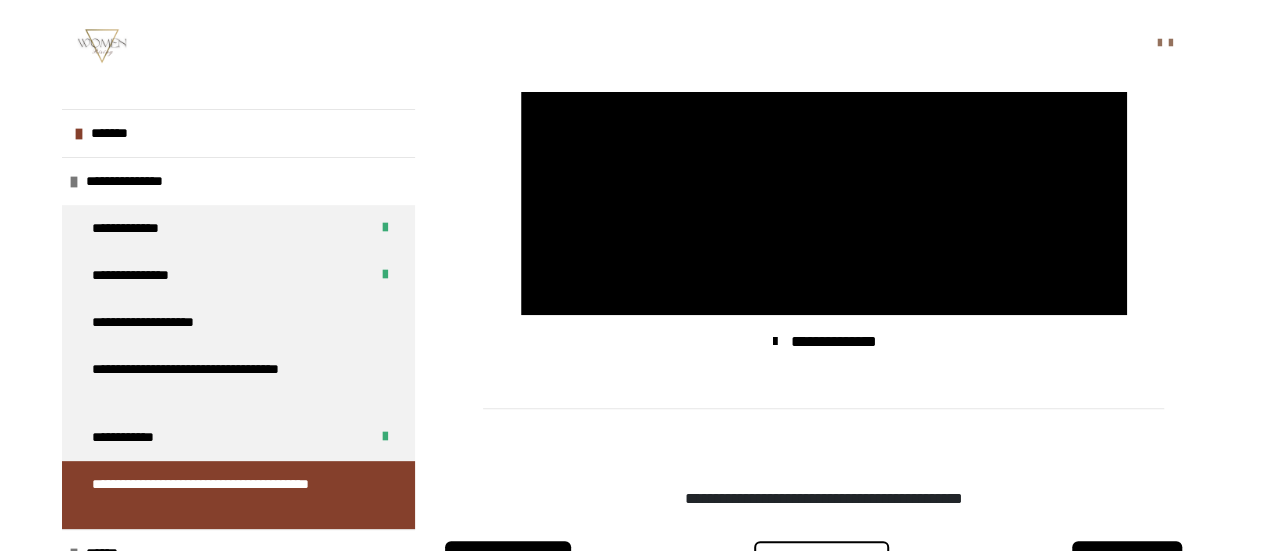 scroll, scrollTop: 785, scrollLeft: 0, axis: vertical 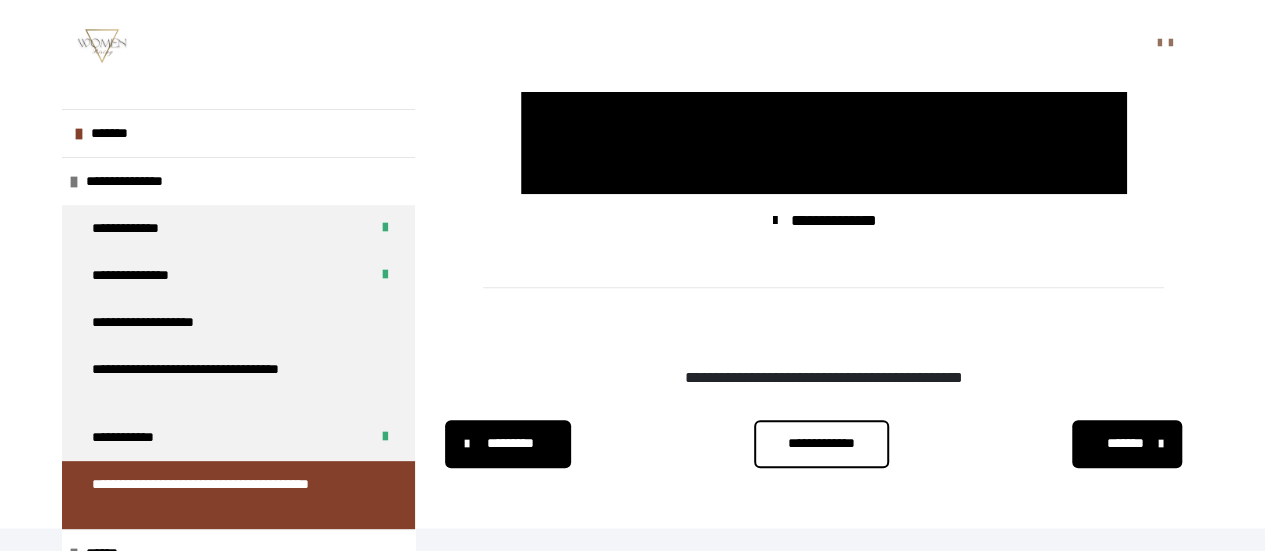 click on "**********" at bounding box center (821, 443) 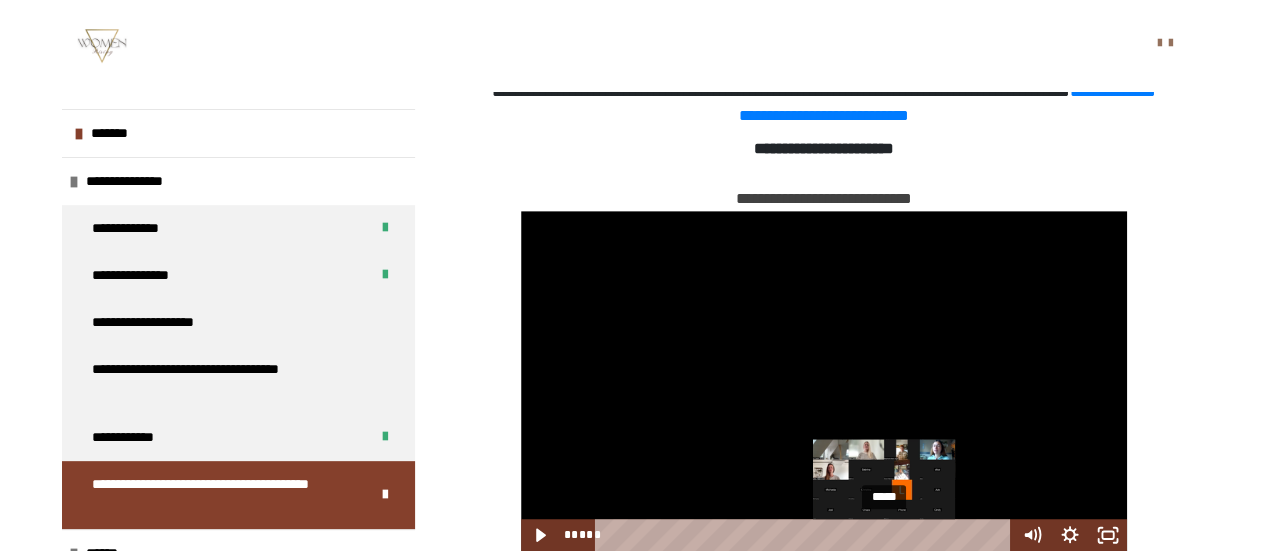 scroll, scrollTop: 337, scrollLeft: 0, axis: vertical 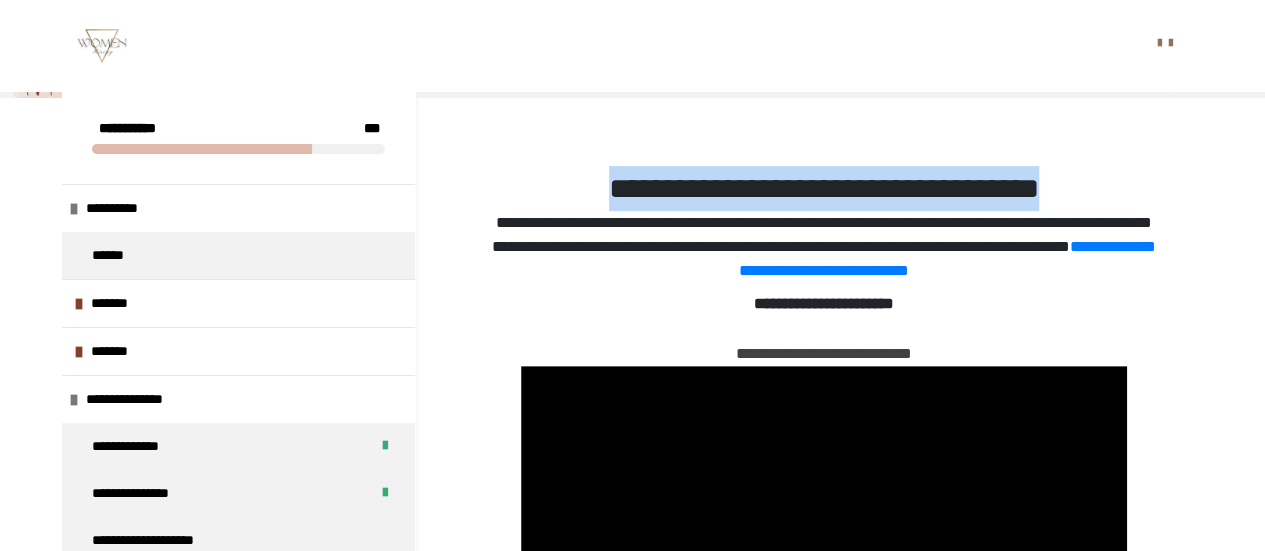 drag, startPoint x: 1164, startPoint y: 181, endPoint x: 490, endPoint y: 184, distance: 674.00665 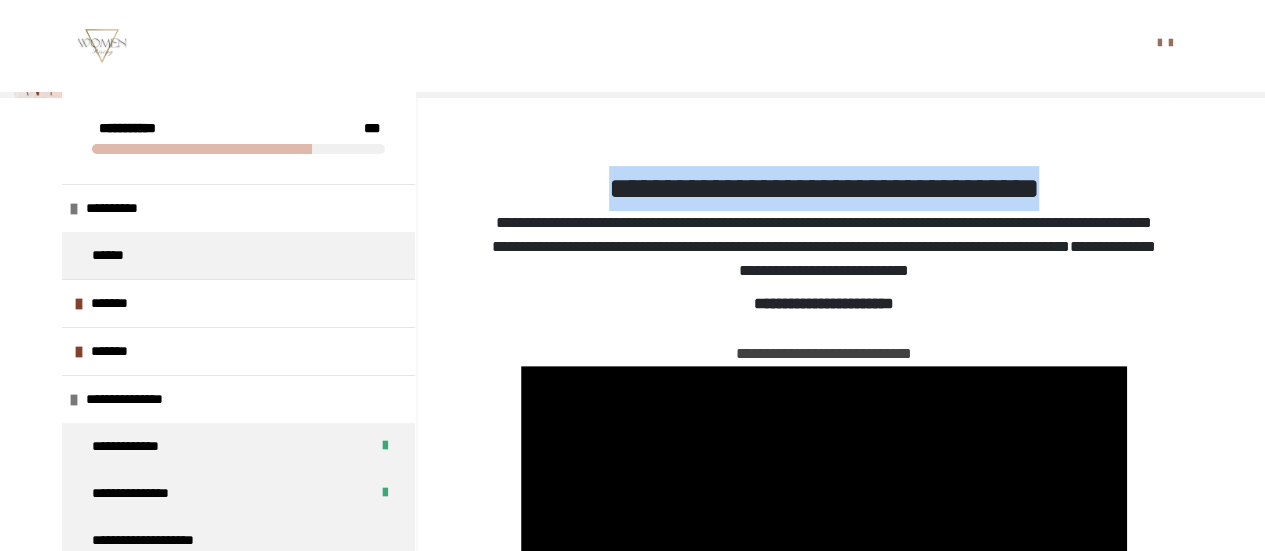 click on "**********" at bounding box center (947, 258) 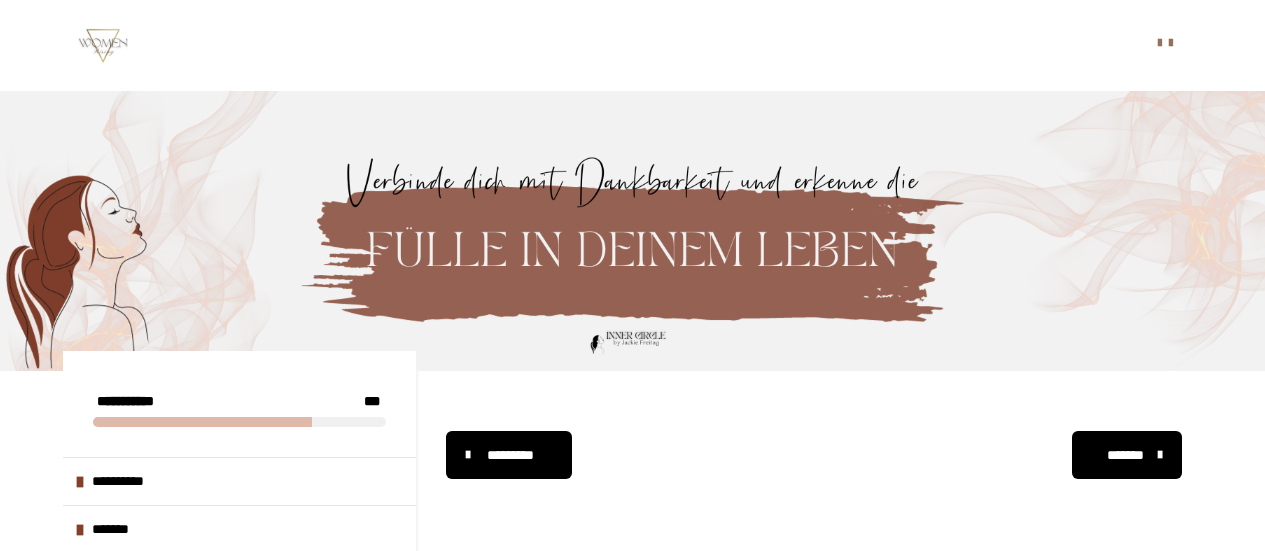 scroll, scrollTop: 0, scrollLeft: 0, axis: both 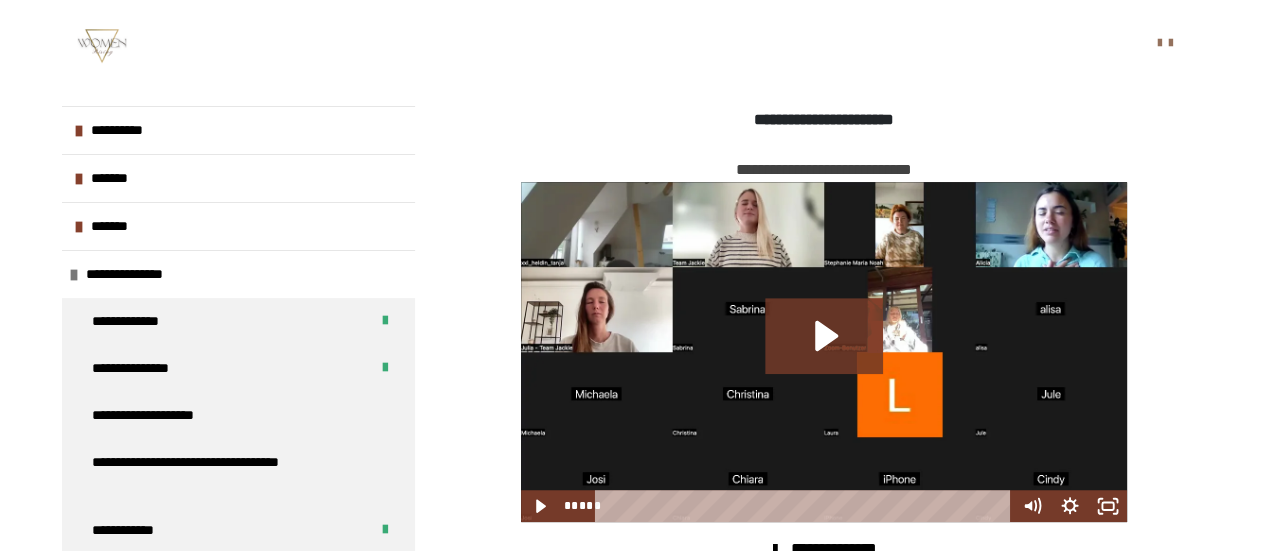 click at bounding box center [102, 46] 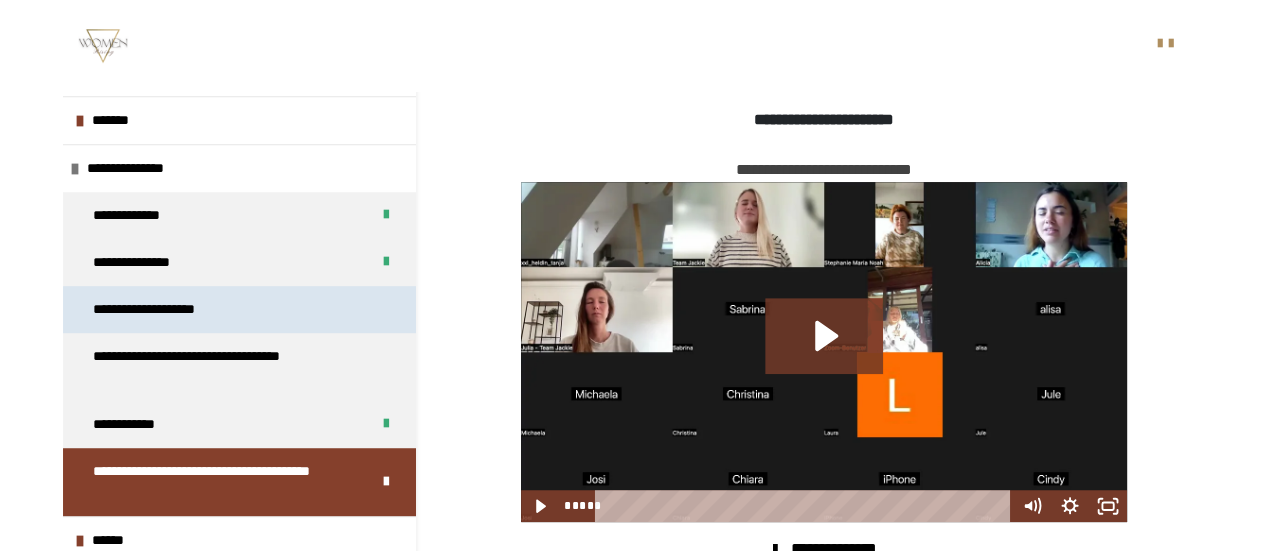 scroll, scrollTop: 457, scrollLeft: 0, axis: vertical 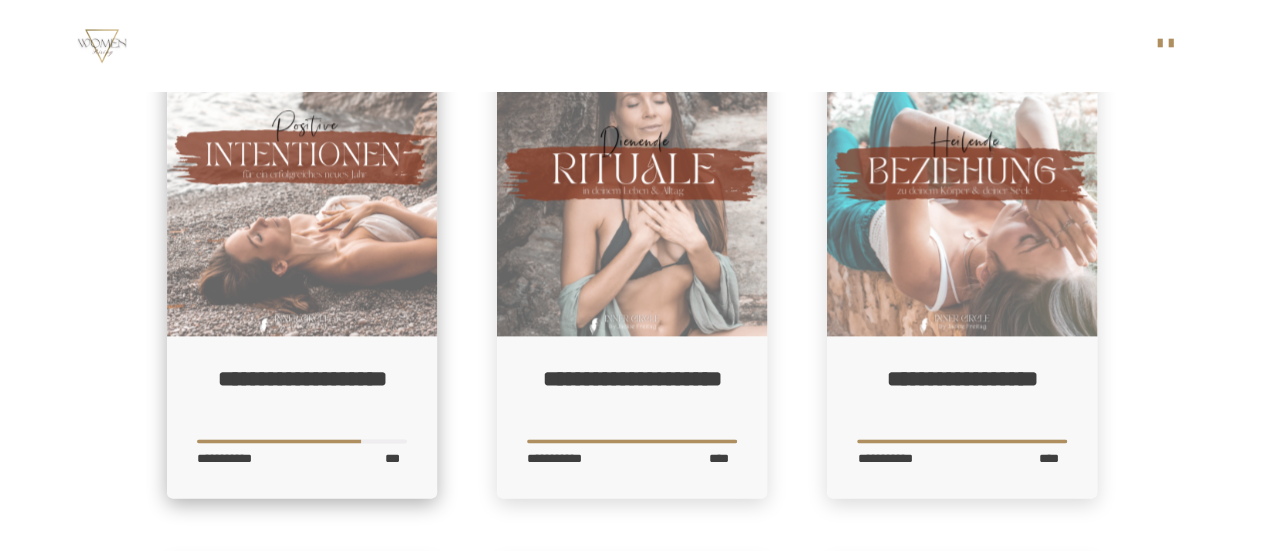 click at bounding box center (302, 201) 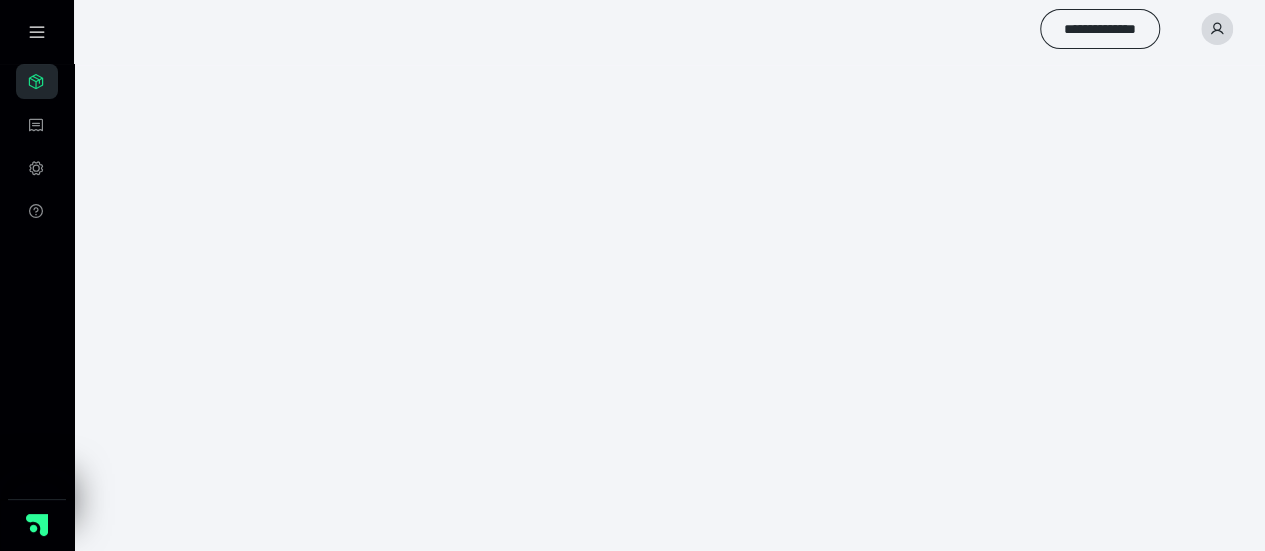 scroll, scrollTop: 56, scrollLeft: 0, axis: vertical 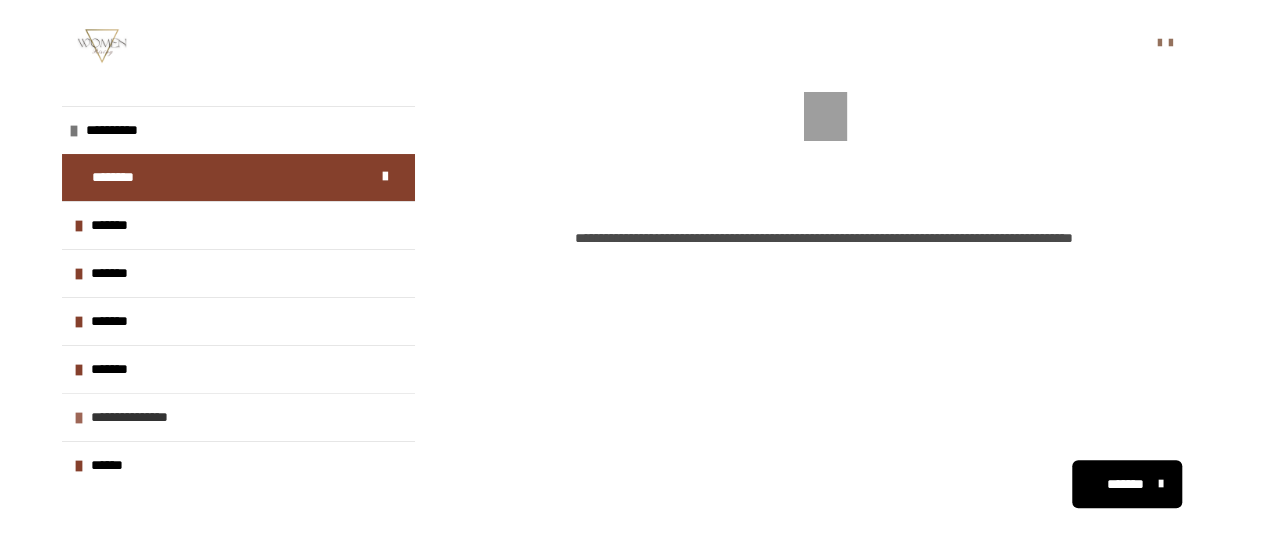 click on "**********" at bounding box center [159, 417] 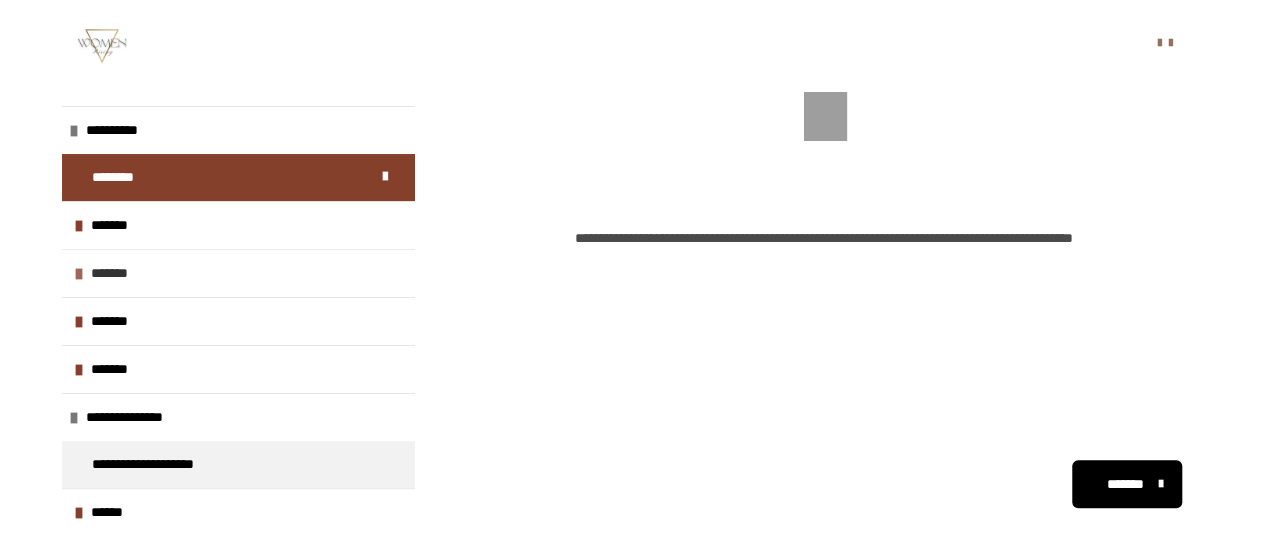 scroll, scrollTop: 484, scrollLeft: 0, axis: vertical 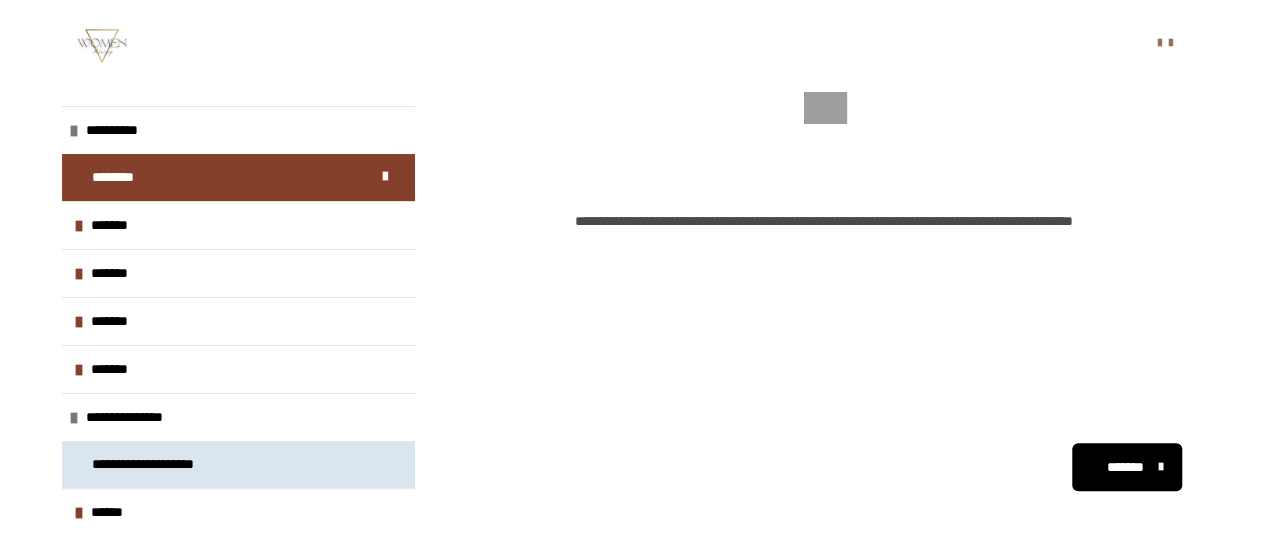 click on "**********" at bounding box center [174, 464] 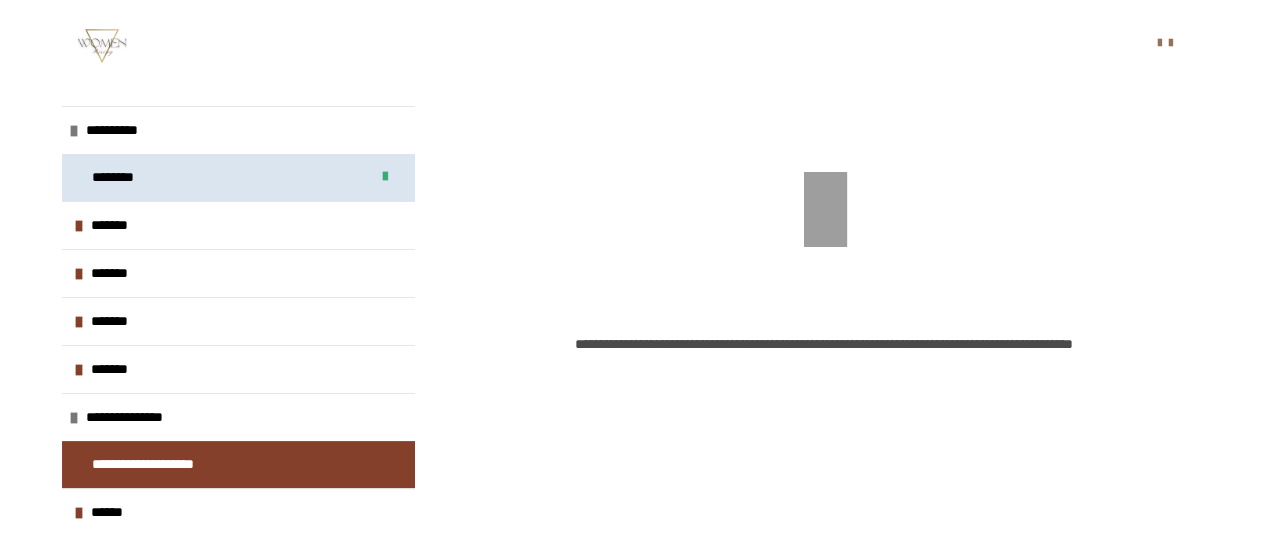 click on "********" at bounding box center [238, 177] 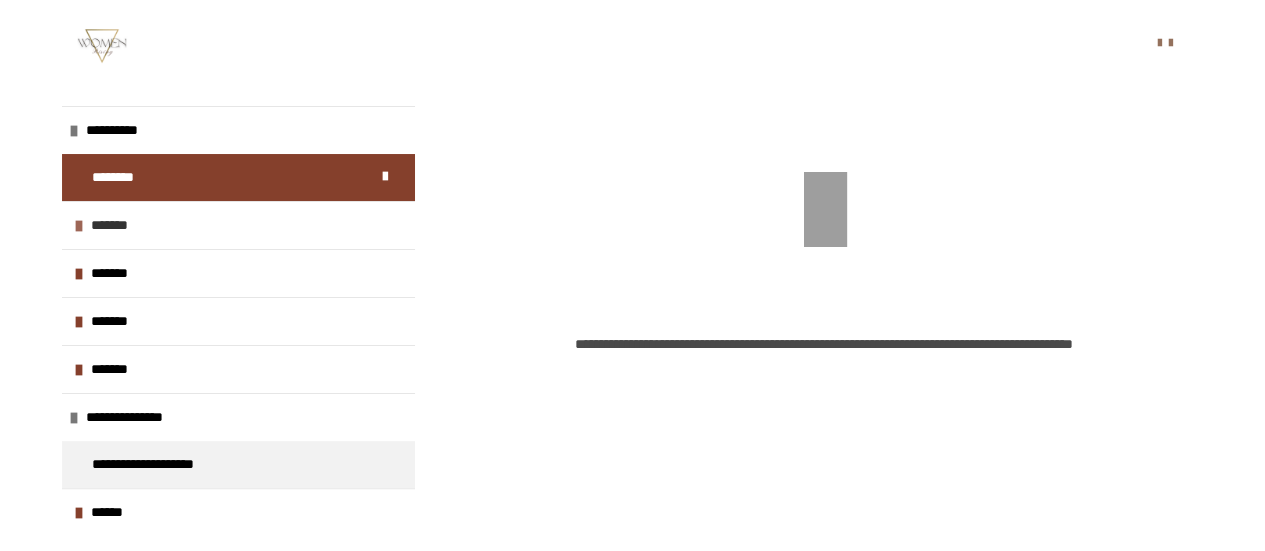 click on "*******" at bounding box center [238, 225] 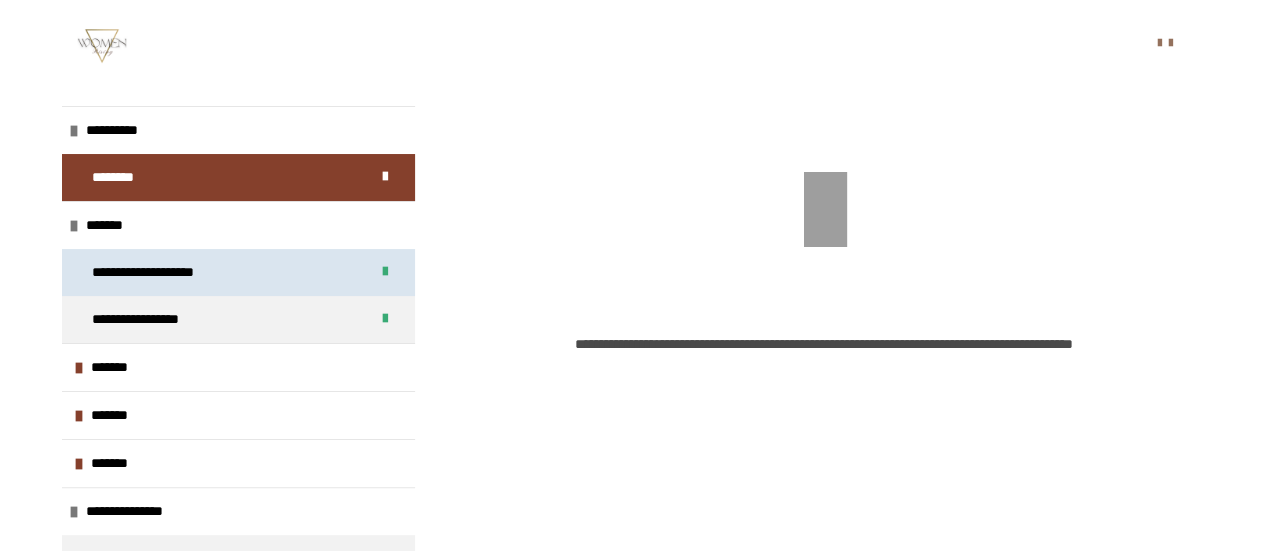 click on "**********" at bounding box center (173, 272) 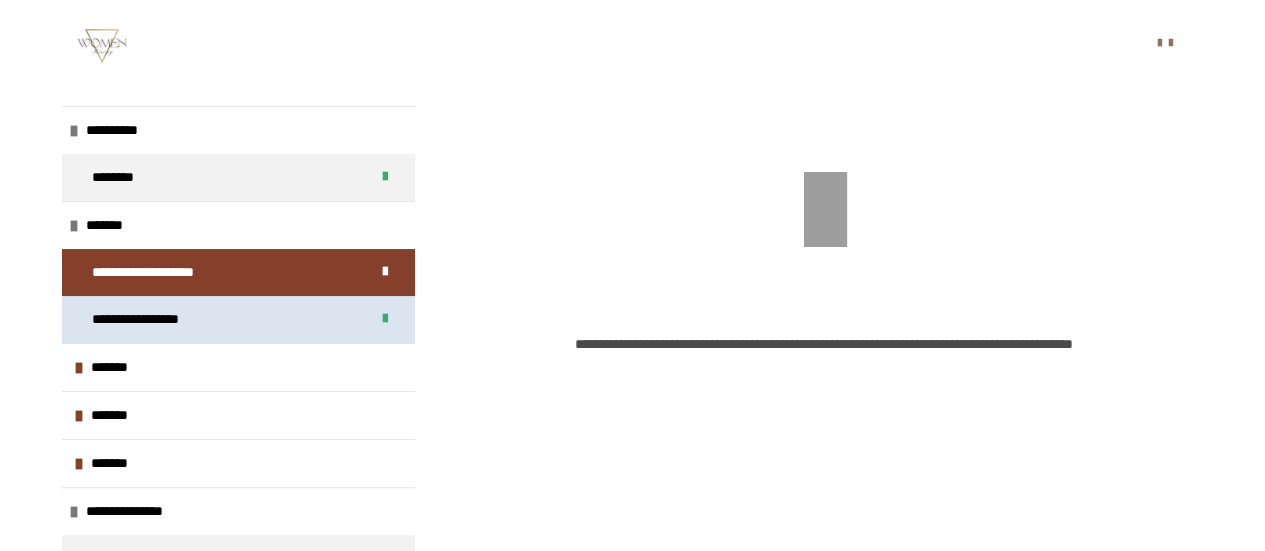 click on "**********" at bounding box center [156, 319] 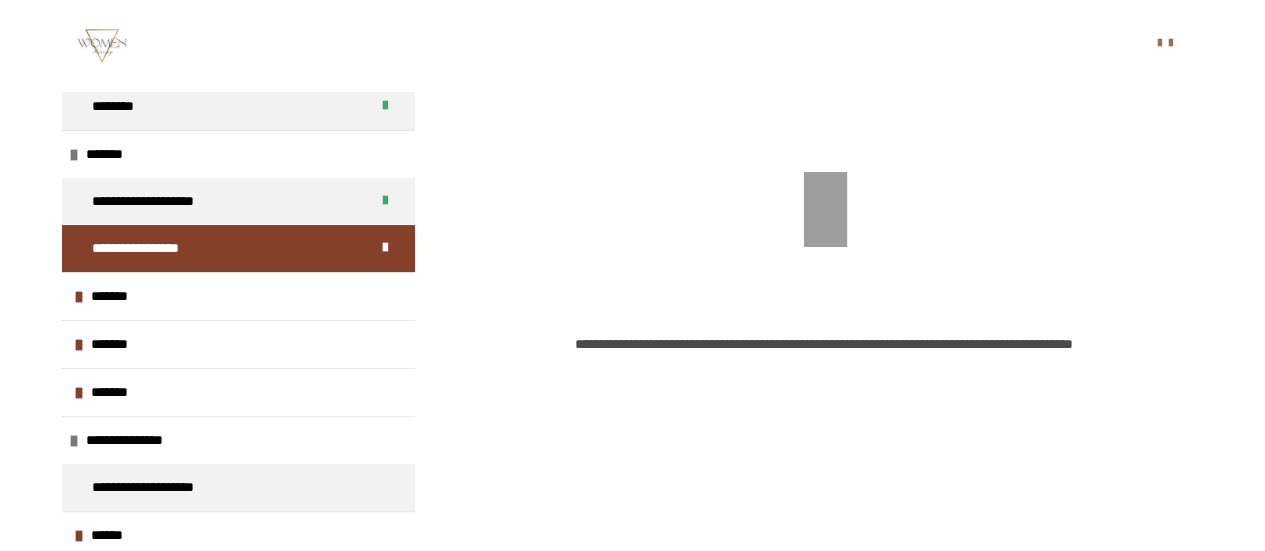 scroll, scrollTop: 0, scrollLeft: 0, axis: both 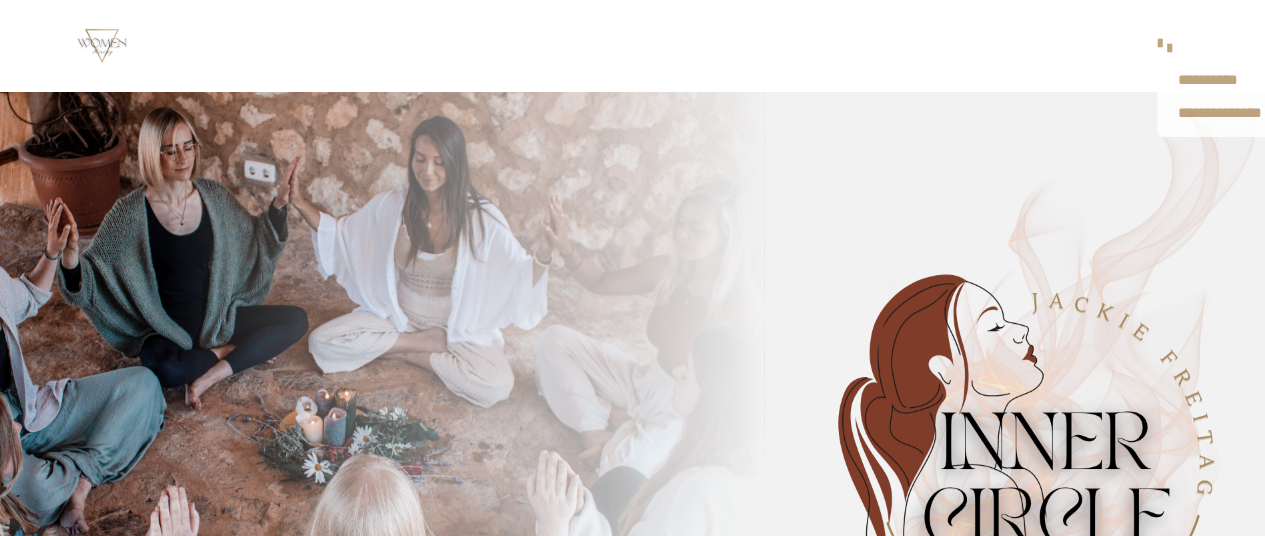 click on "**********" at bounding box center (1164, 45) 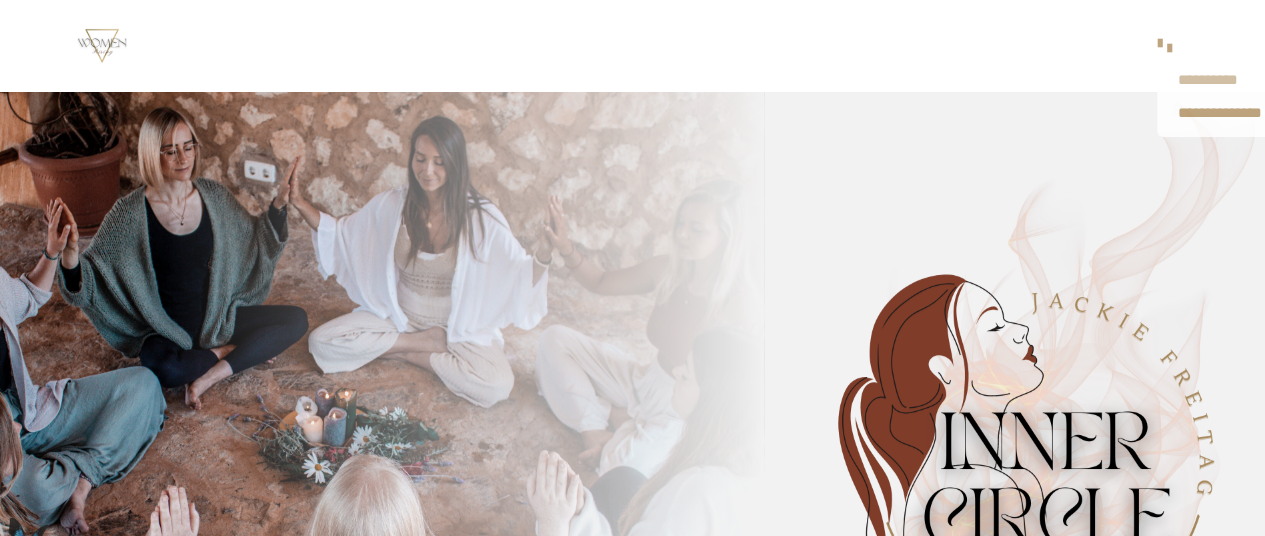 click on "**********" at bounding box center [1232, 80] 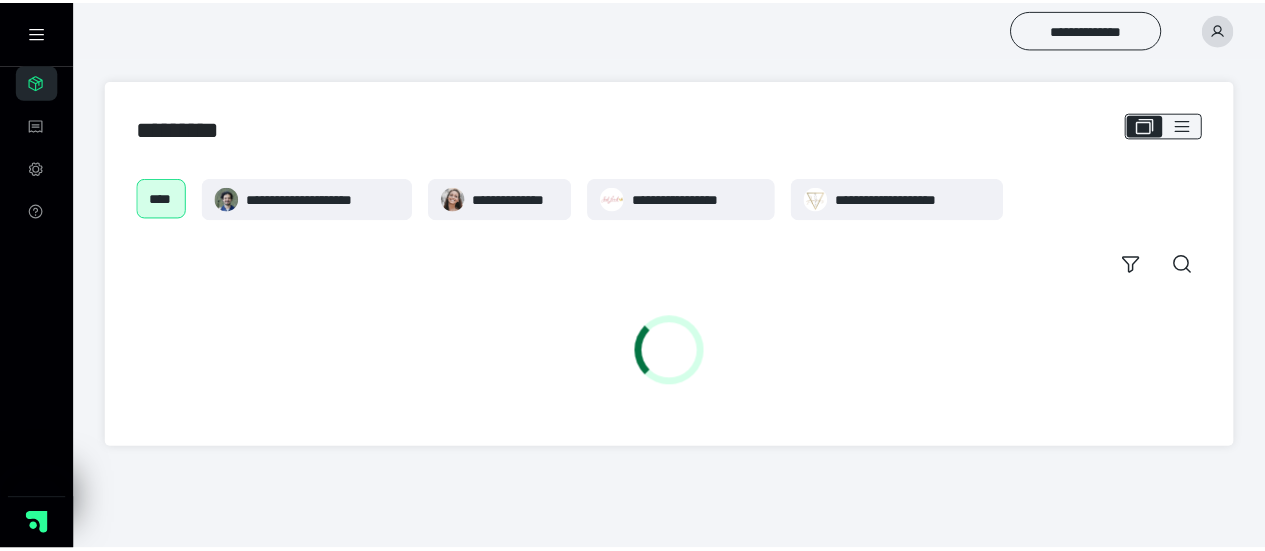scroll, scrollTop: 0, scrollLeft: 0, axis: both 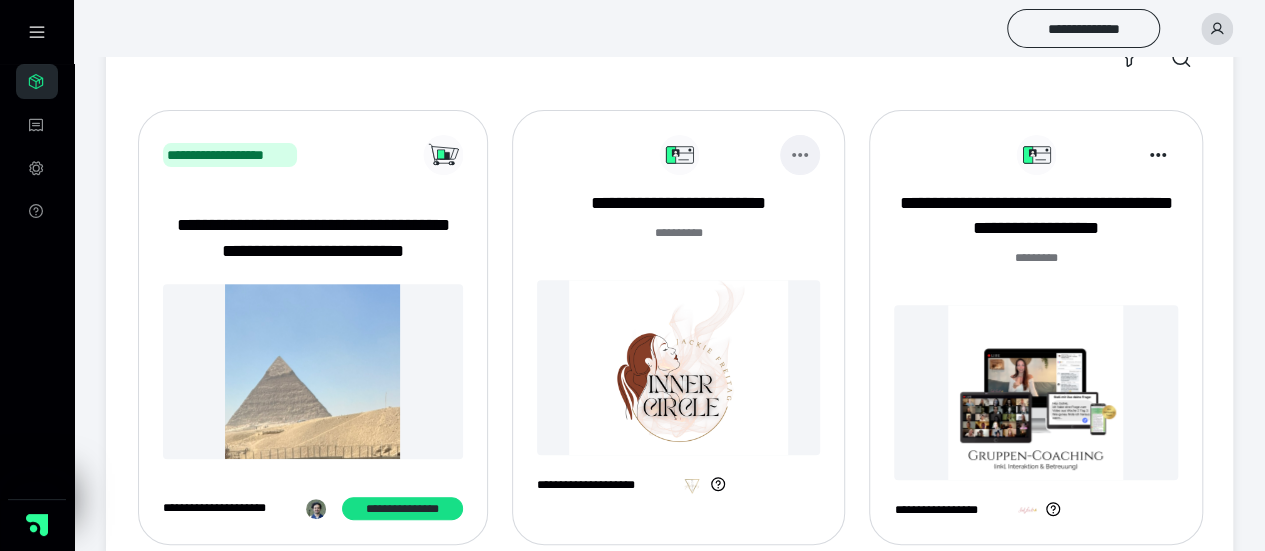 click 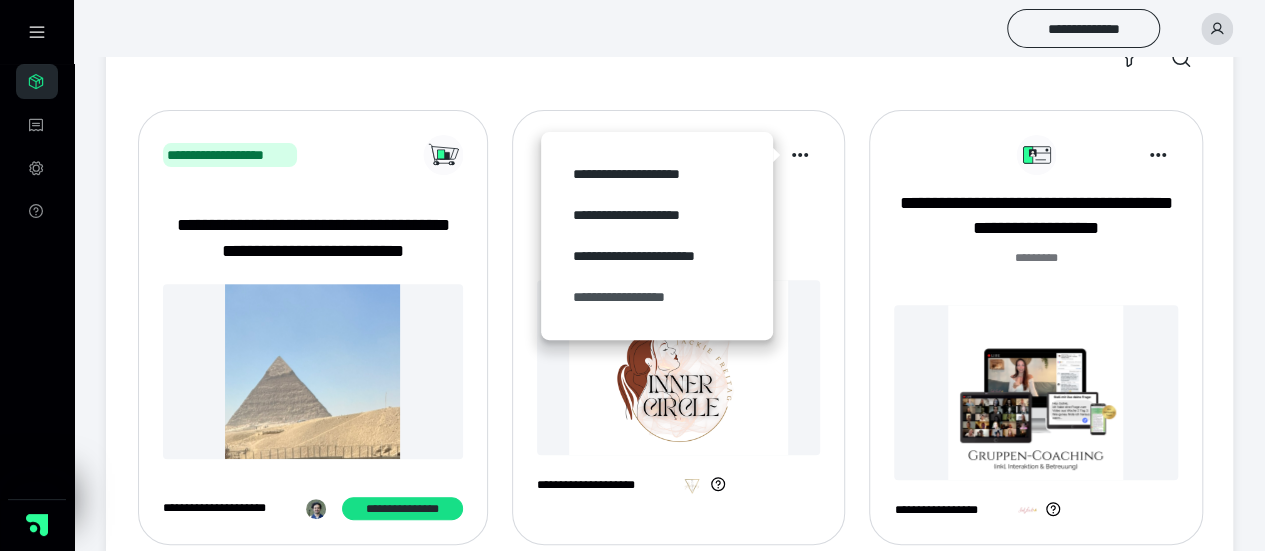 click on "**********" at bounding box center [657, 297] 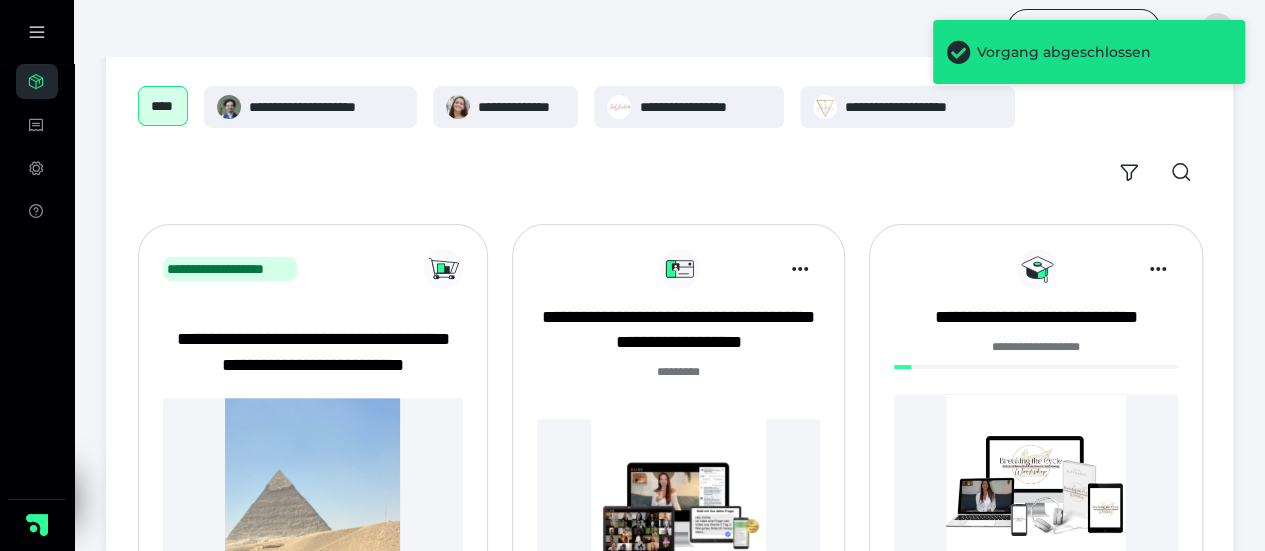 scroll, scrollTop: 0, scrollLeft: 0, axis: both 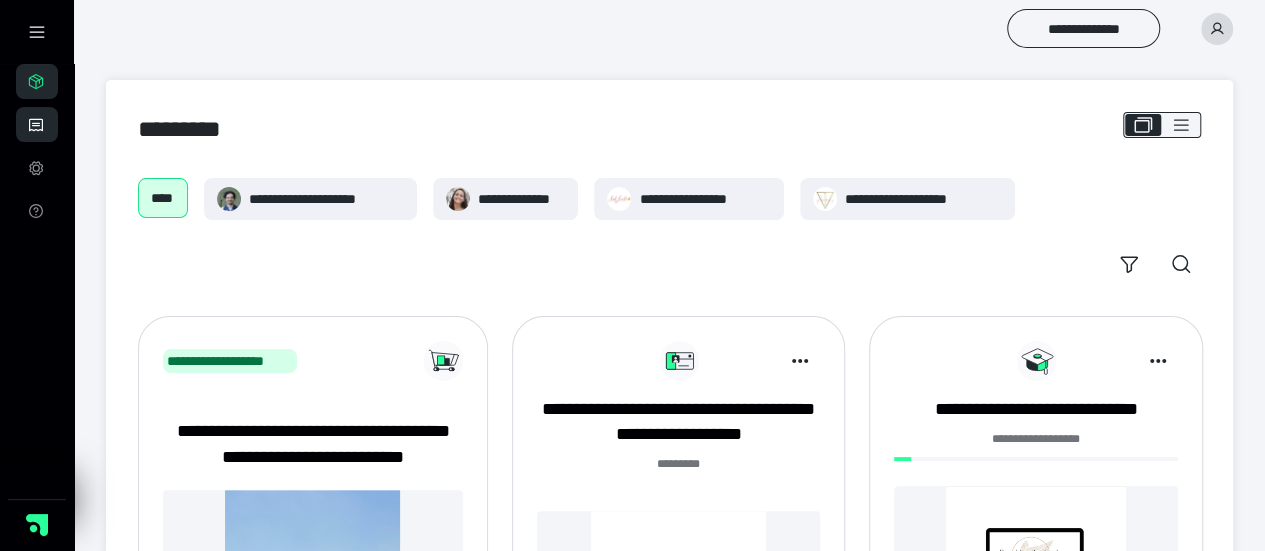 click 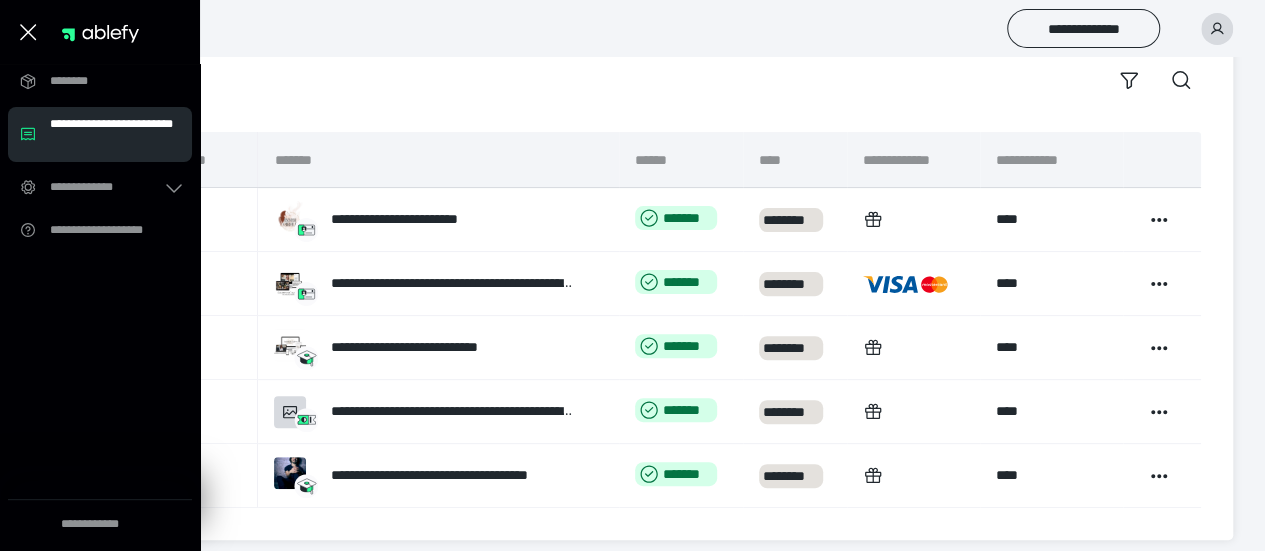 scroll, scrollTop: 180, scrollLeft: 0, axis: vertical 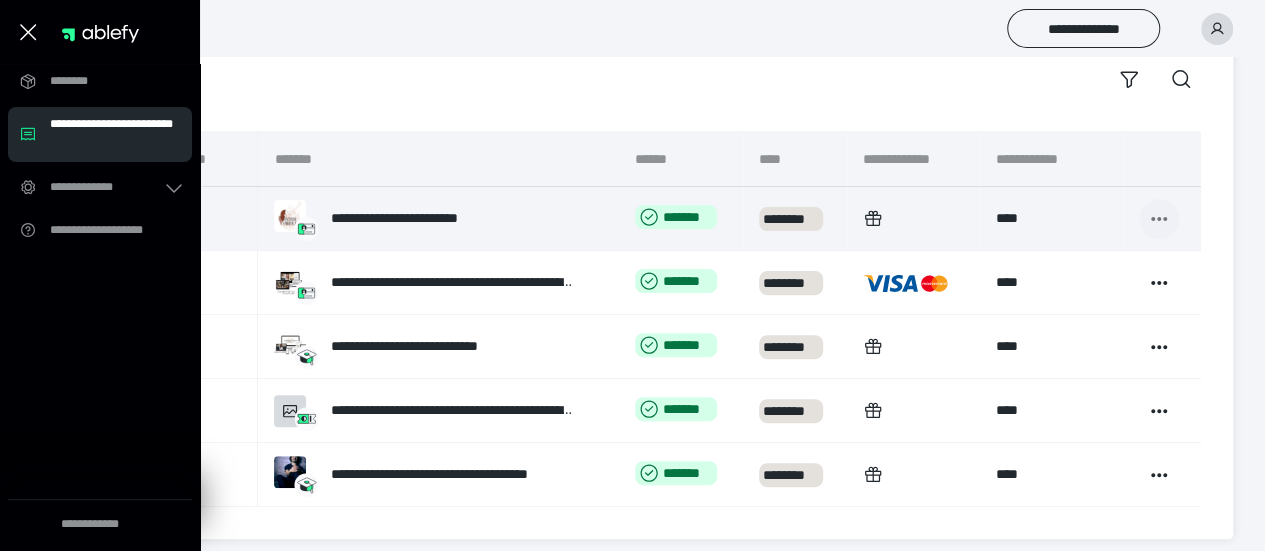 click 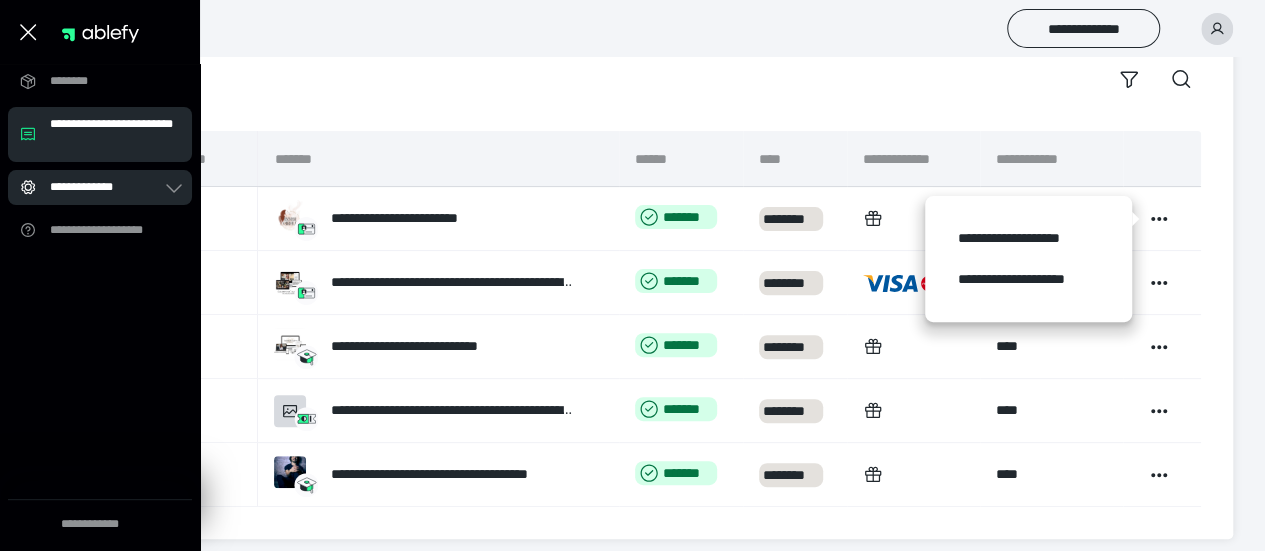 click on "**********" at bounding box center (106, 187) 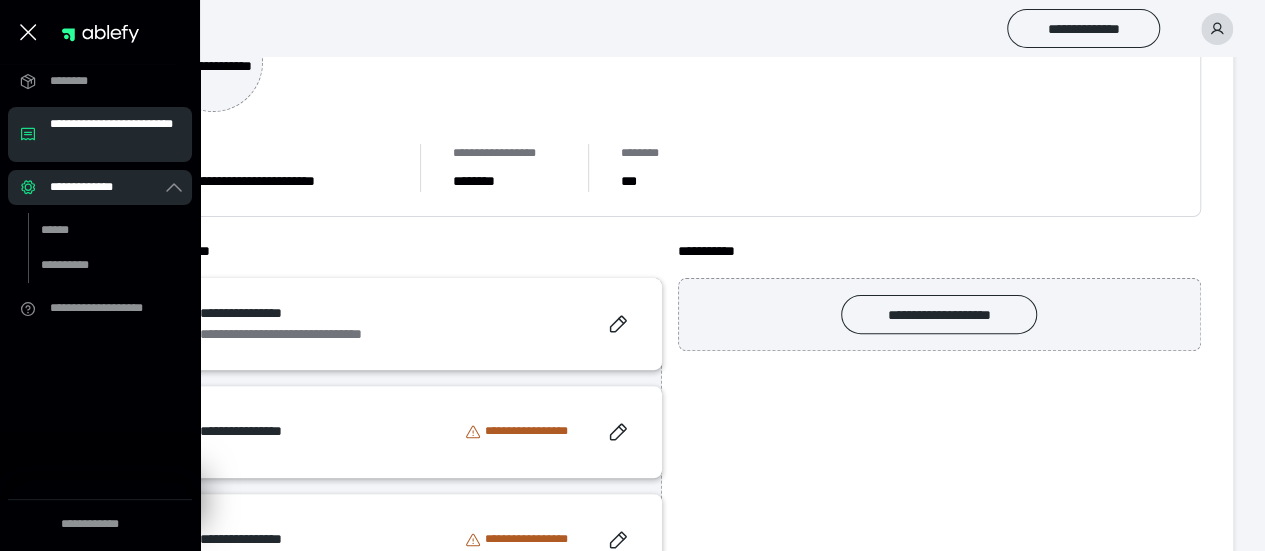 scroll, scrollTop: 180, scrollLeft: 0, axis: vertical 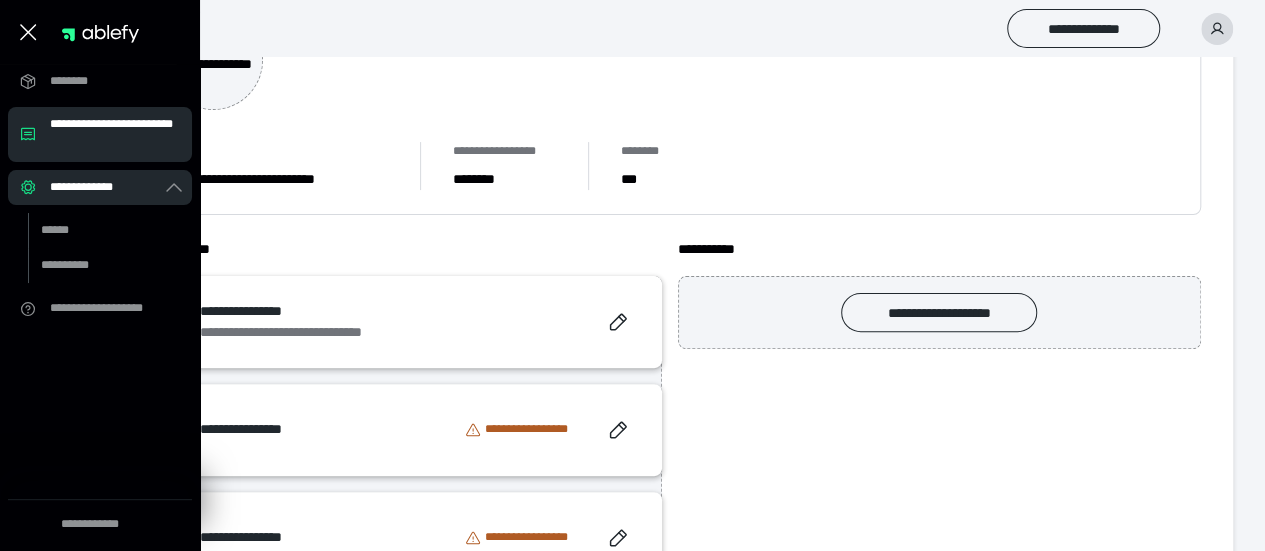 click on "**********" at bounding box center (115, 134) 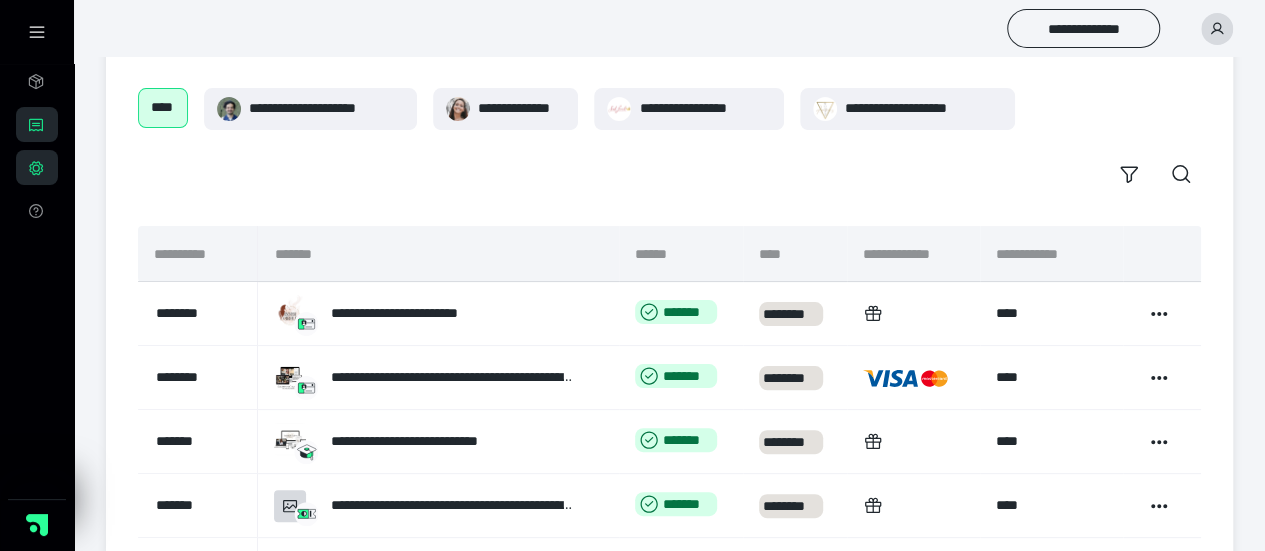 scroll, scrollTop: 92, scrollLeft: 0, axis: vertical 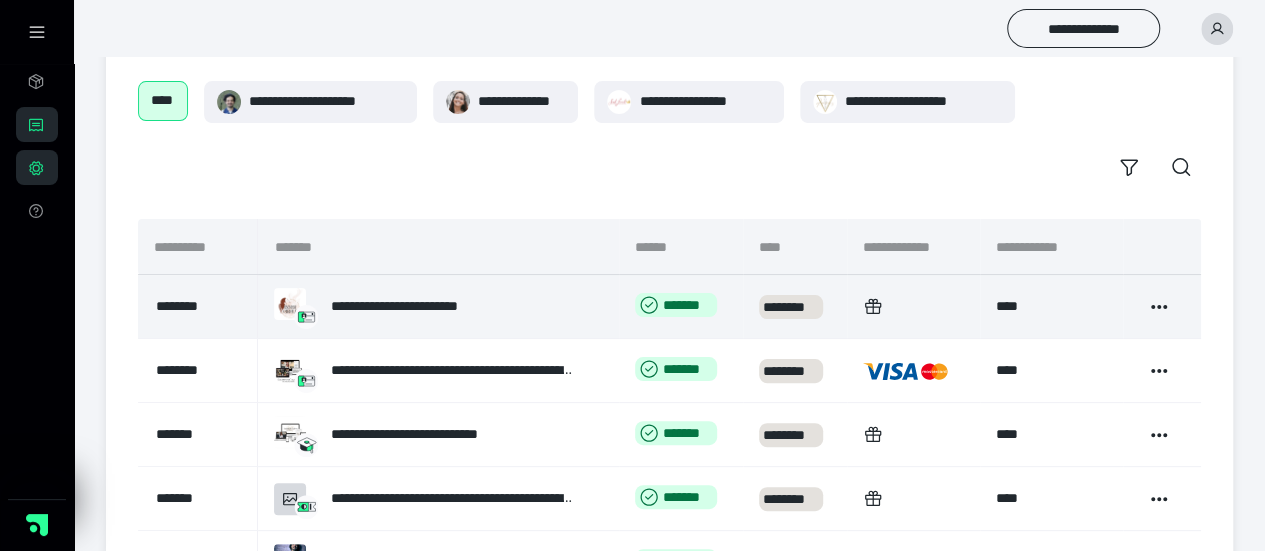 click on "**********" at bounding box center [417, 306] 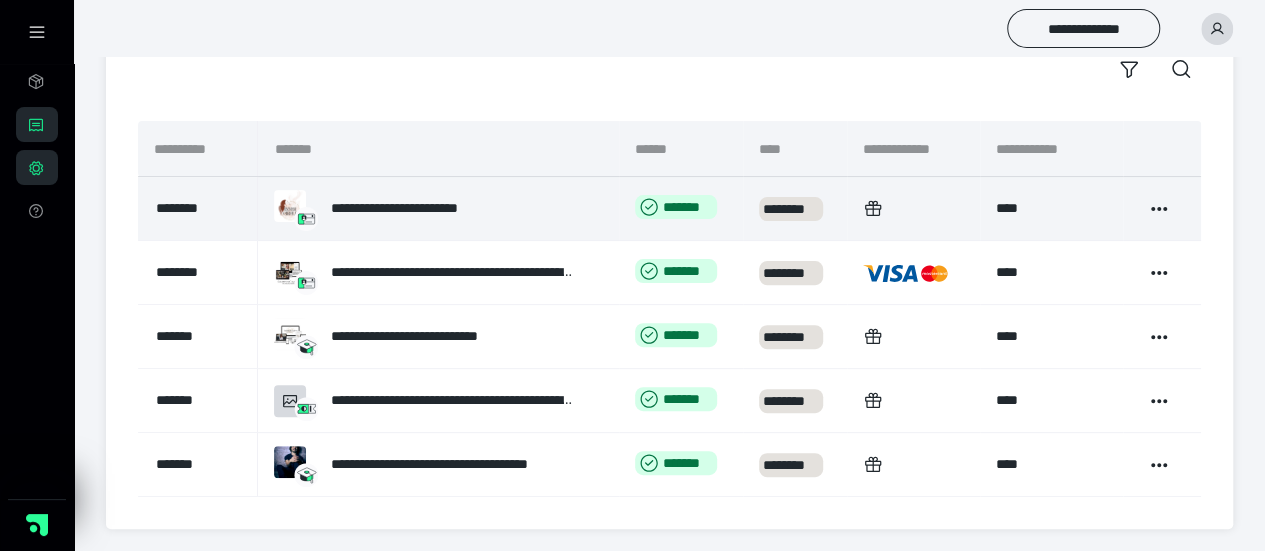 scroll, scrollTop: 188, scrollLeft: 0, axis: vertical 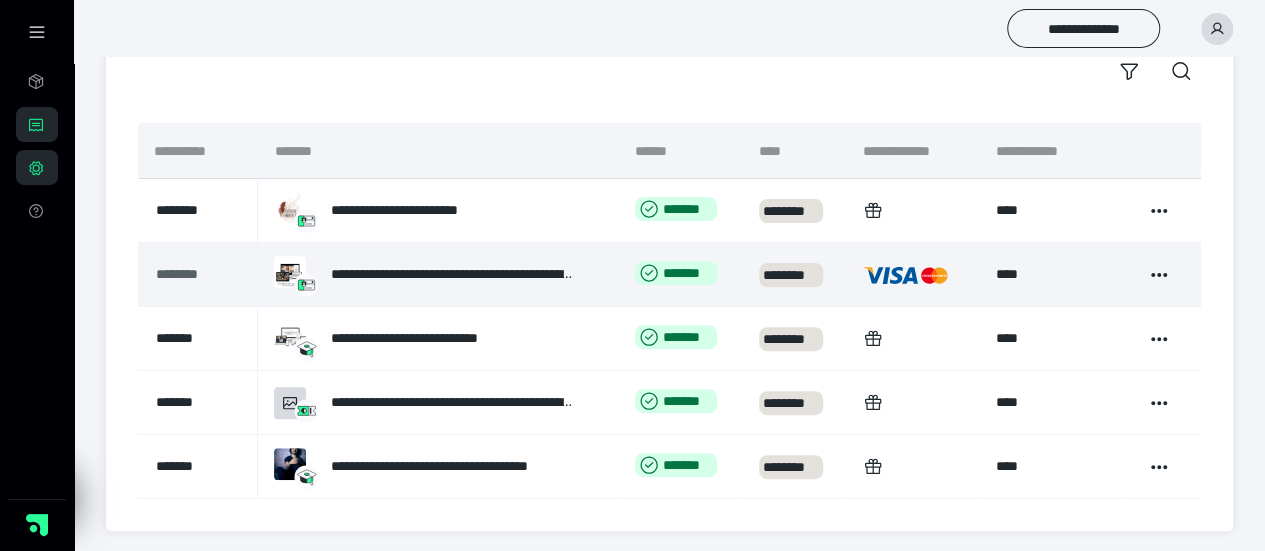 click on "********" at bounding box center [194, 274] 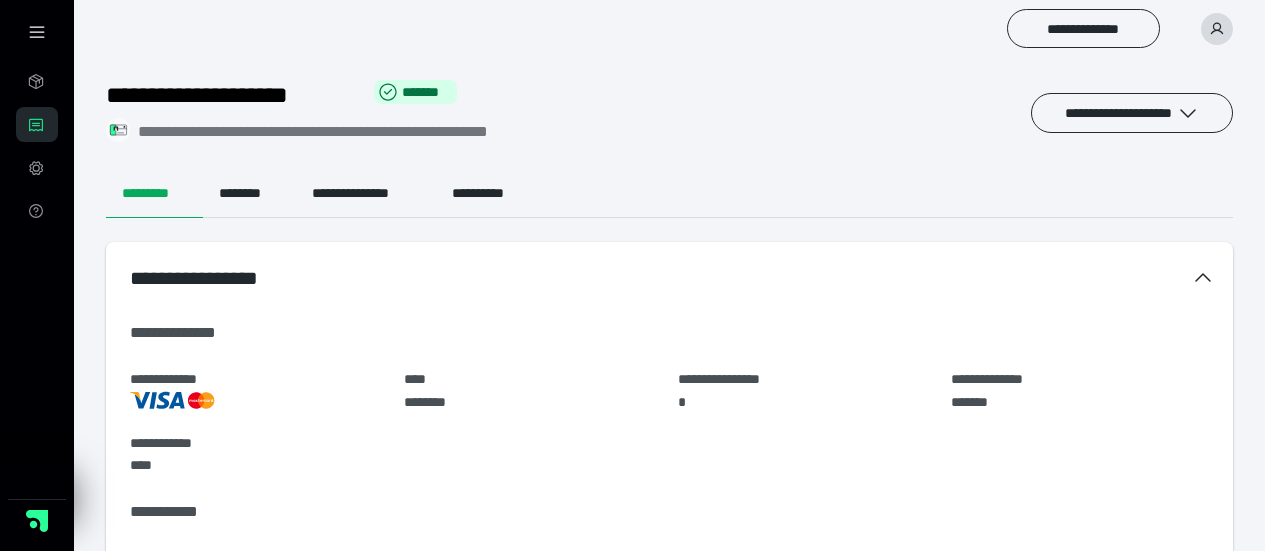 scroll, scrollTop: 0, scrollLeft: 0, axis: both 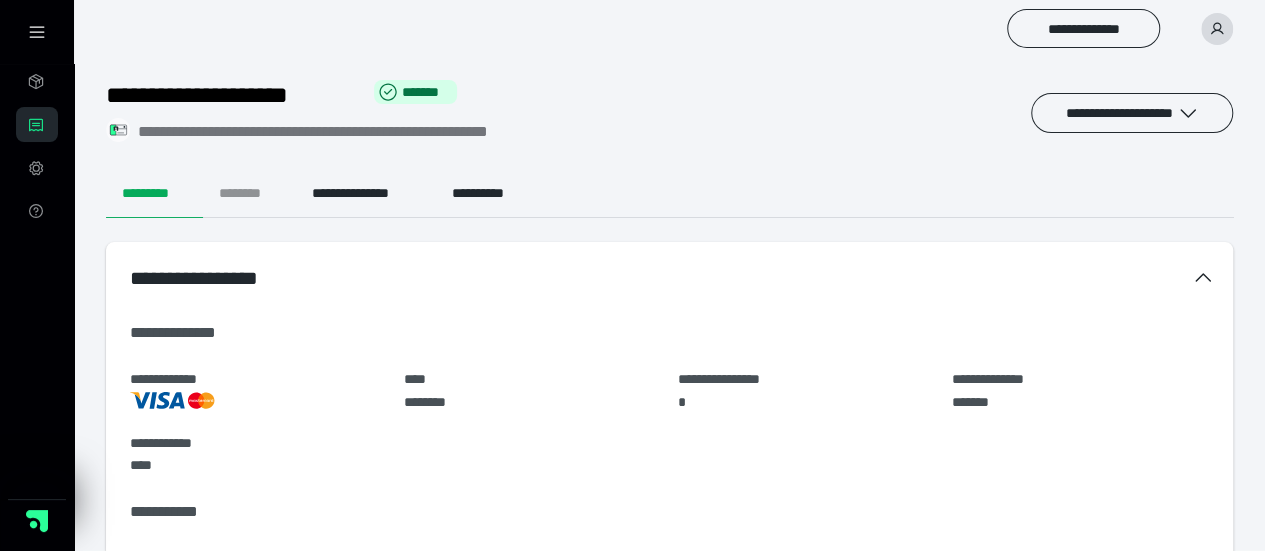 click on "********" at bounding box center [249, 194] 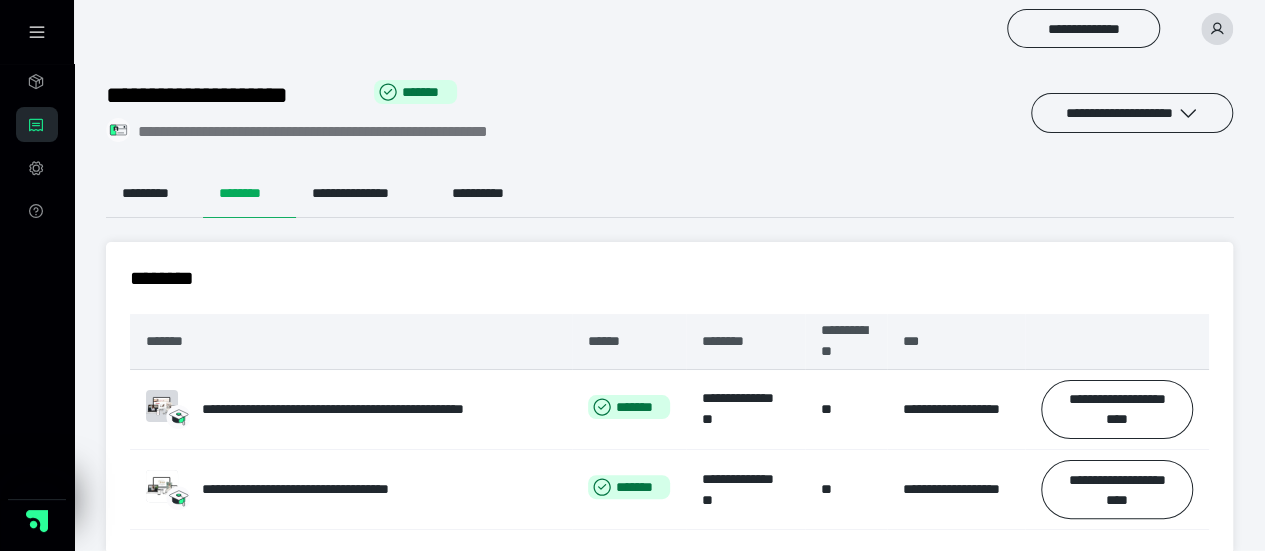 scroll, scrollTop: 39, scrollLeft: 0, axis: vertical 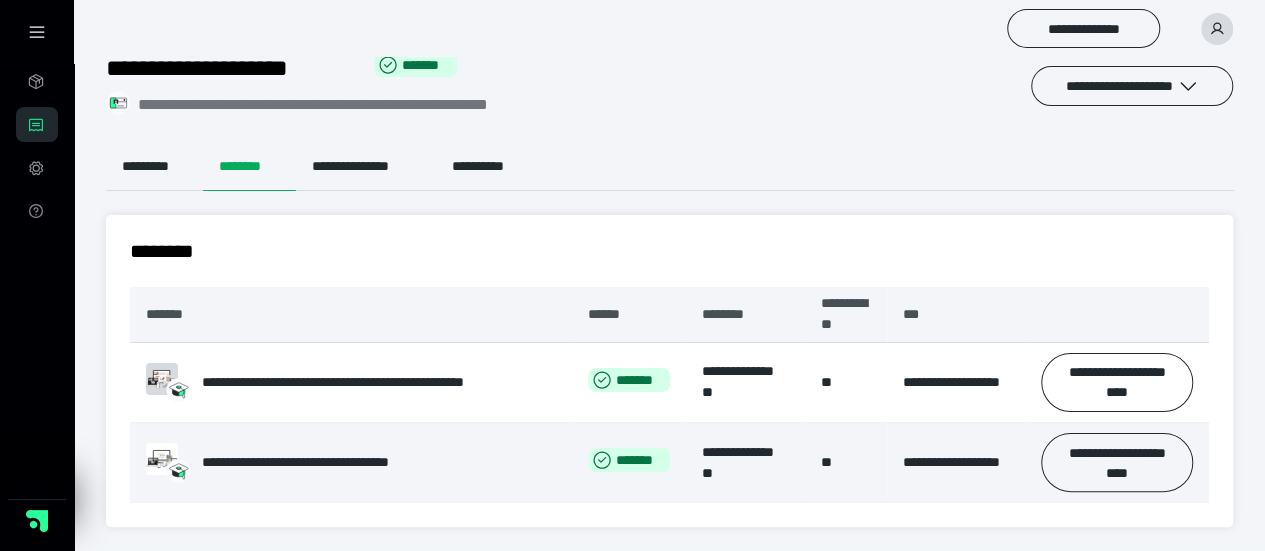 click on "**********" at bounding box center [330, 462] 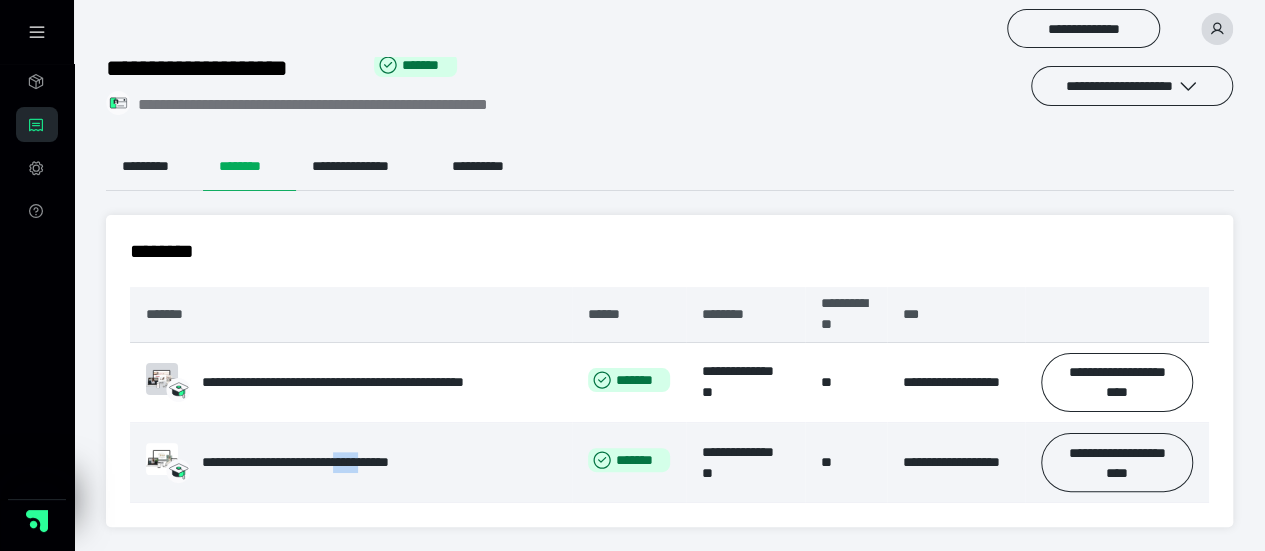 click on "**********" at bounding box center (330, 462) 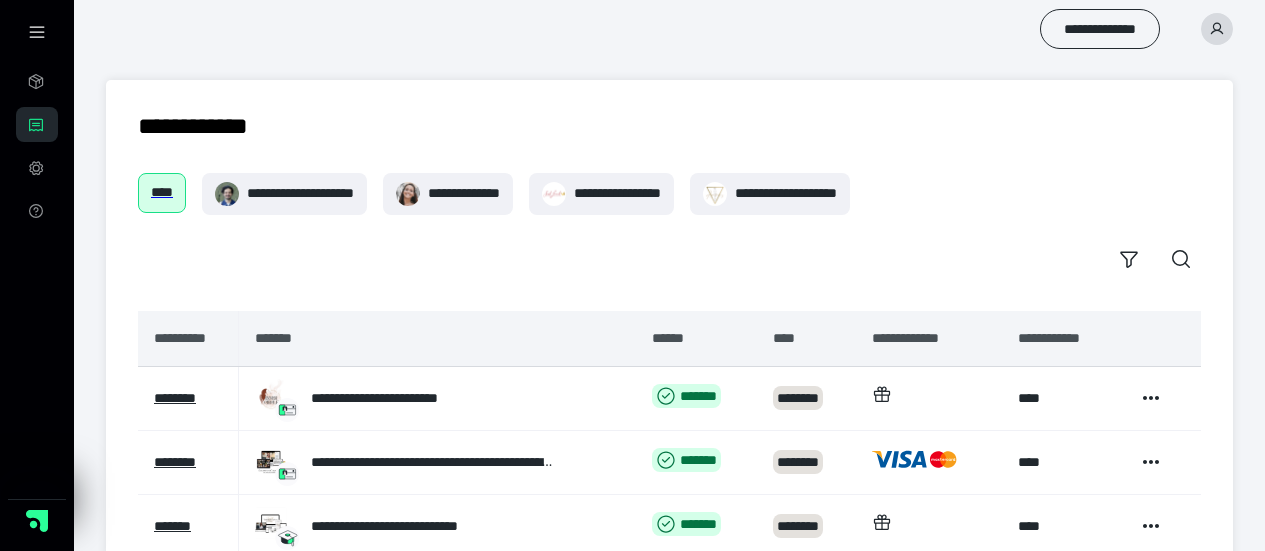 scroll, scrollTop: 186, scrollLeft: 0, axis: vertical 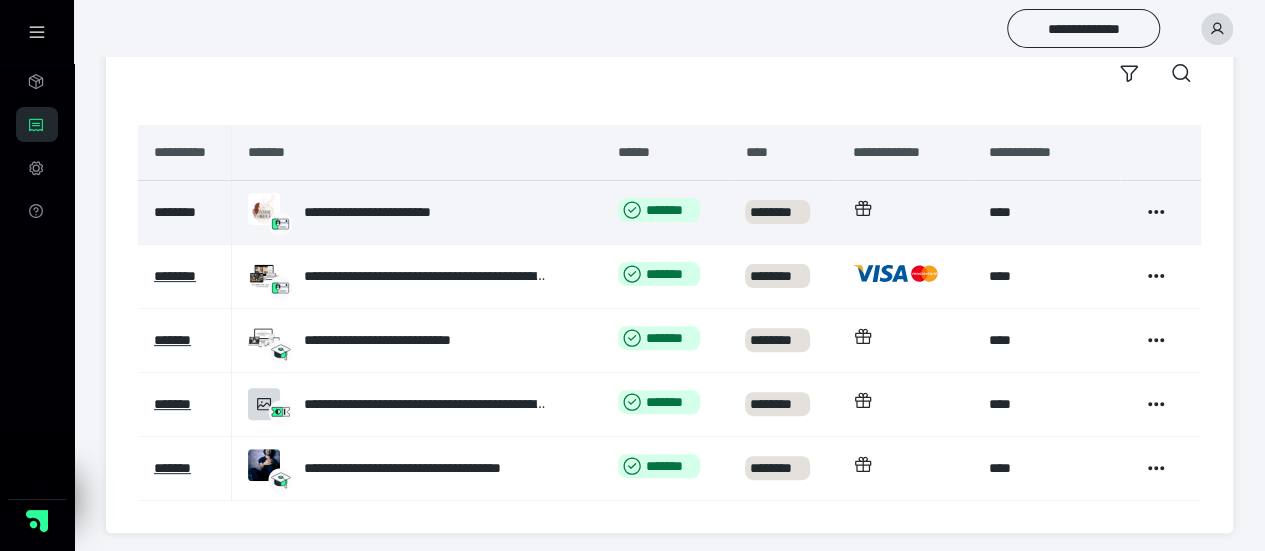 click on "********" at bounding box center [175, 212] 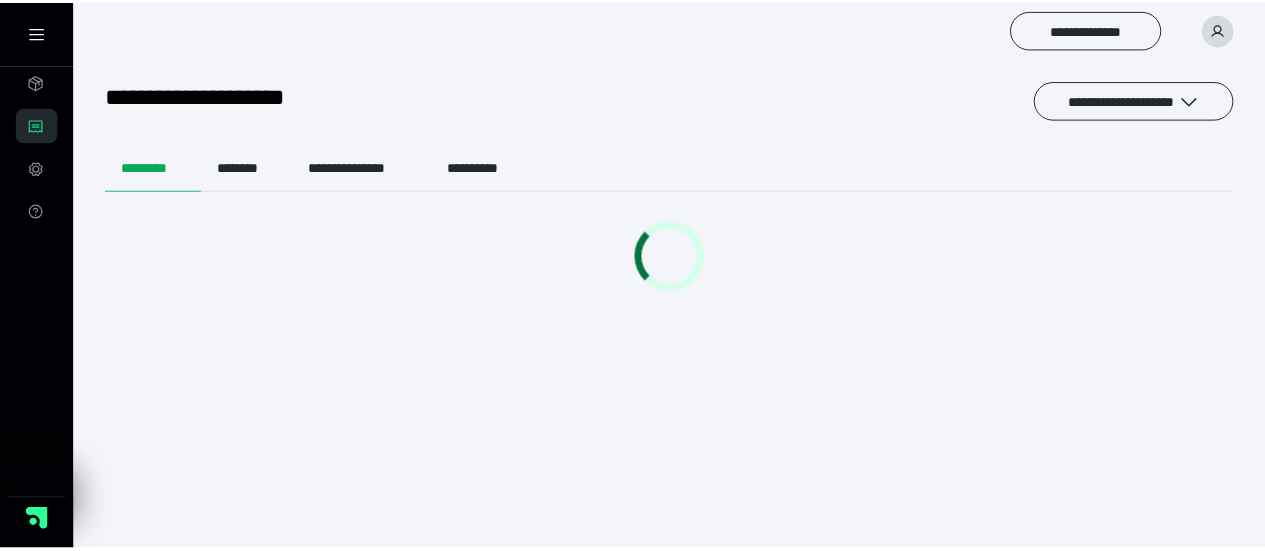 scroll, scrollTop: 0, scrollLeft: 0, axis: both 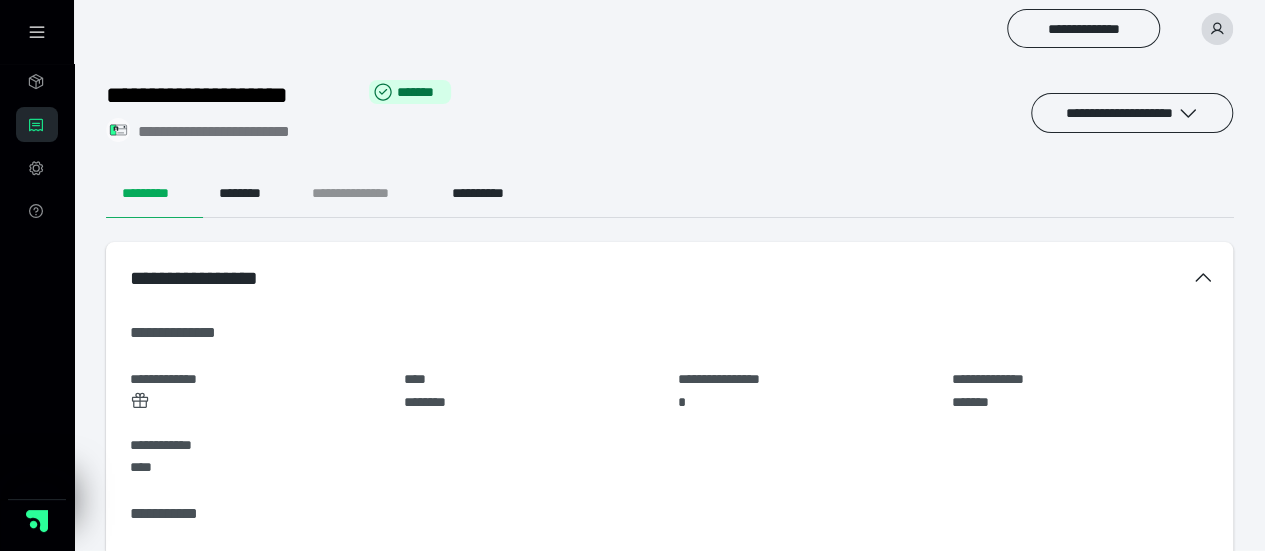 click on "**********" at bounding box center (366, 194) 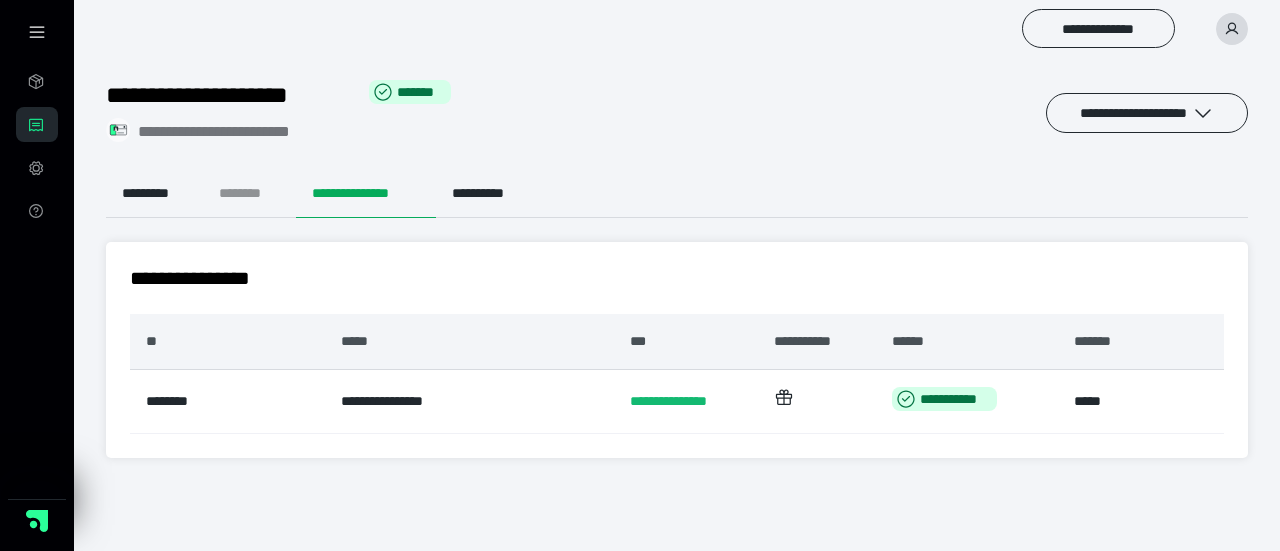 click on "********" at bounding box center [249, 194] 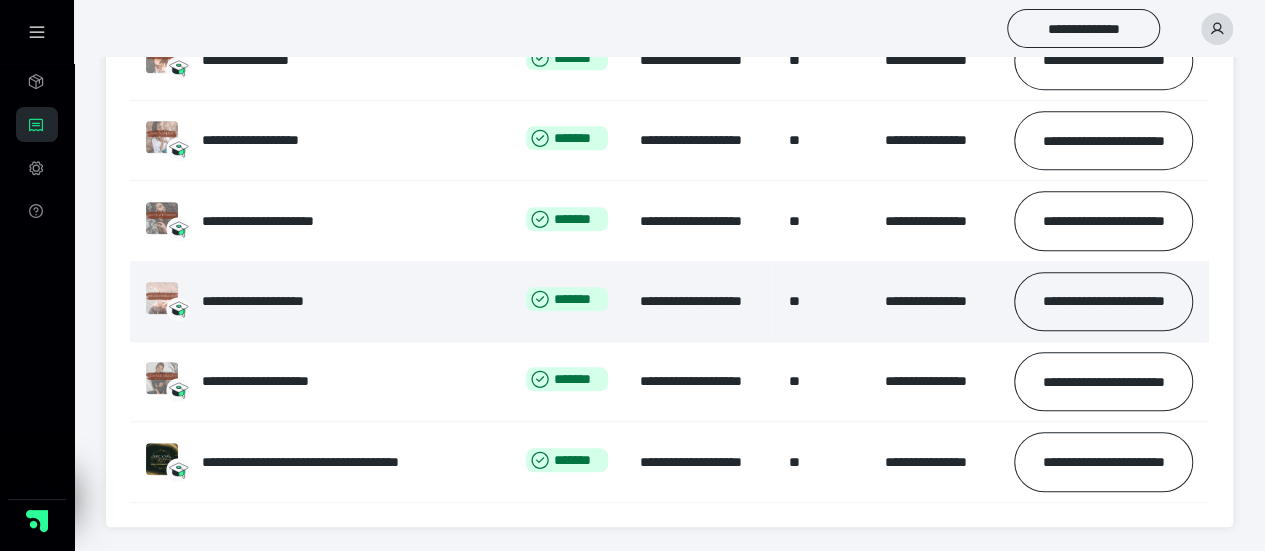 scroll, scrollTop: 0, scrollLeft: 0, axis: both 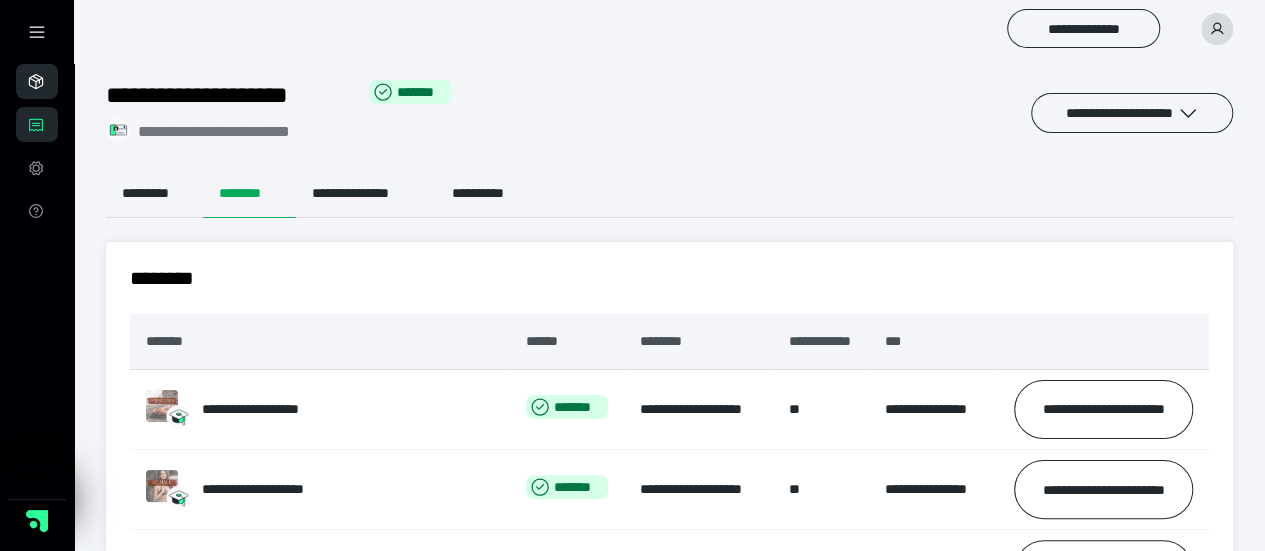 click on "********" at bounding box center (37, 81) 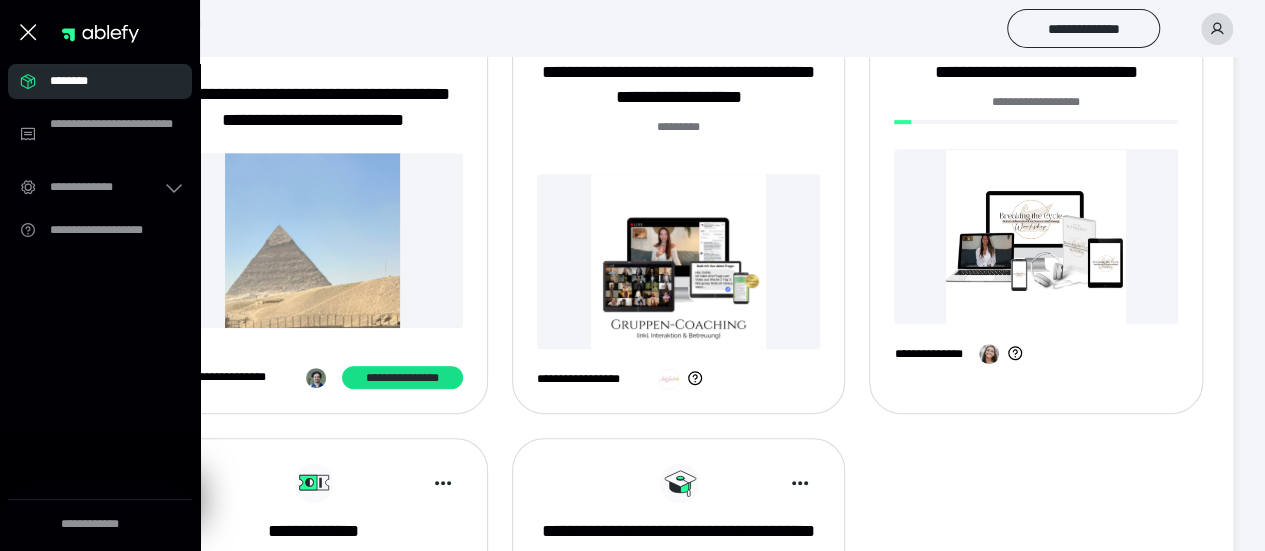 scroll, scrollTop: 332, scrollLeft: 0, axis: vertical 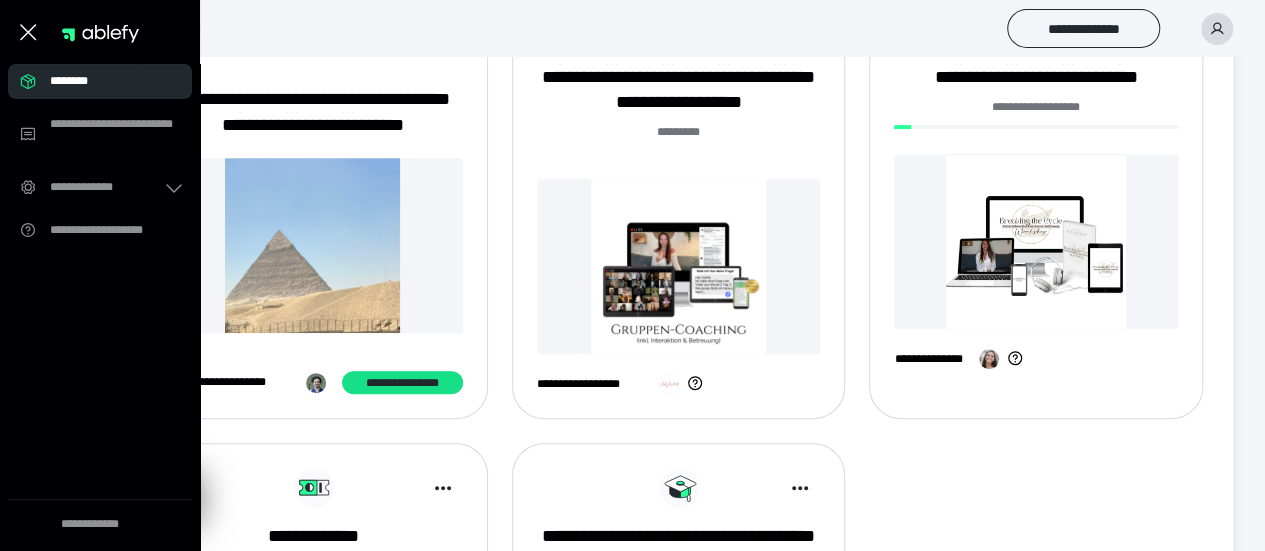 click at bounding box center (313, 245) 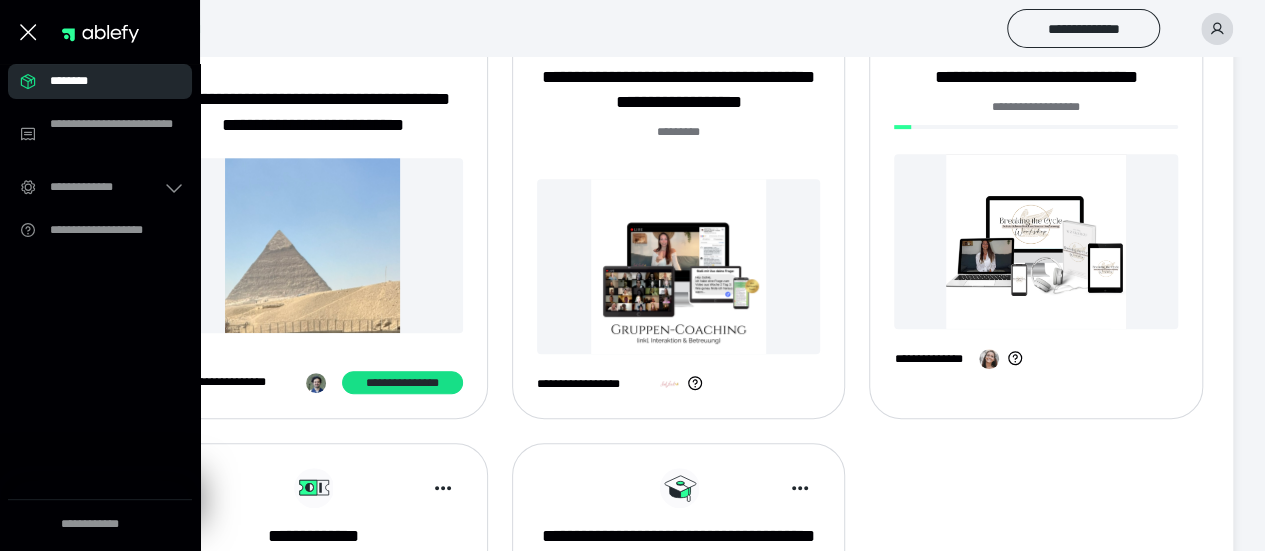 click at bounding box center [313, 245] 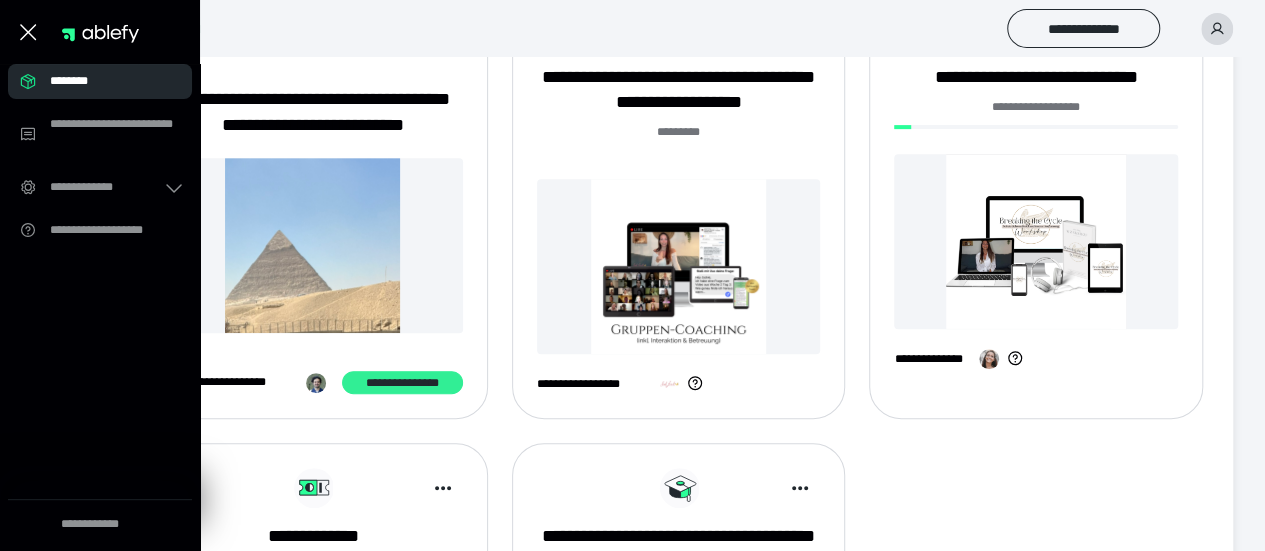 click on "**********" at bounding box center [402, 382] 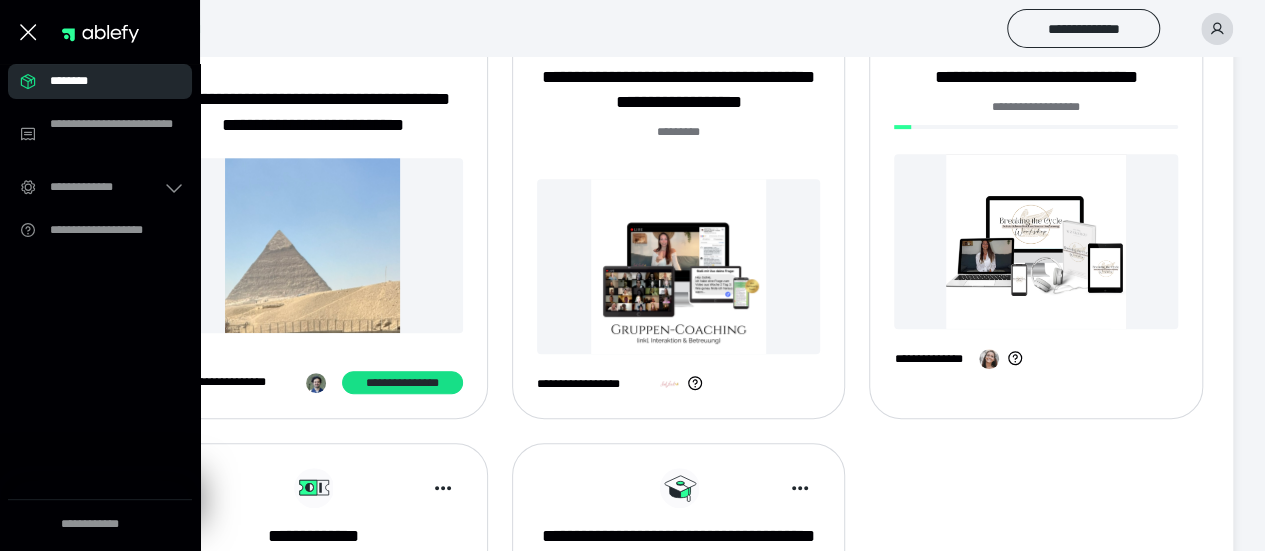 click 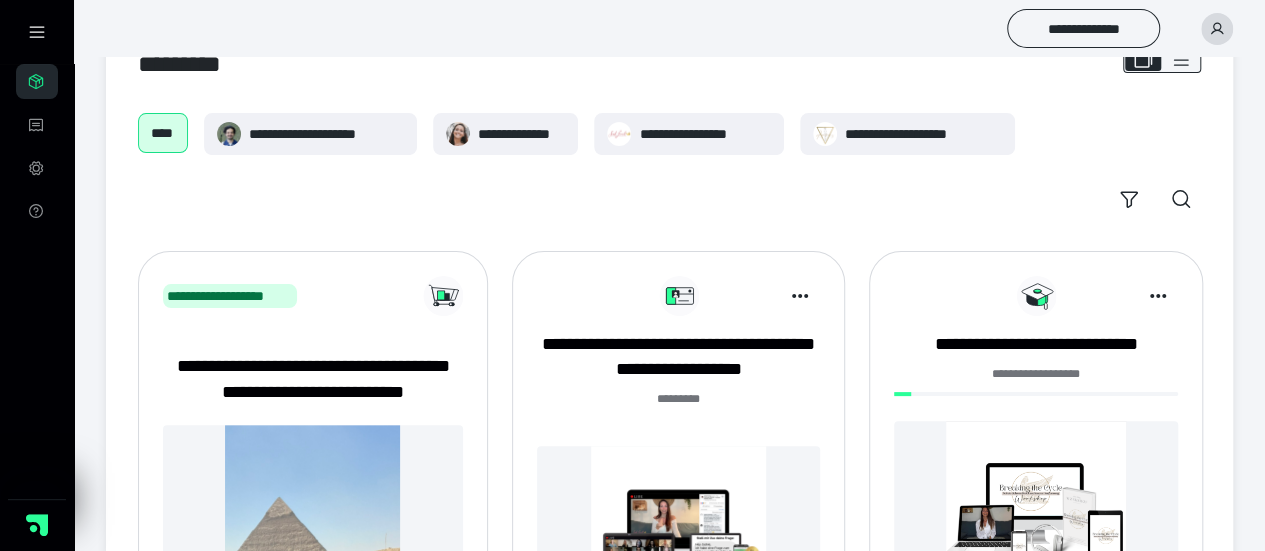 scroll, scrollTop: 64, scrollLeft: 0, axis: vertical 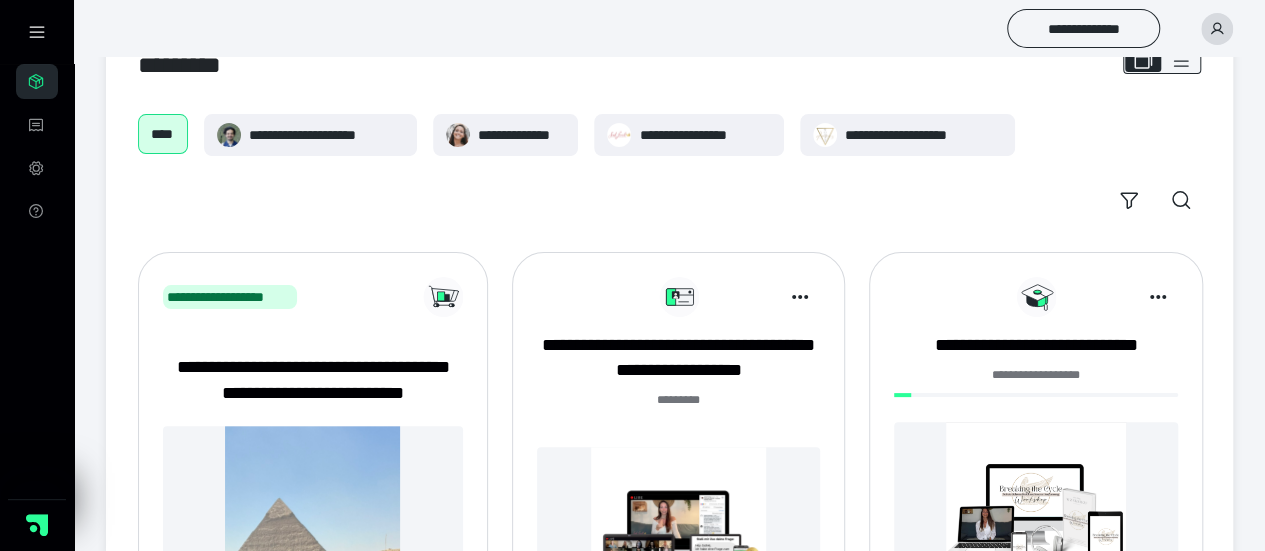 click on "**********" at bounding box center (632, 32) 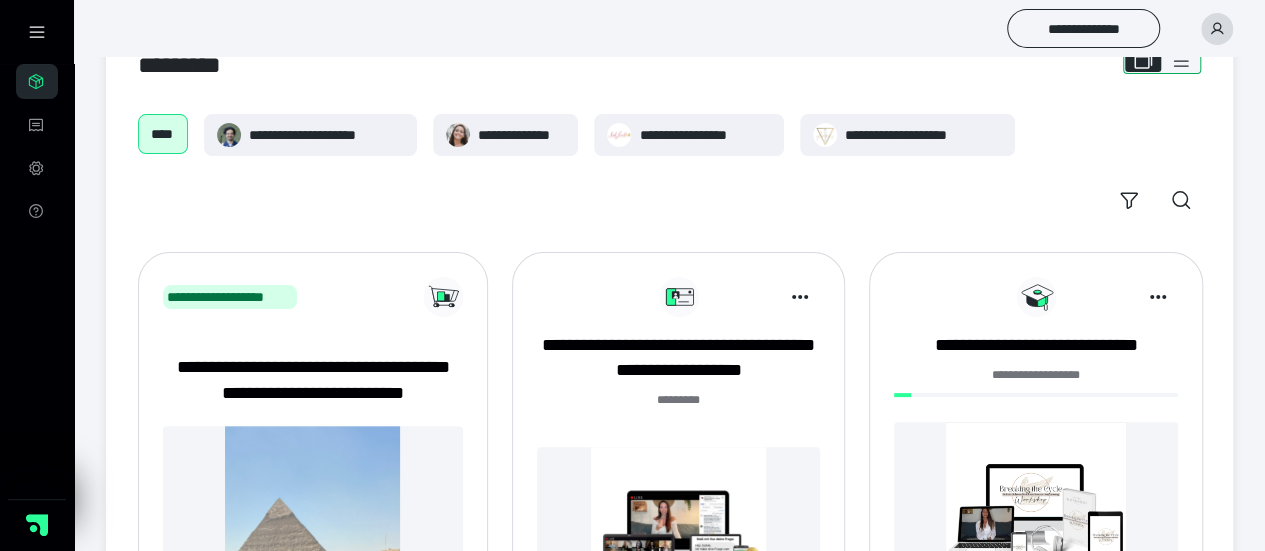 click at bounding box center (1181, 61) 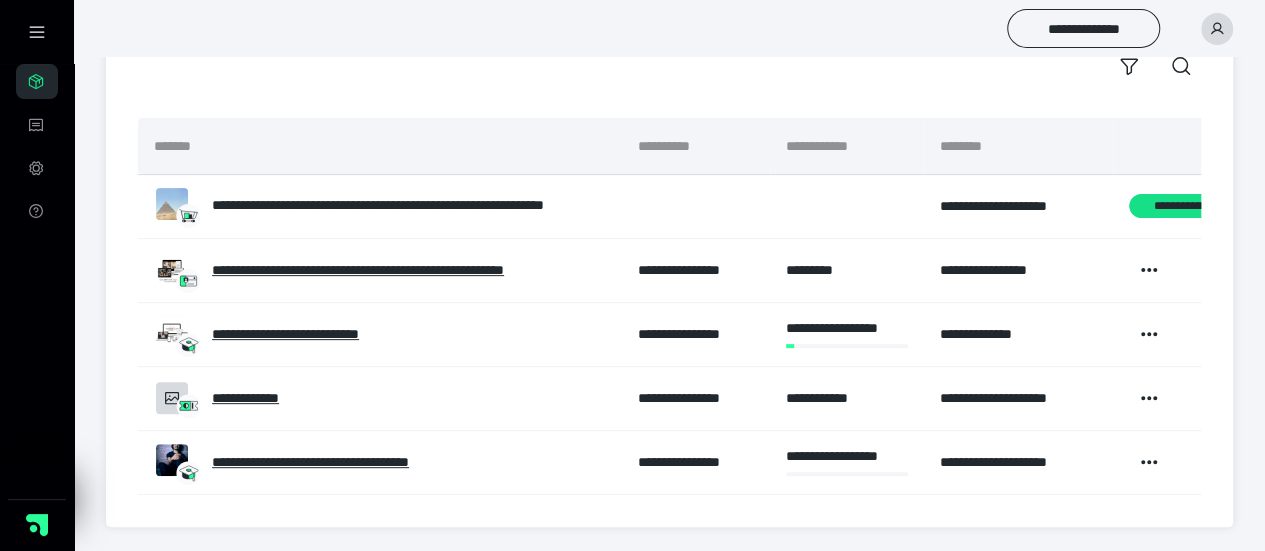 scroll, scrollTop: 0, scrollLeft: 0, axis: both 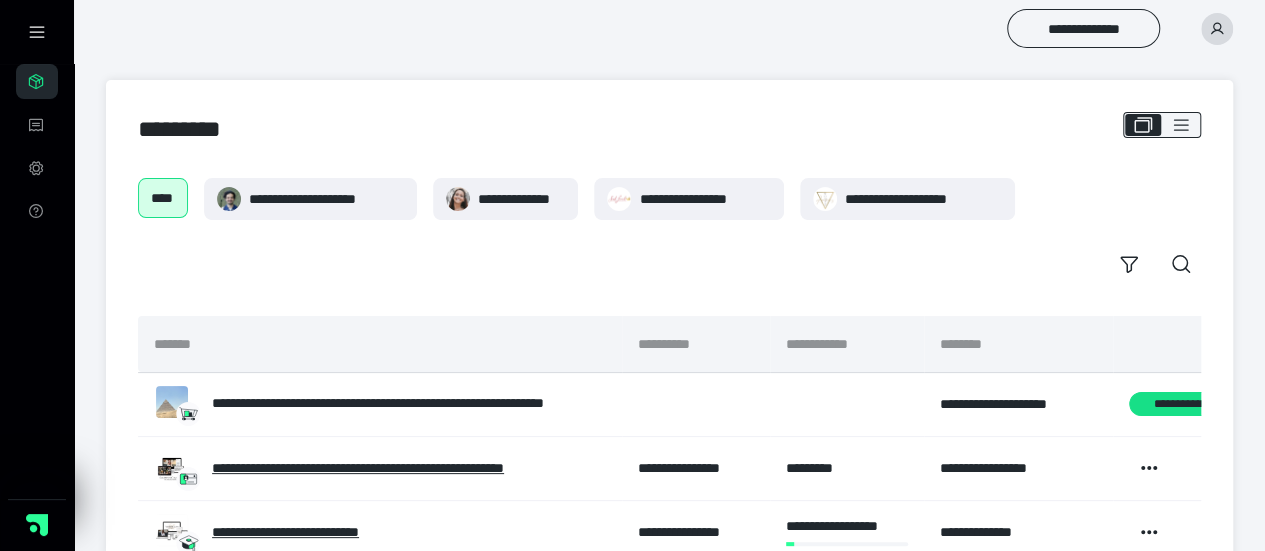 click 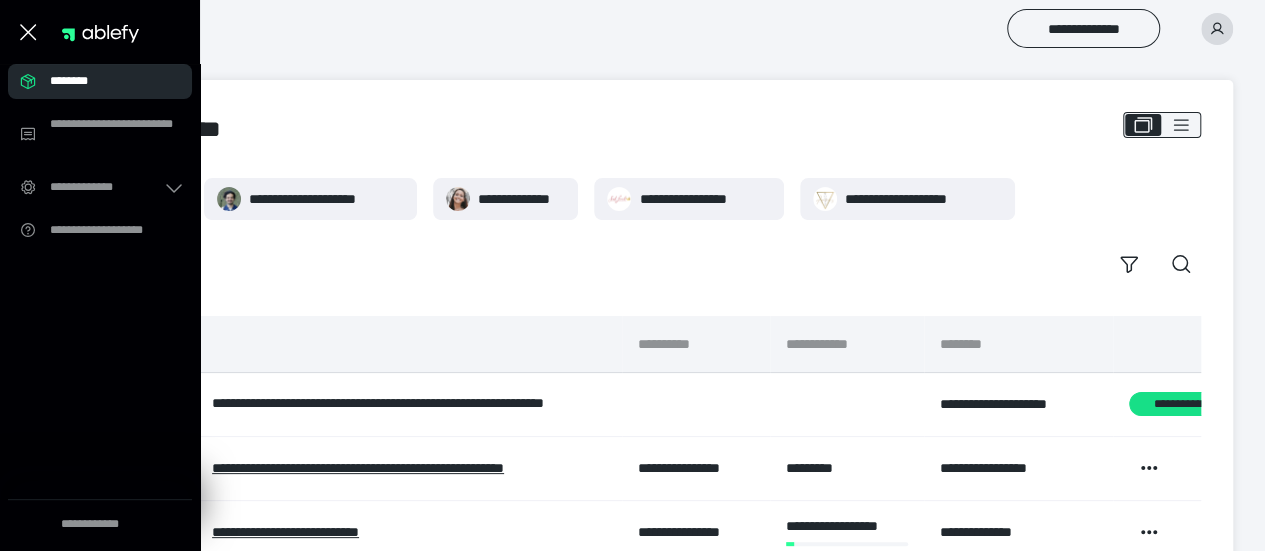 click on "********" at bounding box center [106, 81] 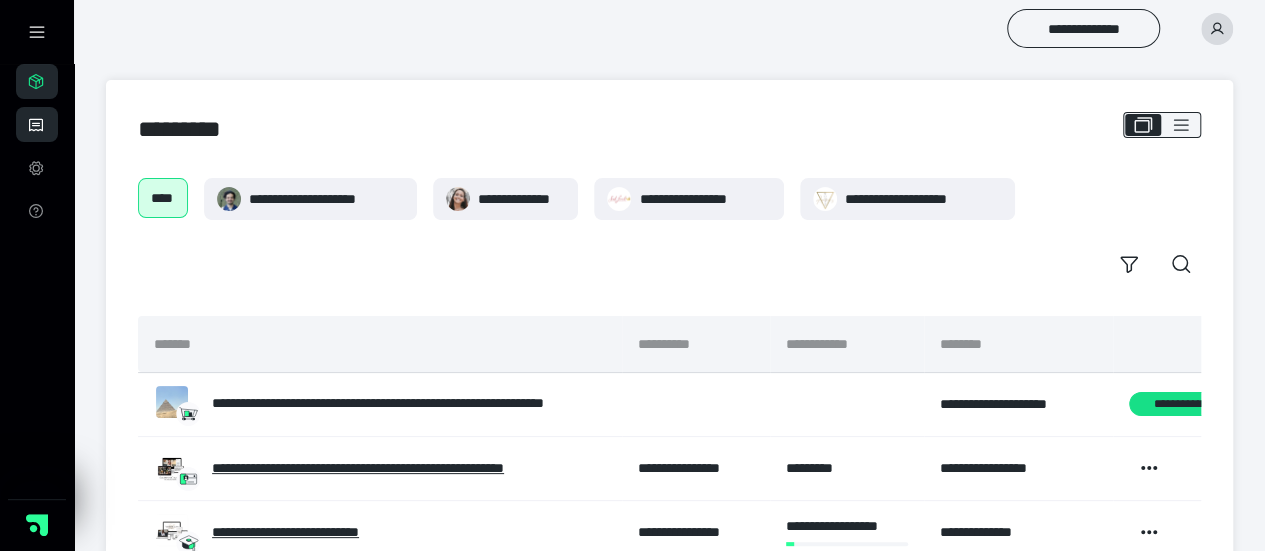 click on "**********" at bounding box center [37, 124] 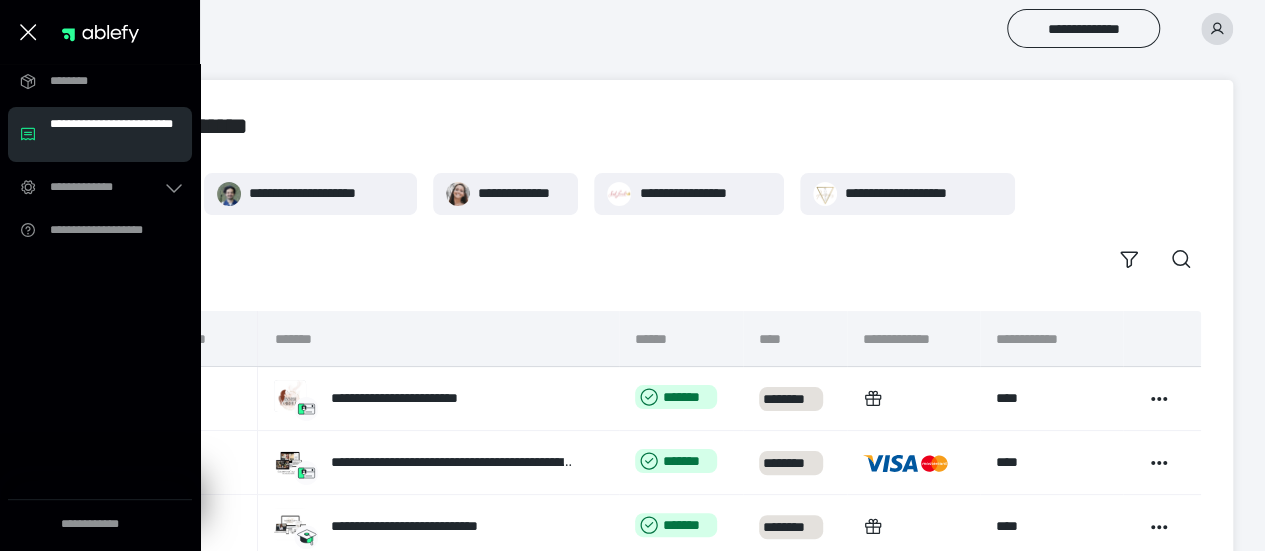 click on "**********" at bounding box center [669, 226] 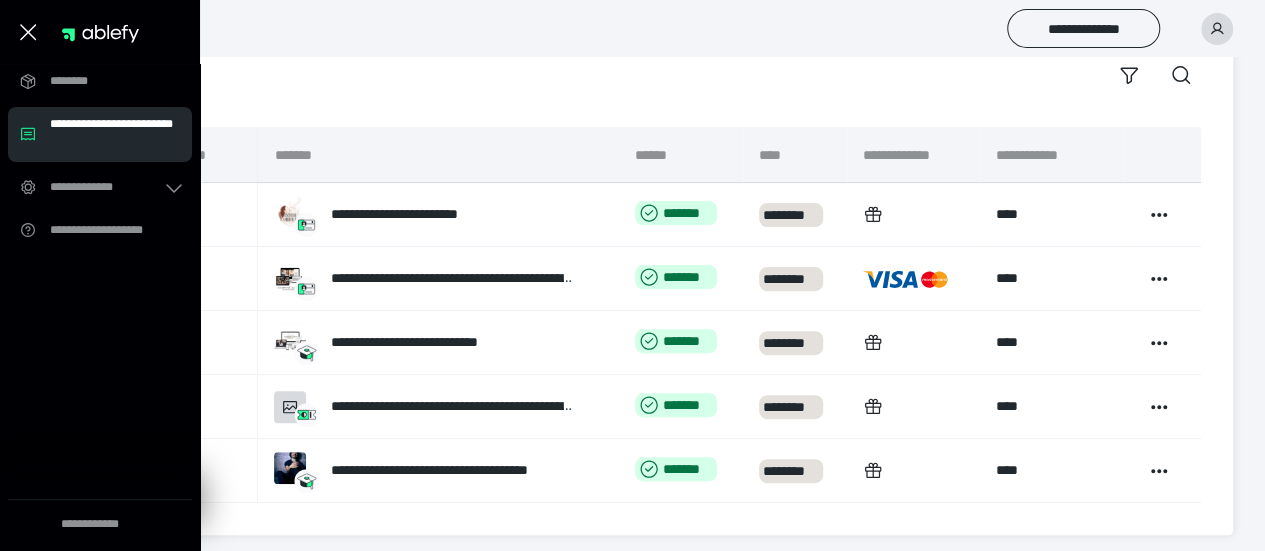 scroll, scrollTop: 190, scrollLeft: 0, axis: vertical 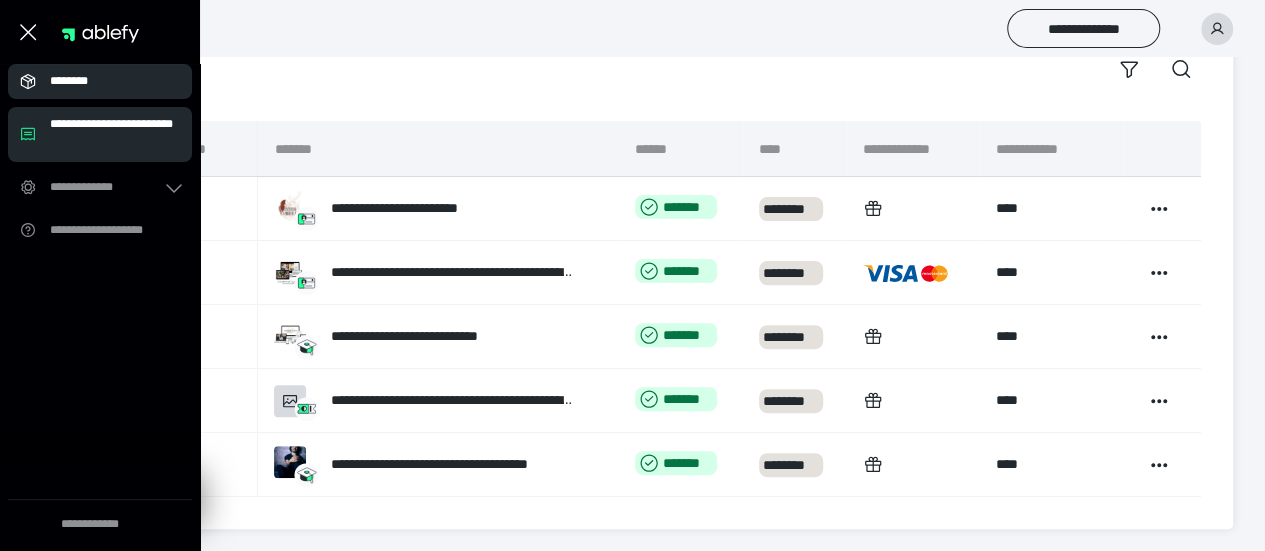 click on "********" at bounding box center [106, 81] 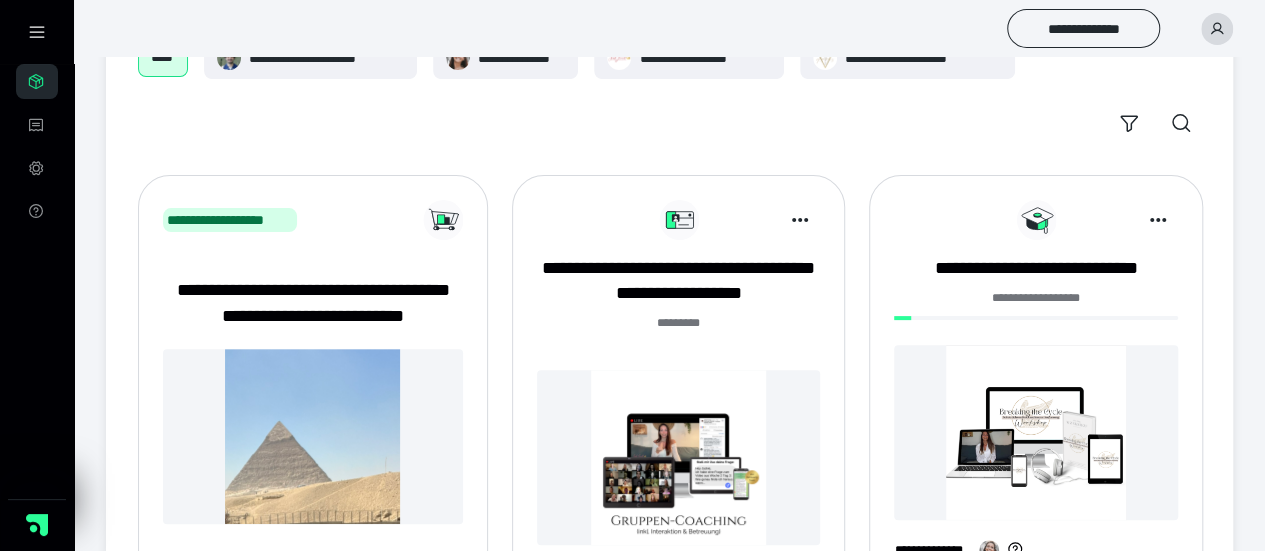 scroll, scrollTop: 136, scrollLeft: 0, axis: vertical 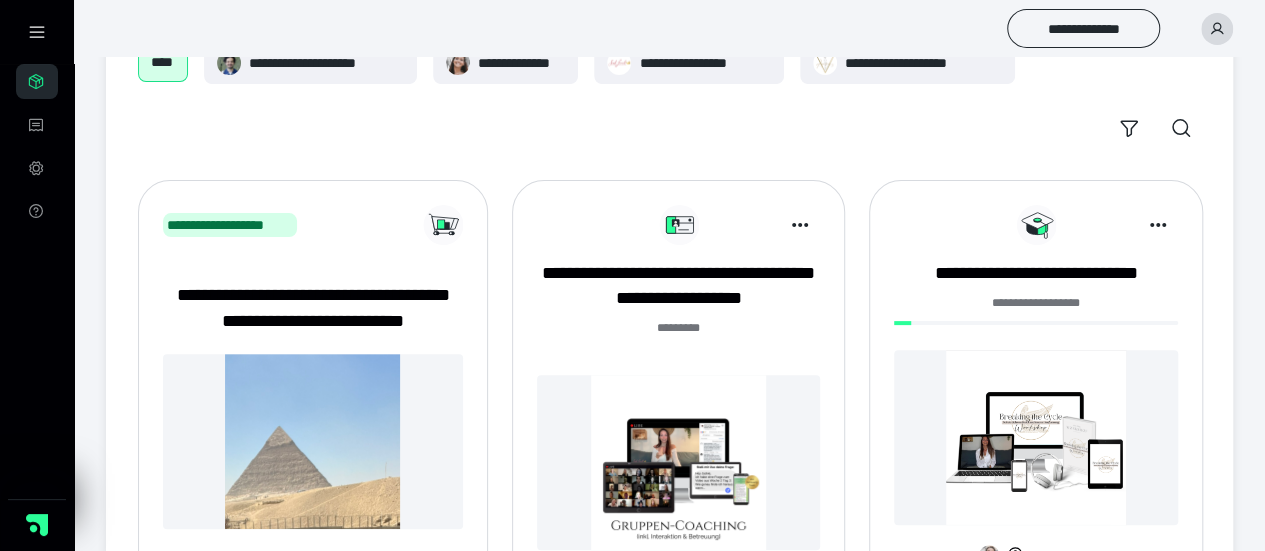 drag, startPoint x: 382, startPoint y: 267, endPoint x: 331, endPoint y: 212, distance: 75.00667 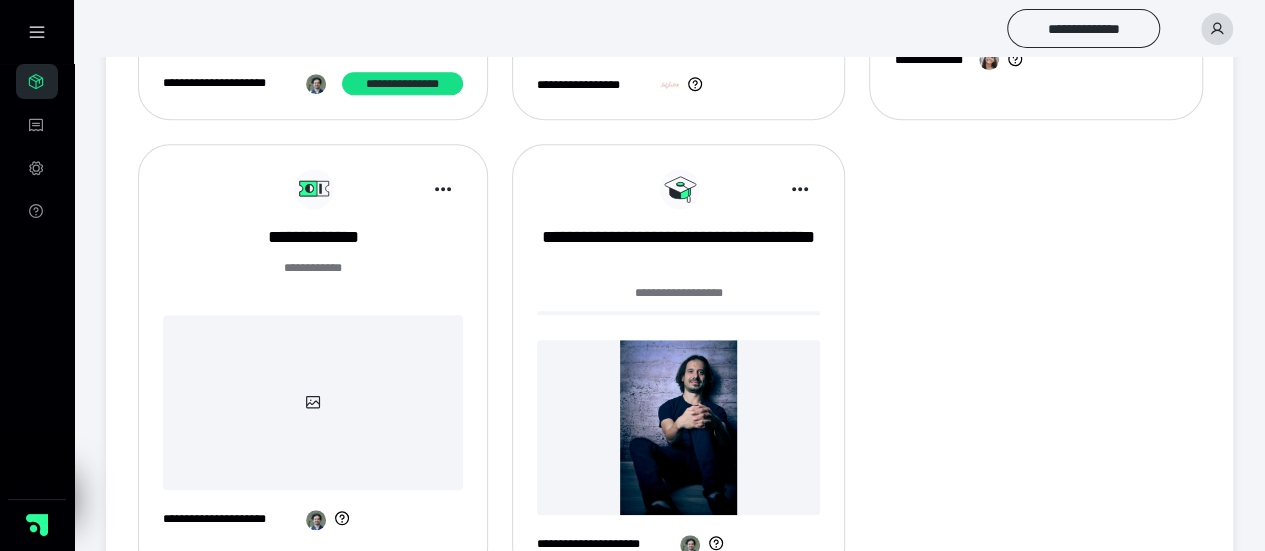 scroll, scrollTop: 712, scrollLeft: 0, axis: vertical 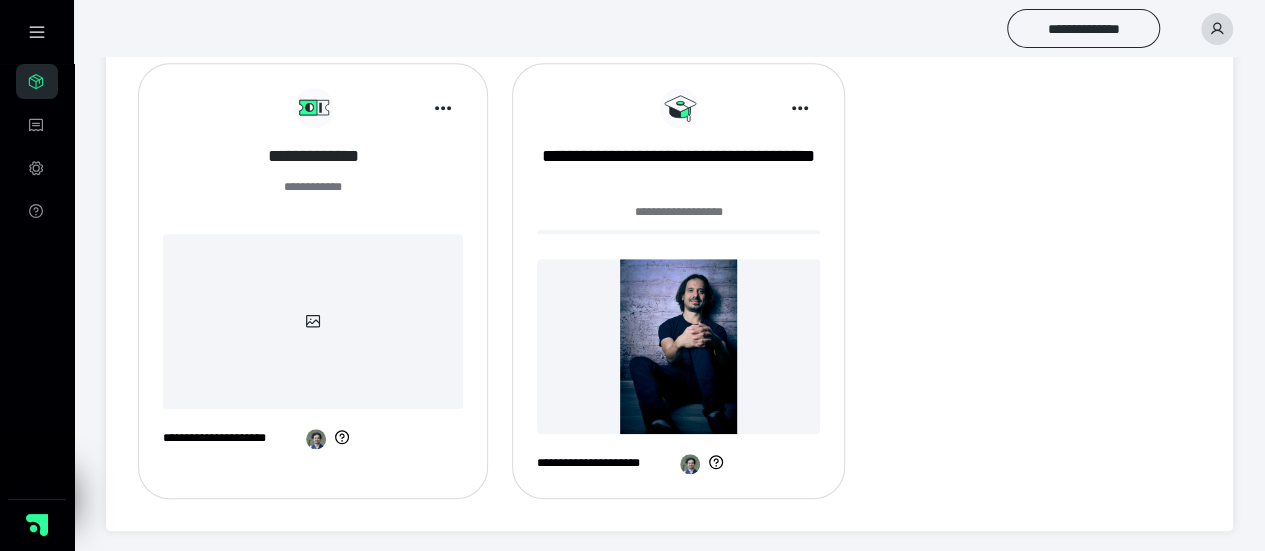 click on "**********" at bounding box center (313, 156) 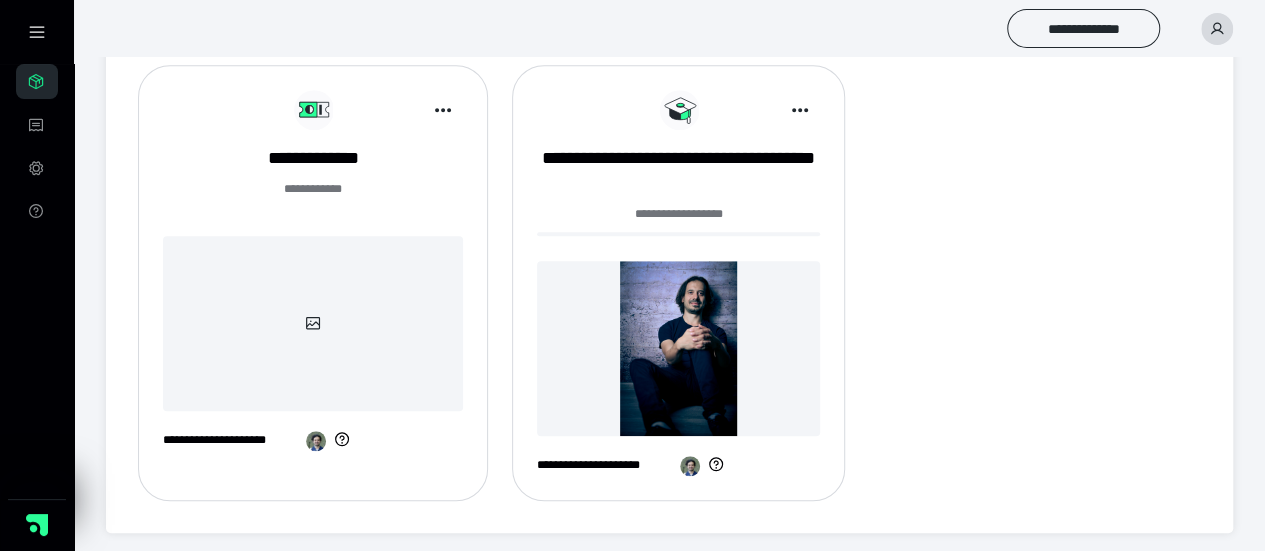 scroll, scrollTop: 710, scrollLeft: 0, axis: vertical 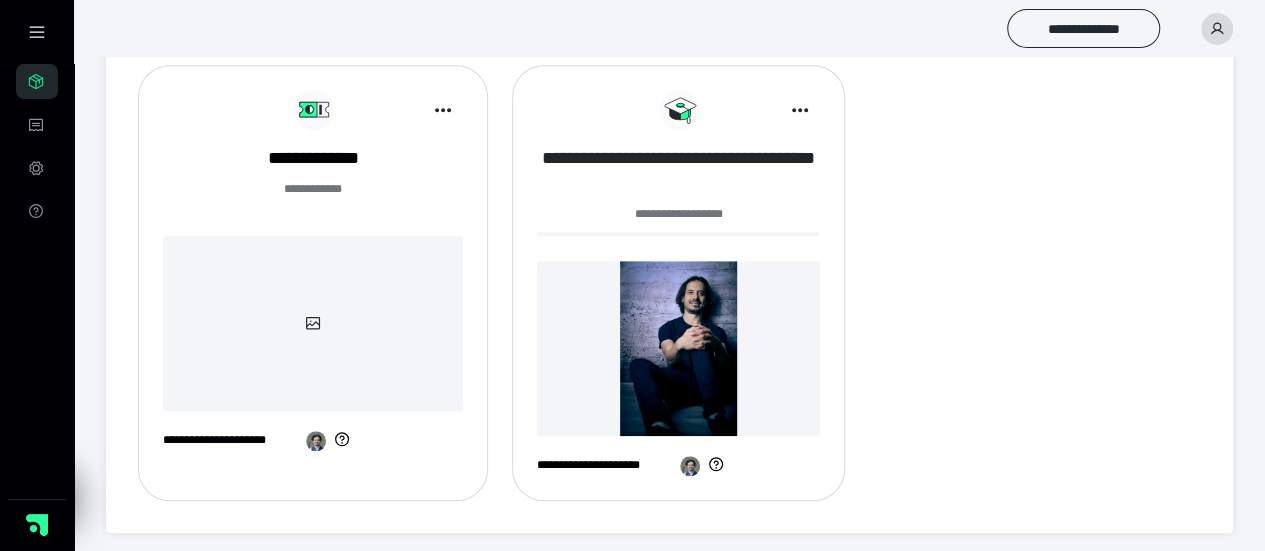 click on "**********" at bounding box center (678, 171) 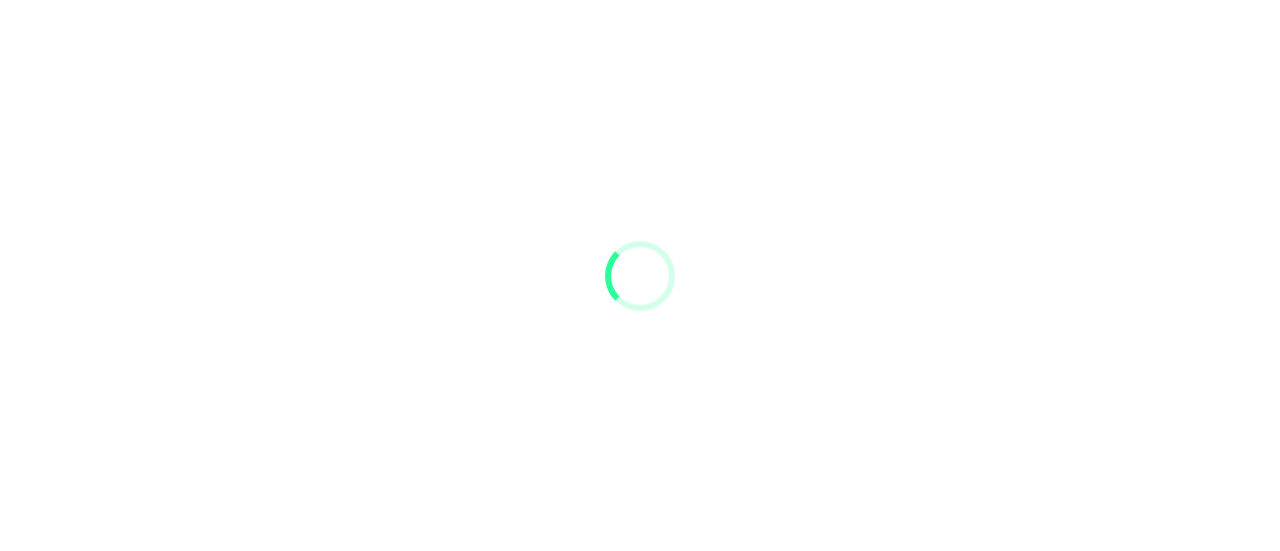 scroll, scrollTop: 0, scrollLeft: 0, axis: both 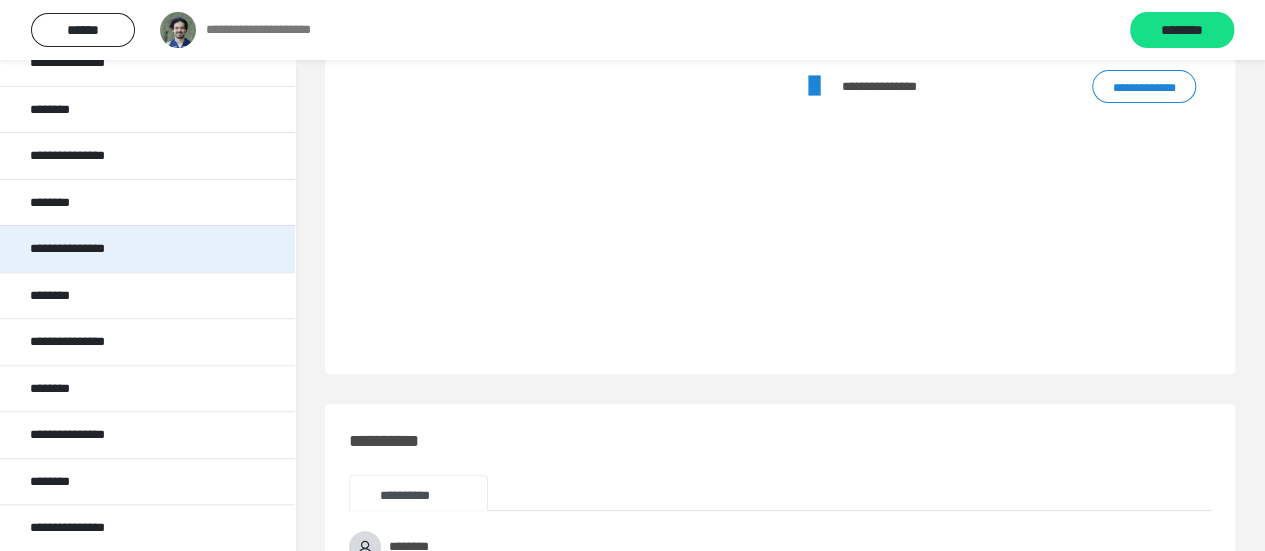 click on "**********" at bounding box center (83, 249) 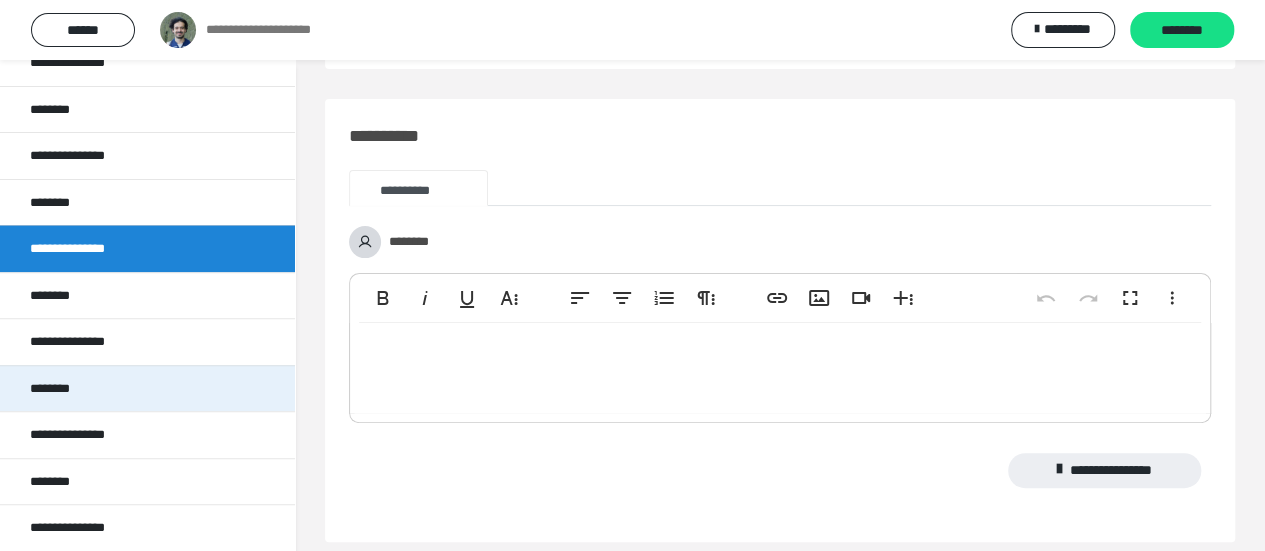 scroll, scrollTop: 0, scrollLeft: 0, axis: both 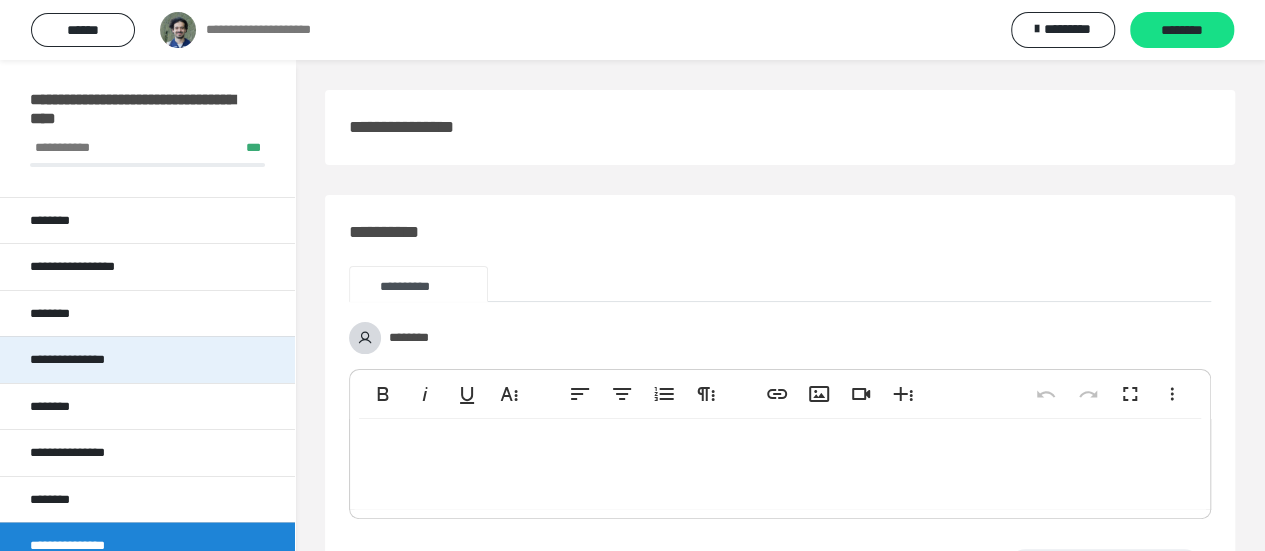 click on "**********" at bounding box center [82, 360] 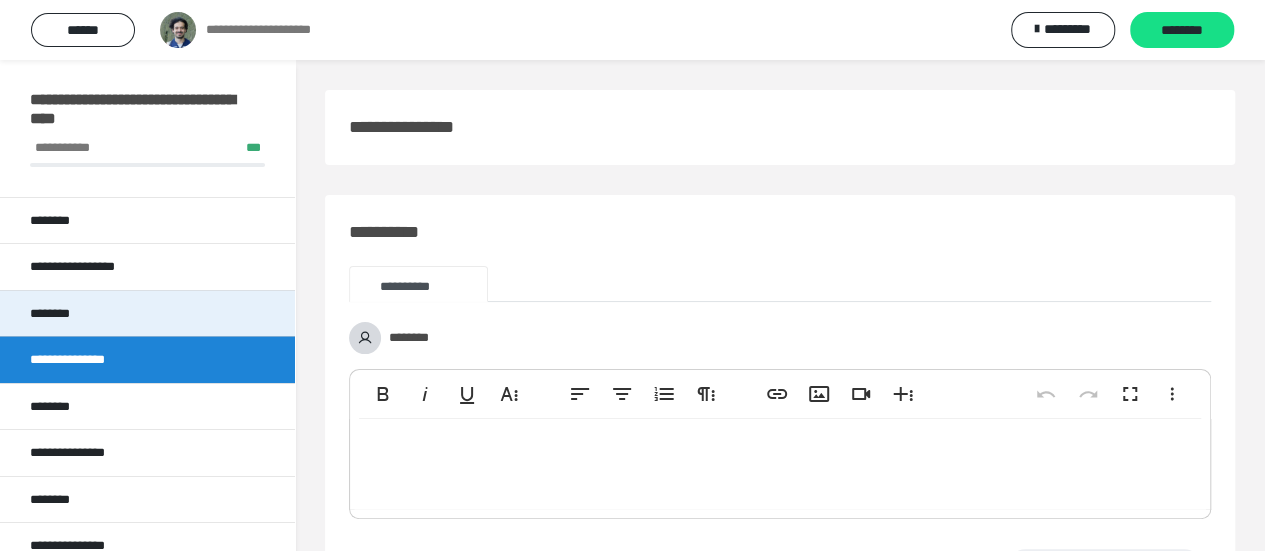 click on "********" at bounding box center [147, 313] 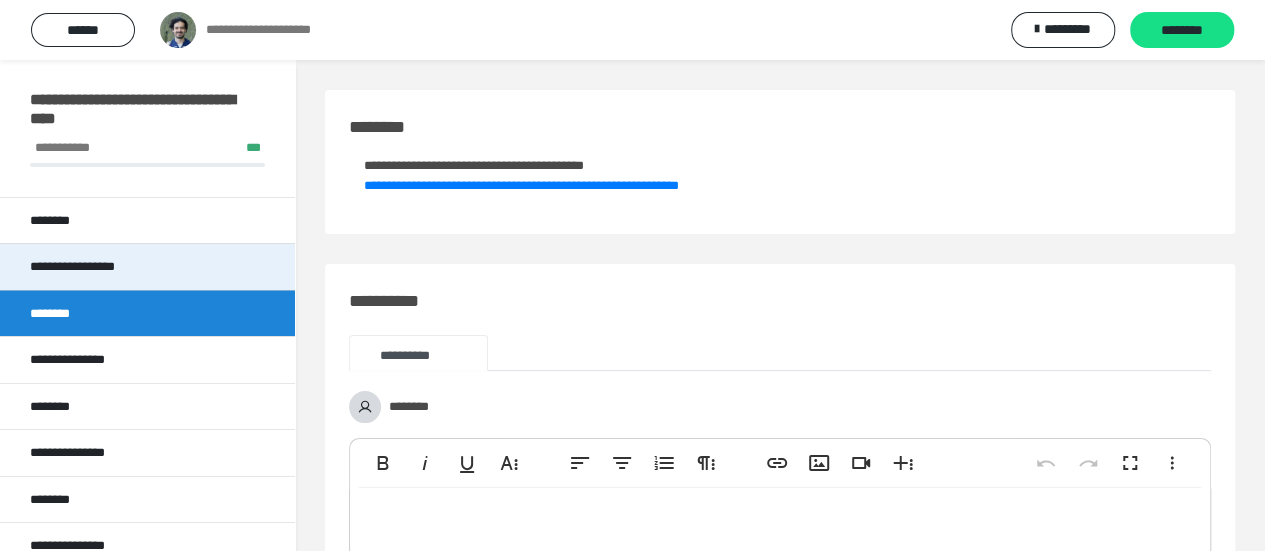 click on "**********" at bounding box center (89, 267) 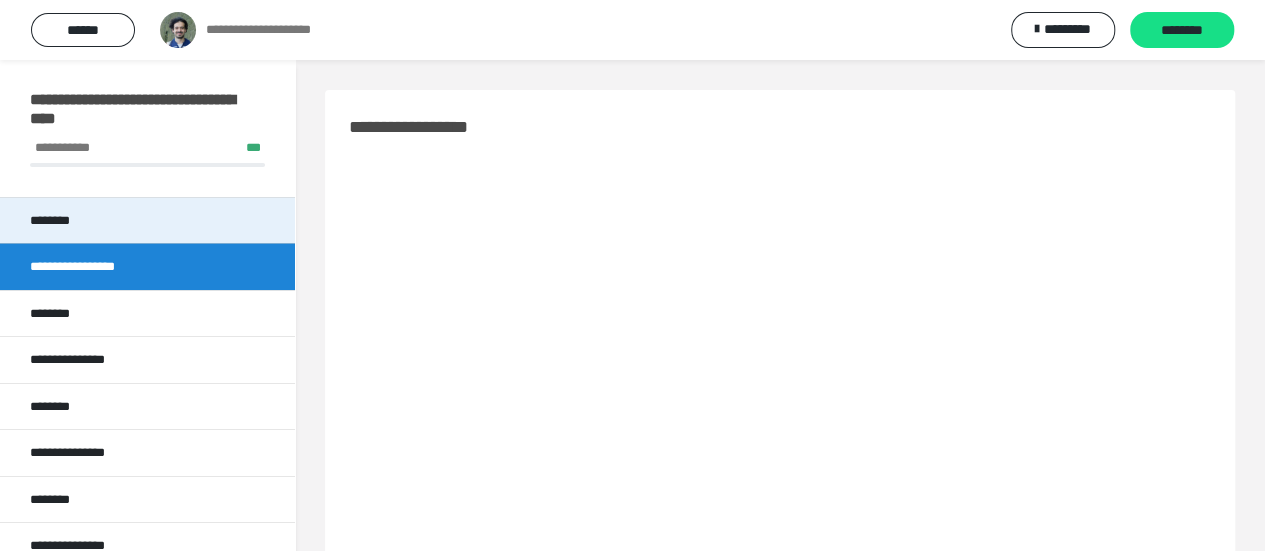 click on "********" at bounding box center [147, 220] 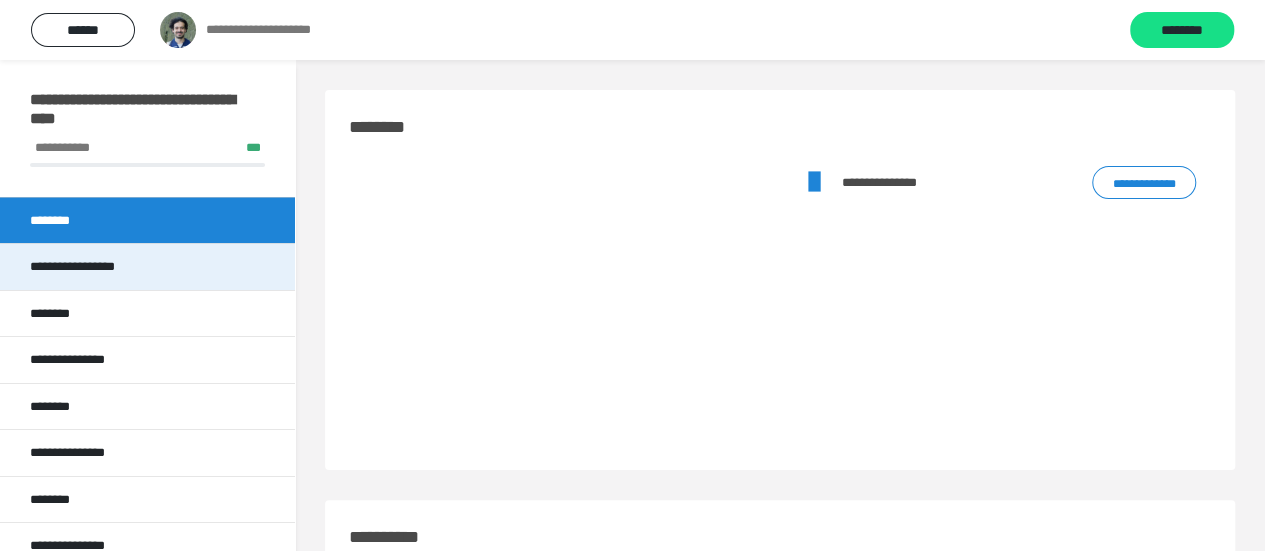 click on "**********" at bounding box center [89, 267] 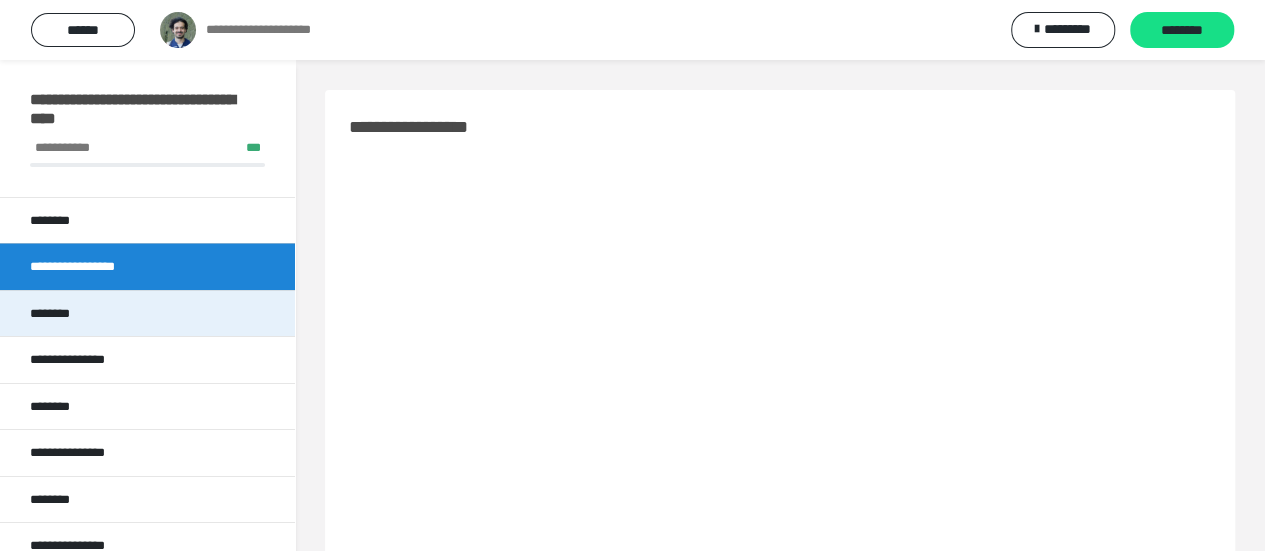 click on "********" at bounding box center [147, 313] 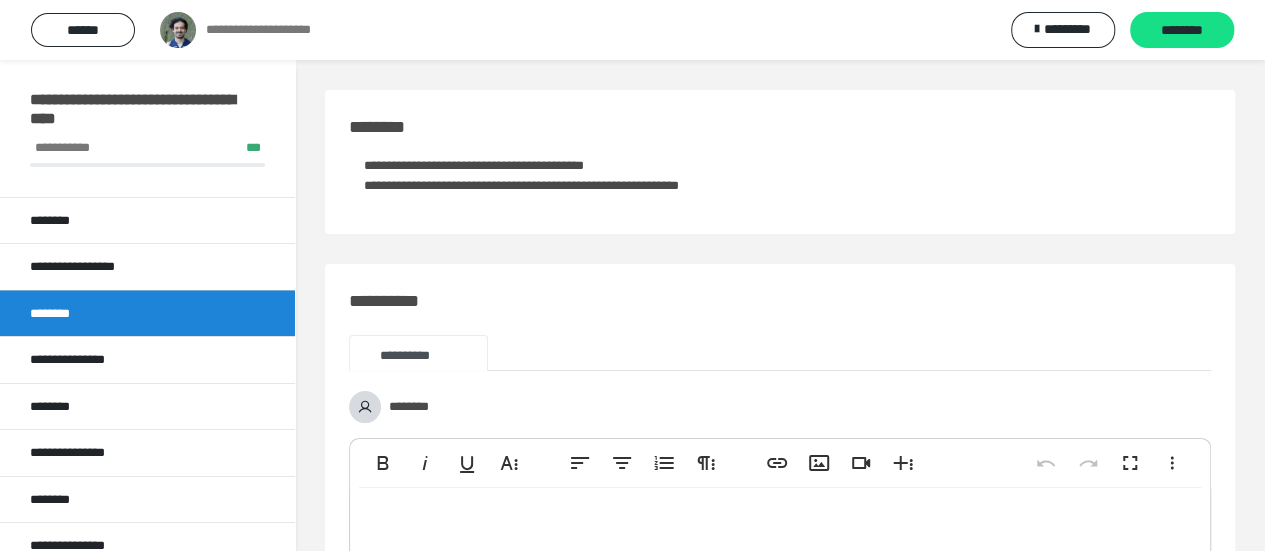 click on "**********" at bounding box center [521, 185] 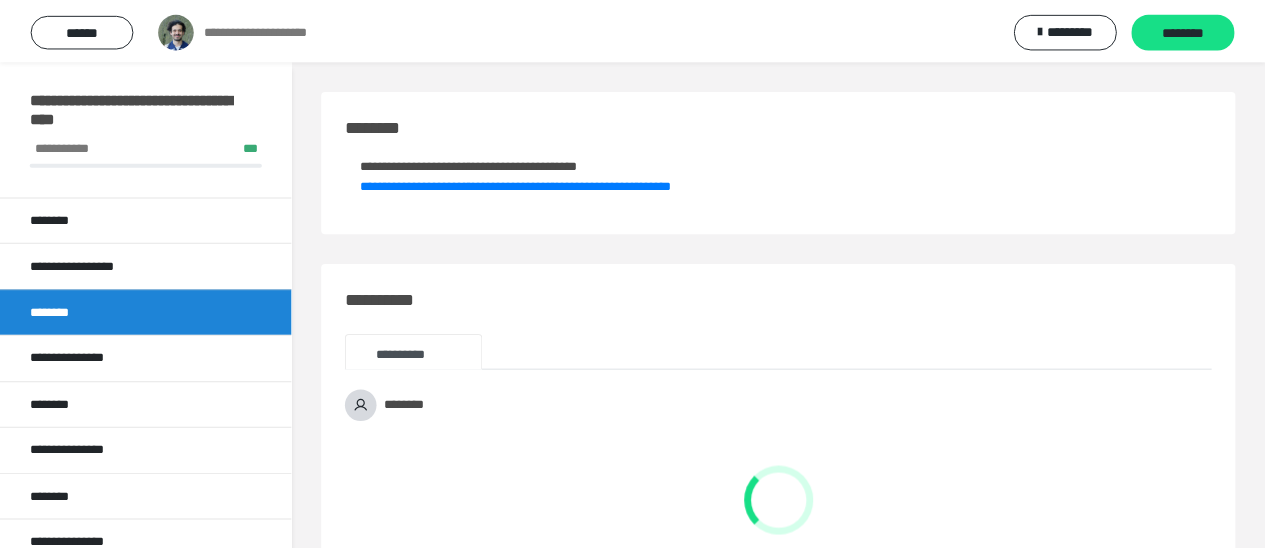 scroll, scrollTop: 0, scrollLeft: 0, axis: both 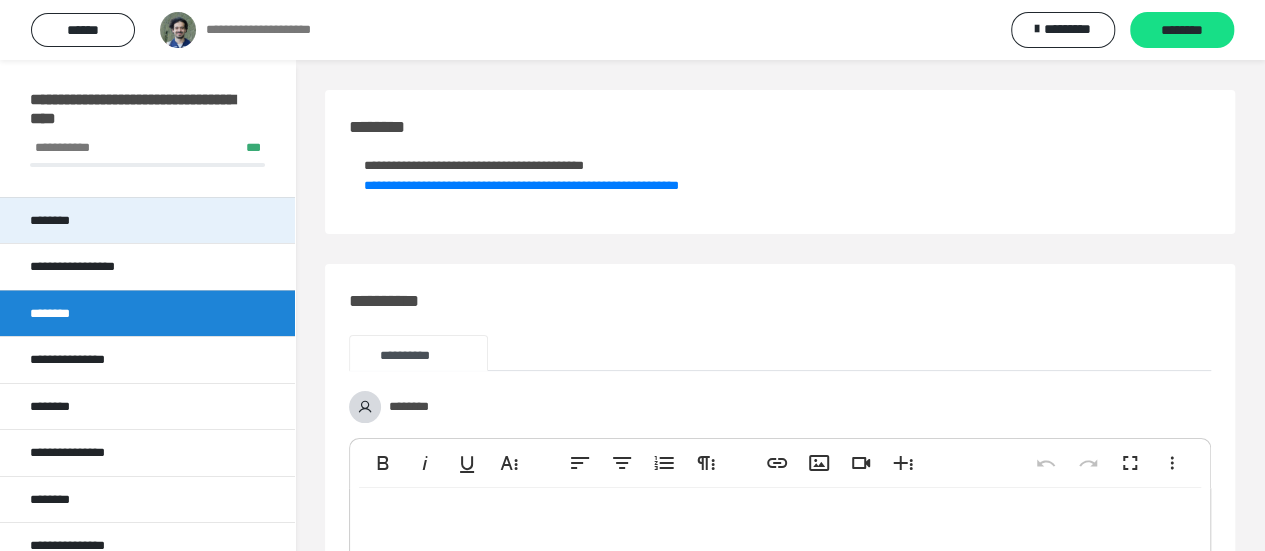 click on "********" at bounding box center [147, 220] 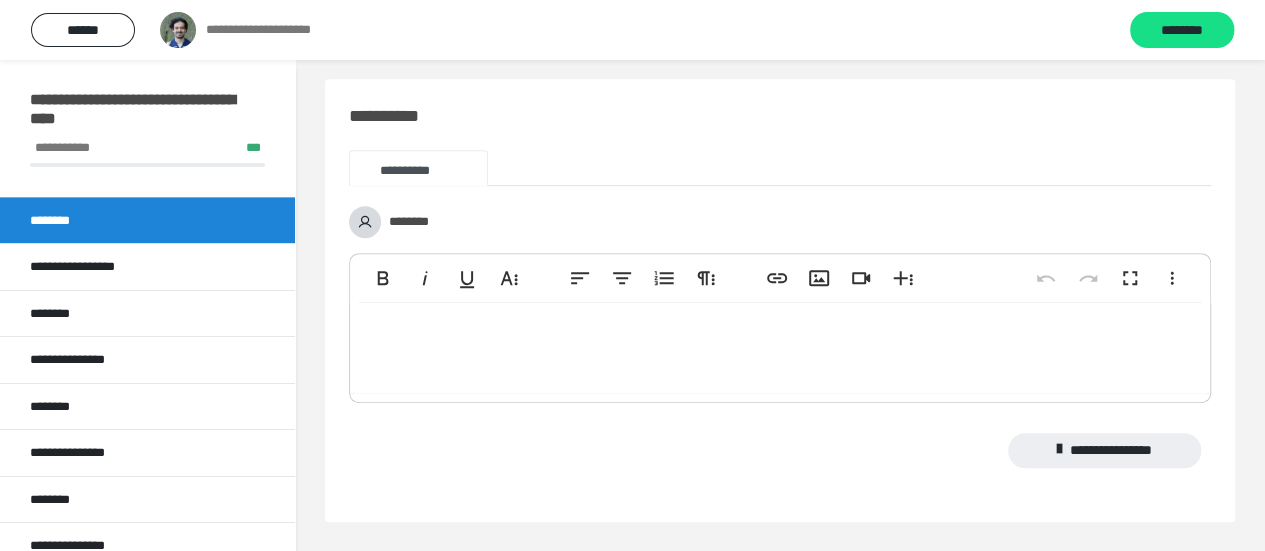 scroll, scrollTop: 0, scrollLeft: 0, axis: both 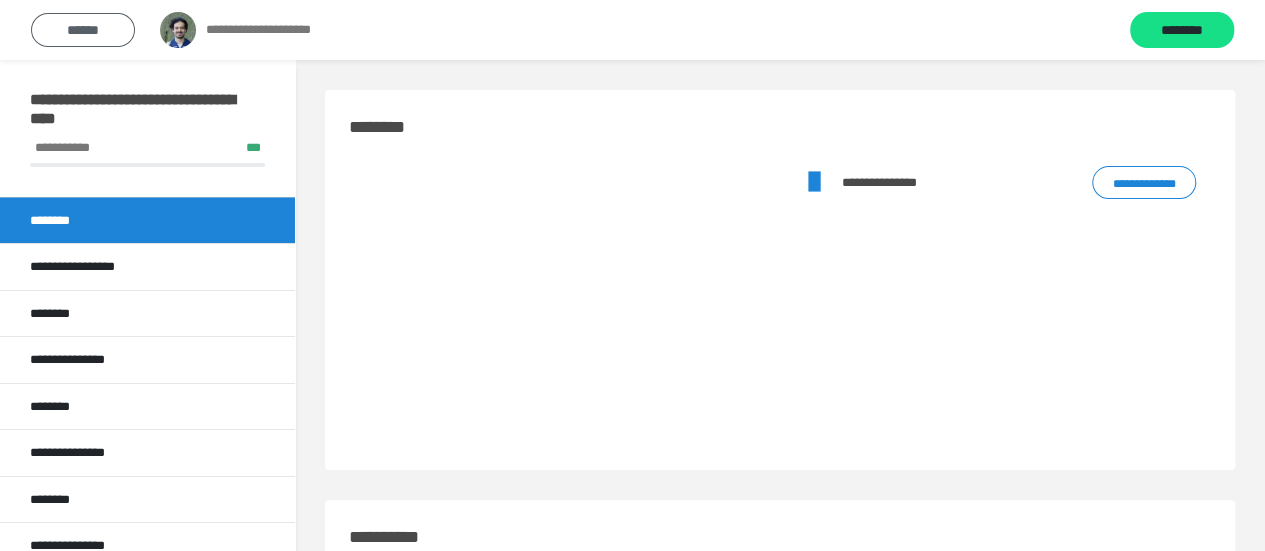 click on "******" at bounding box center (83, 30) 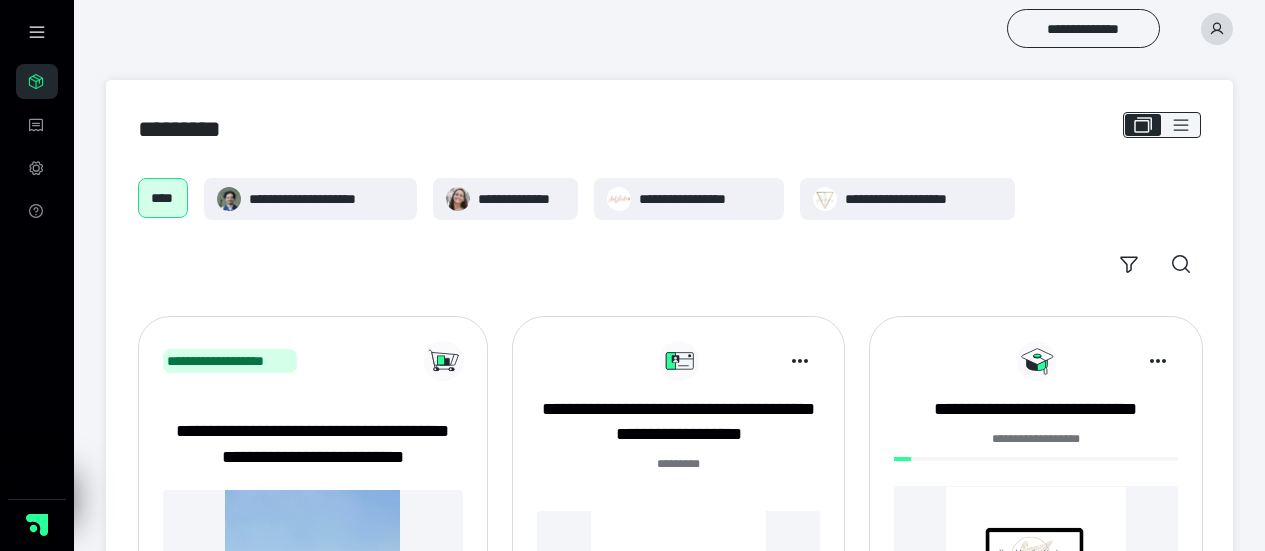 scroll, scrollTop: 708, scrollLeft: 0, axis: vertical 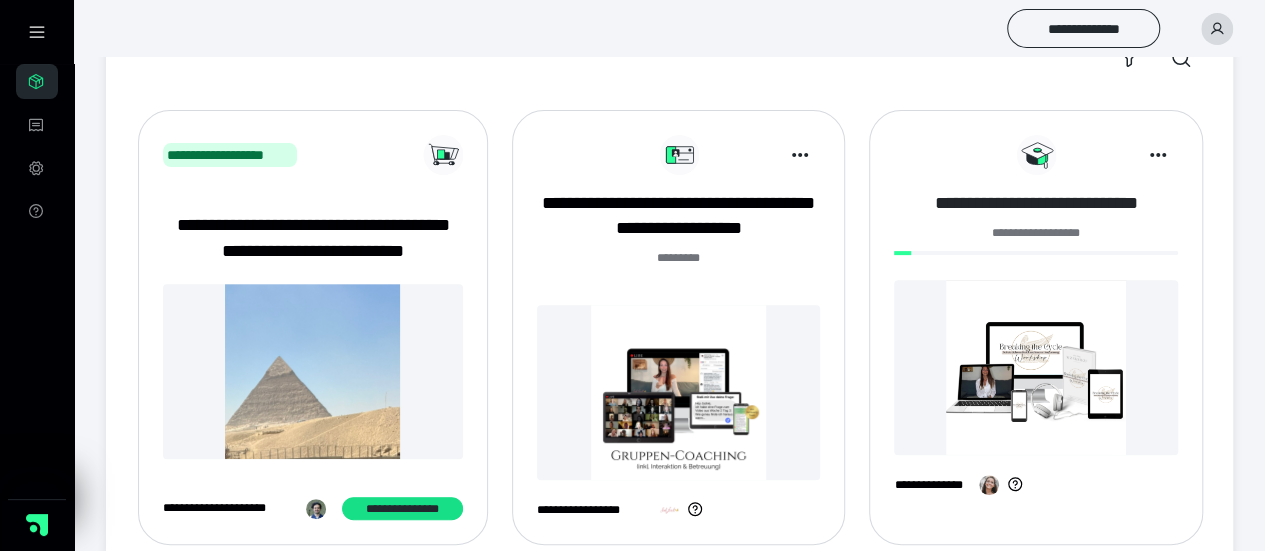 click on "**********" at bounding box center (1035, 203) 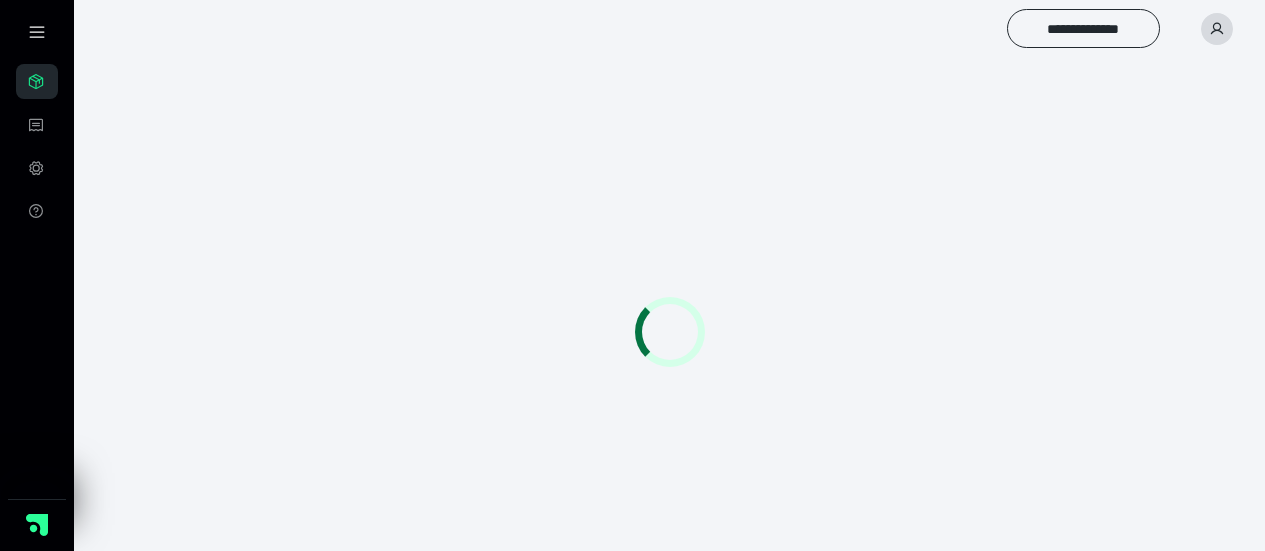scroll, scrollTop: 0, scrollLeft: 0, axis: both 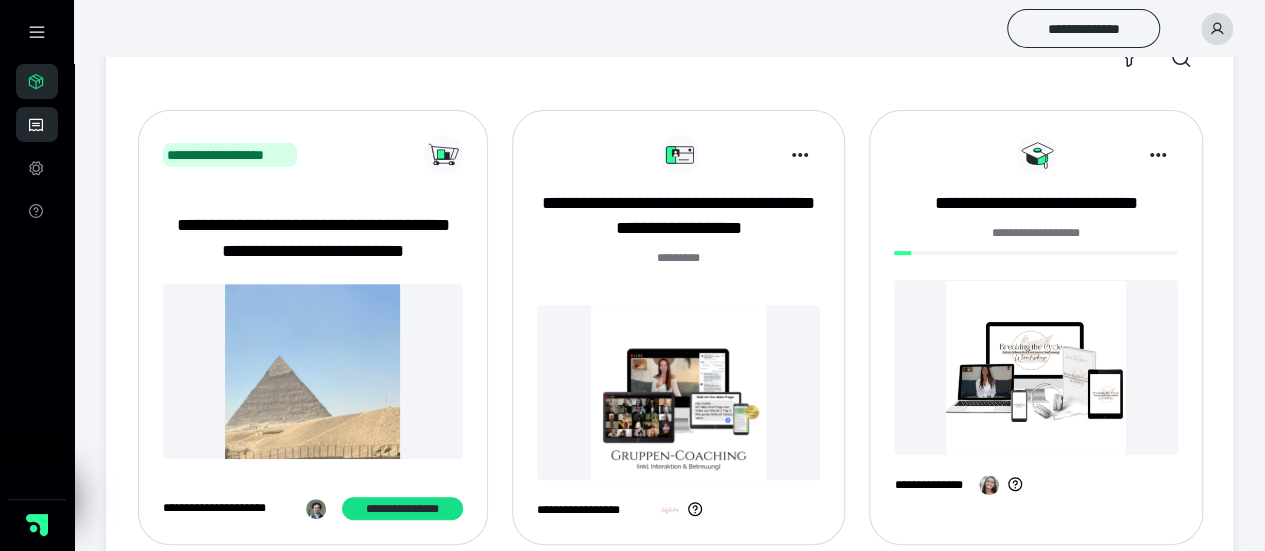 click 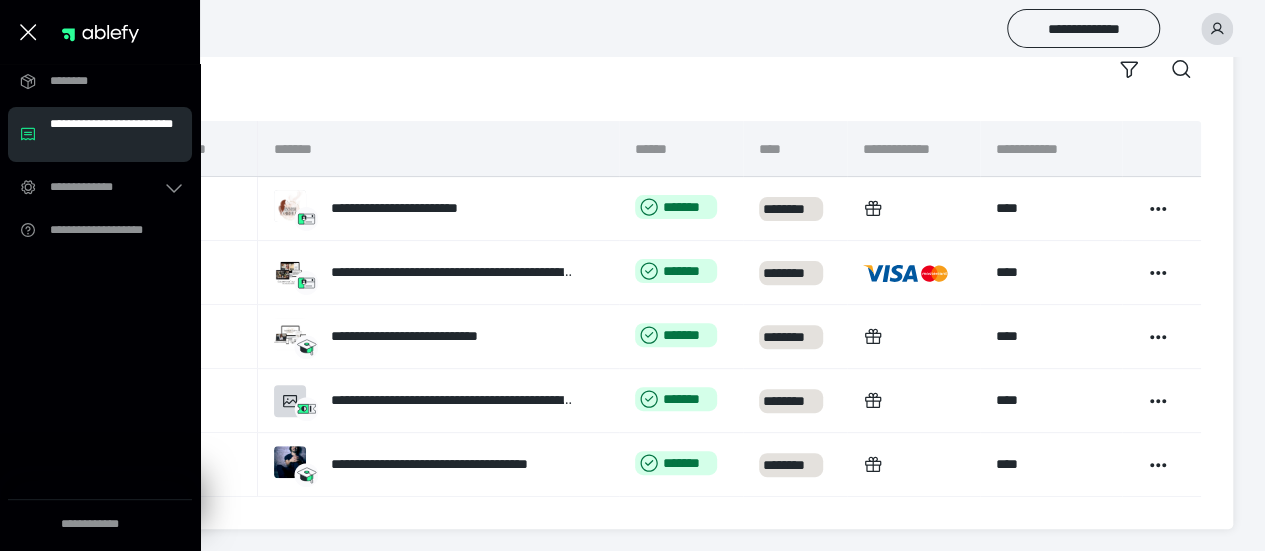 scroll, scrollTop: 190, scrollLeft: 0, axis: vertical 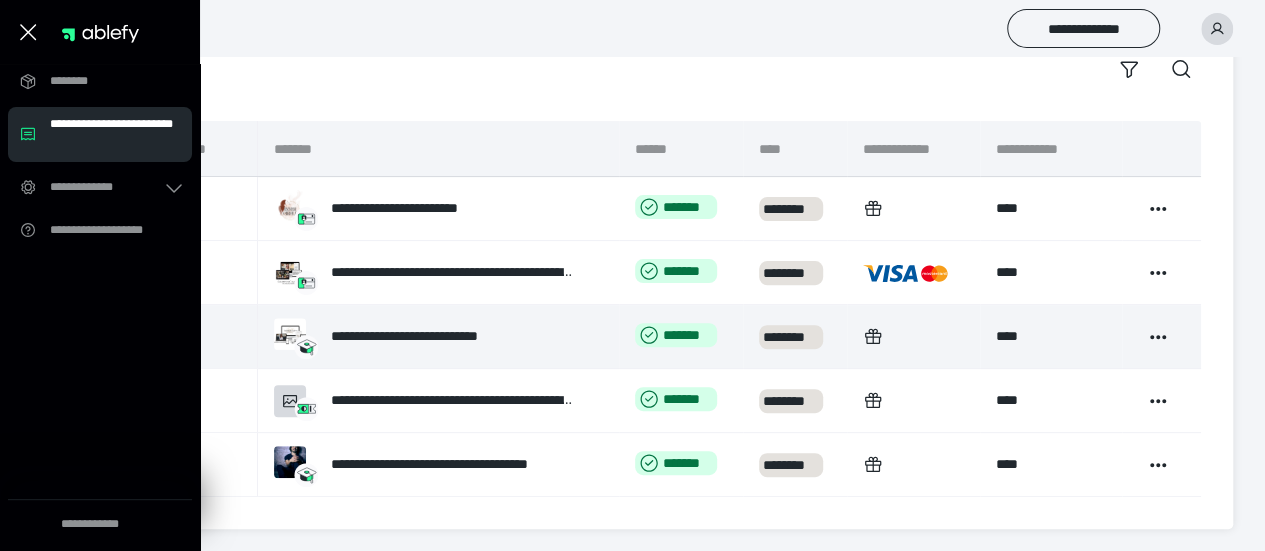 click on "**********" at bounding box center (433, 336) 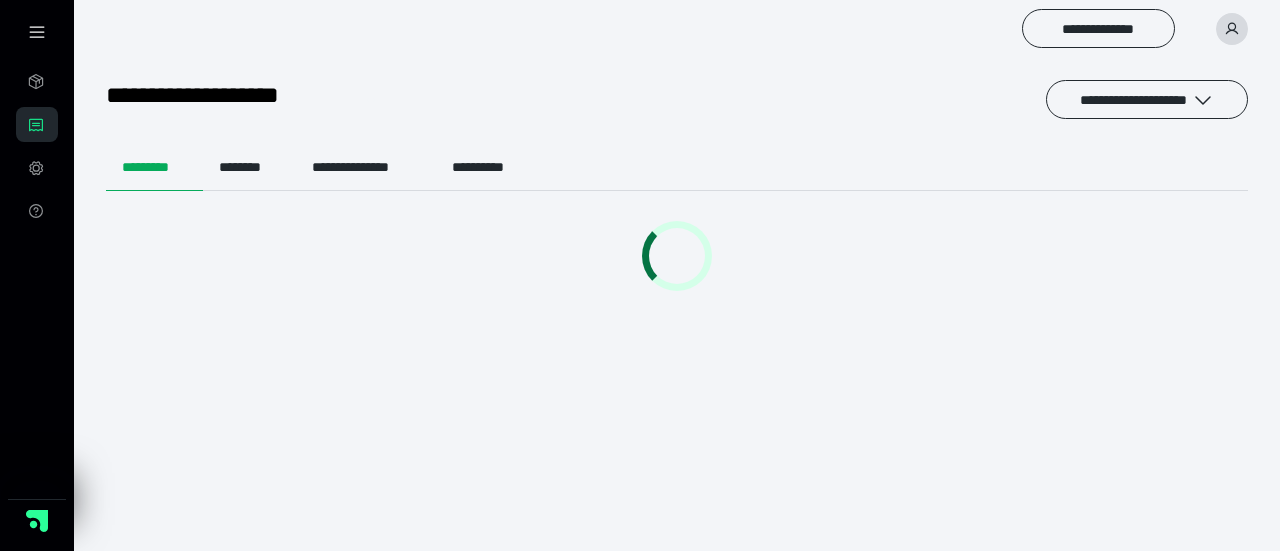 scroll, scrollTop: 0, scrollLeft: 0, axis: both 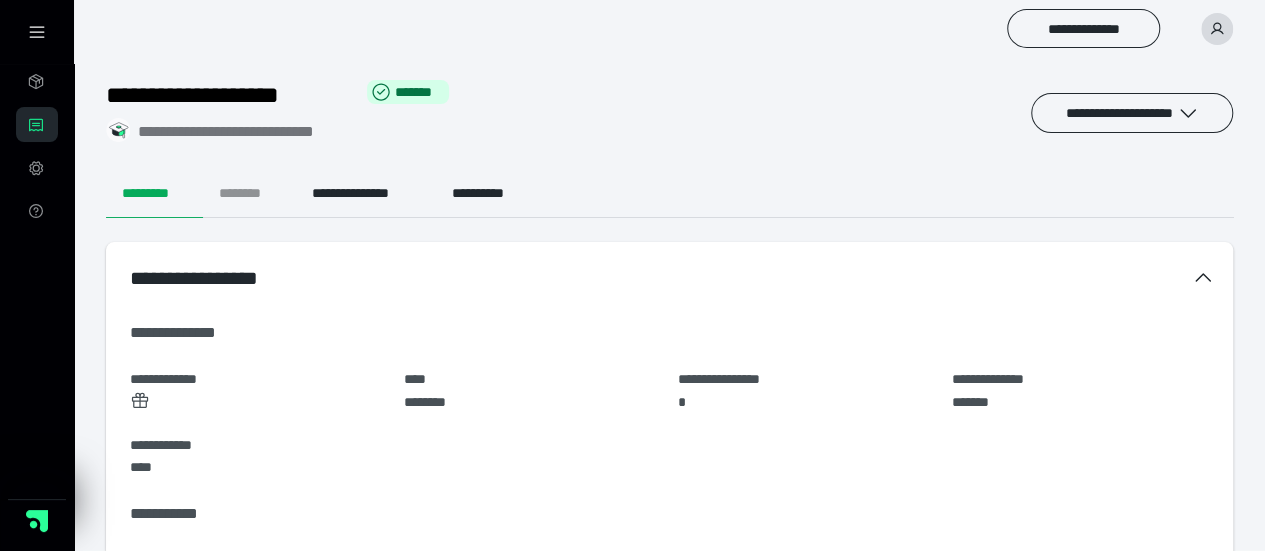click on "********" at bounding box center (249, 194) 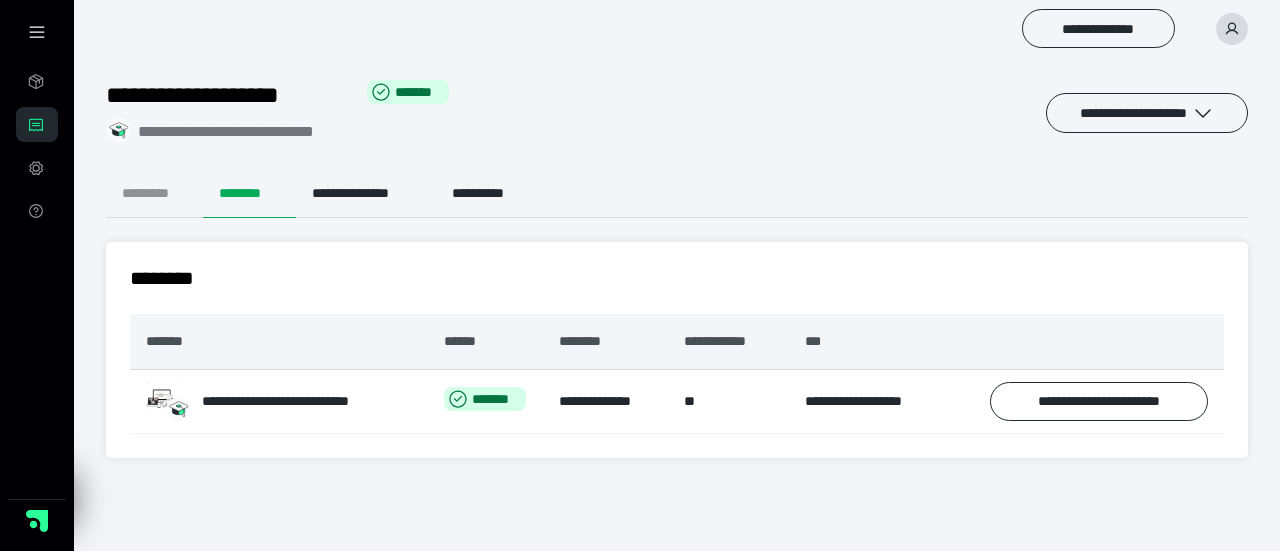 click on "*********" at bounding box center (154, 194) 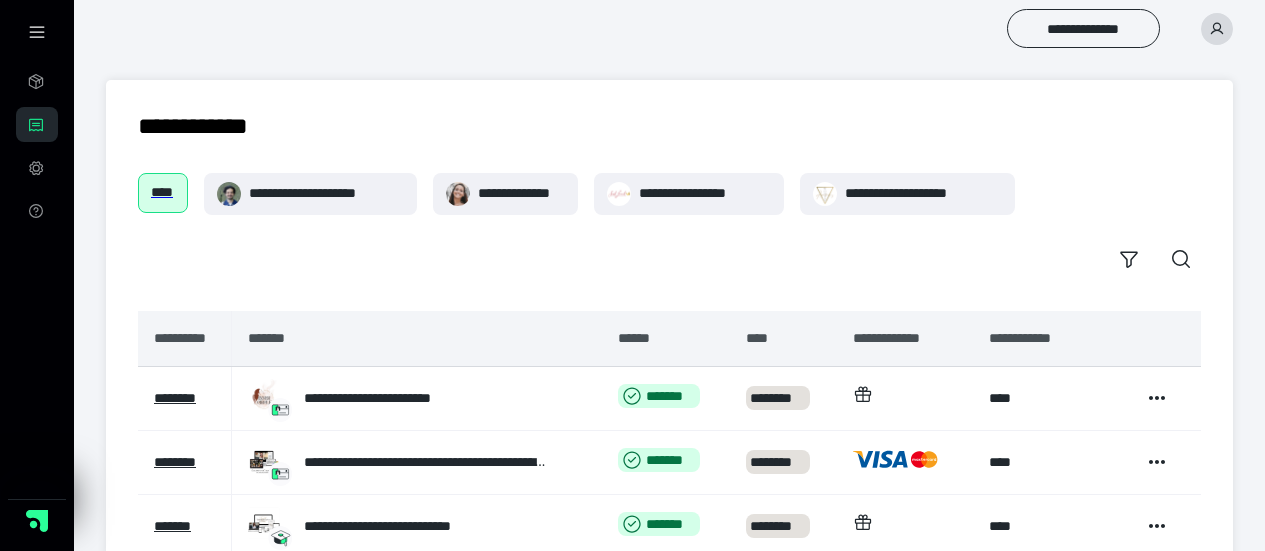 scroll, scrollTop: 188, scrollLeft: 0, axis: vertical 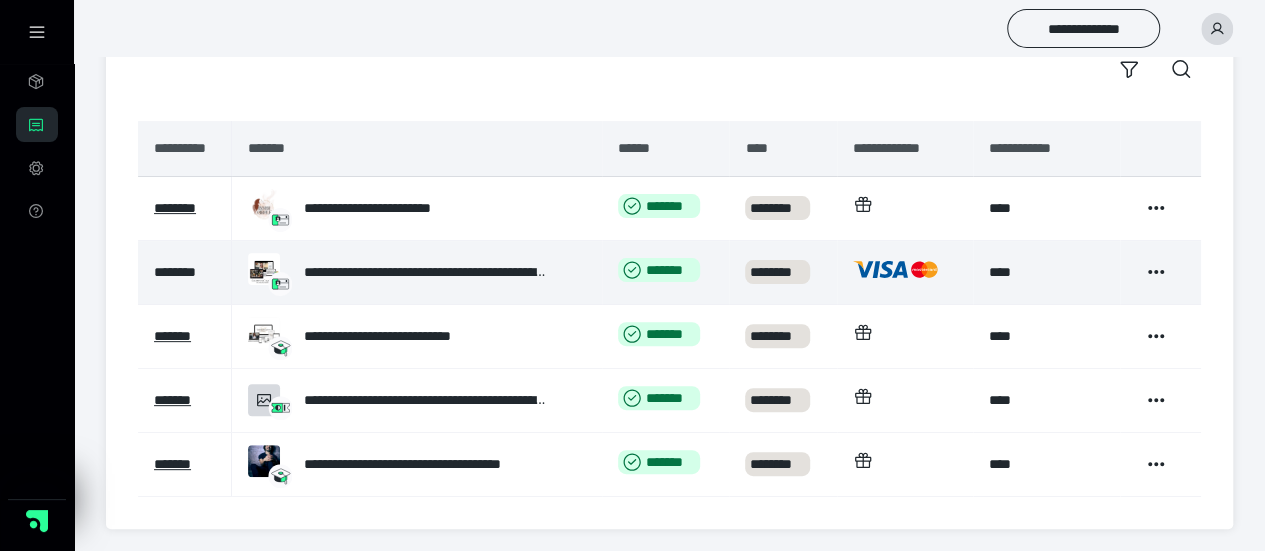 click on "********" at bounding box center [175, 272] 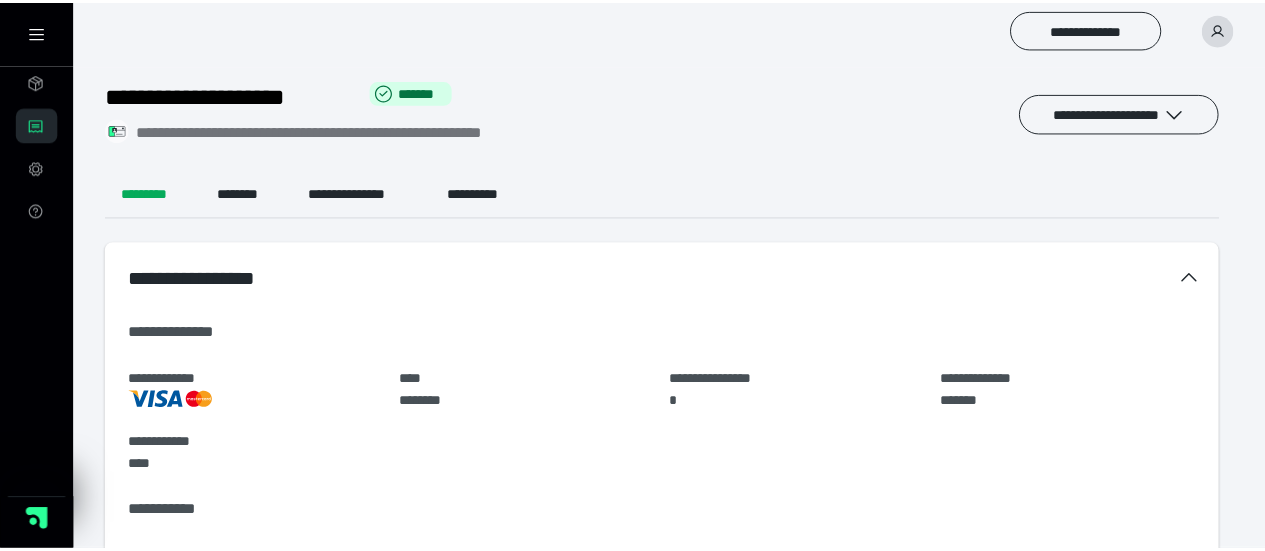 scroll, scrollTop: 0, scrollLeft: 0, axis: both 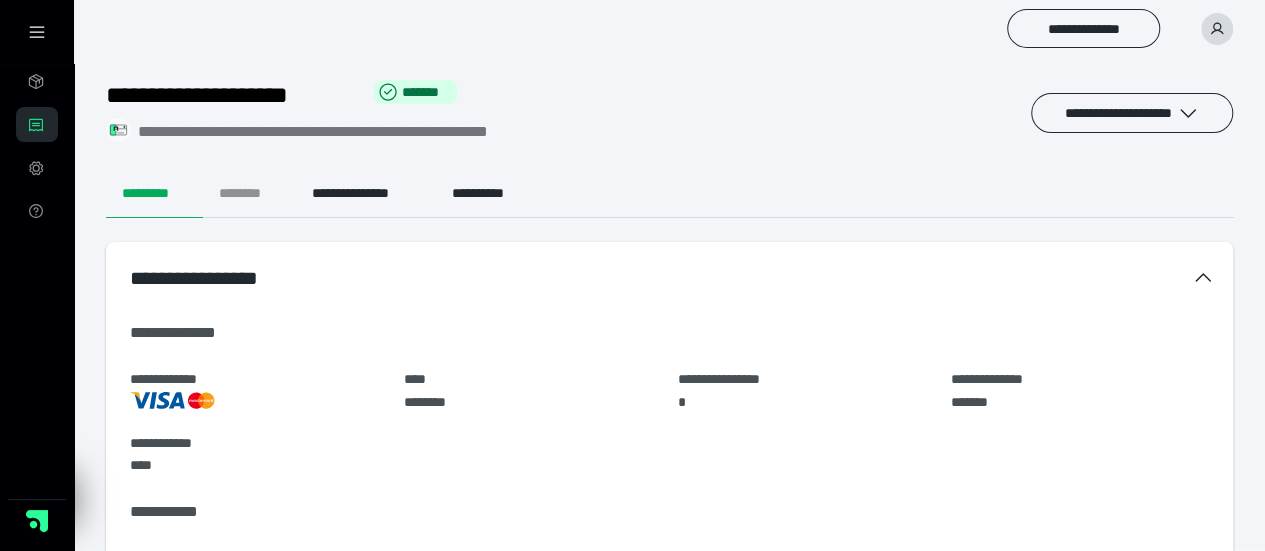 click on "********" at bounding box center [249, 194] 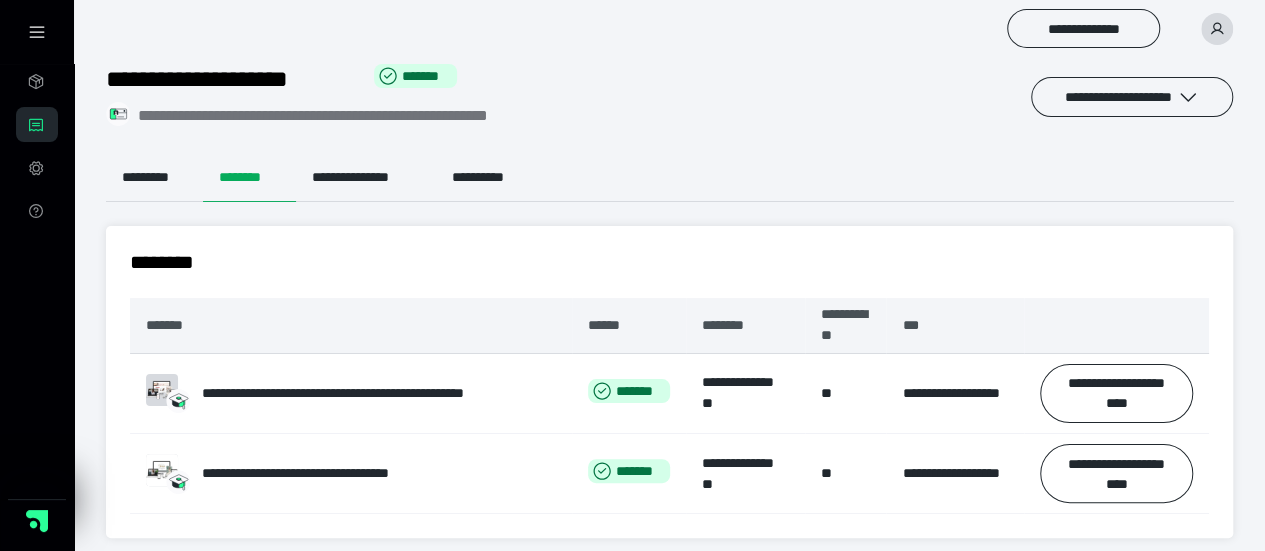 scroll, scrollTop: 0, scrollLeft: 0, axis: both 